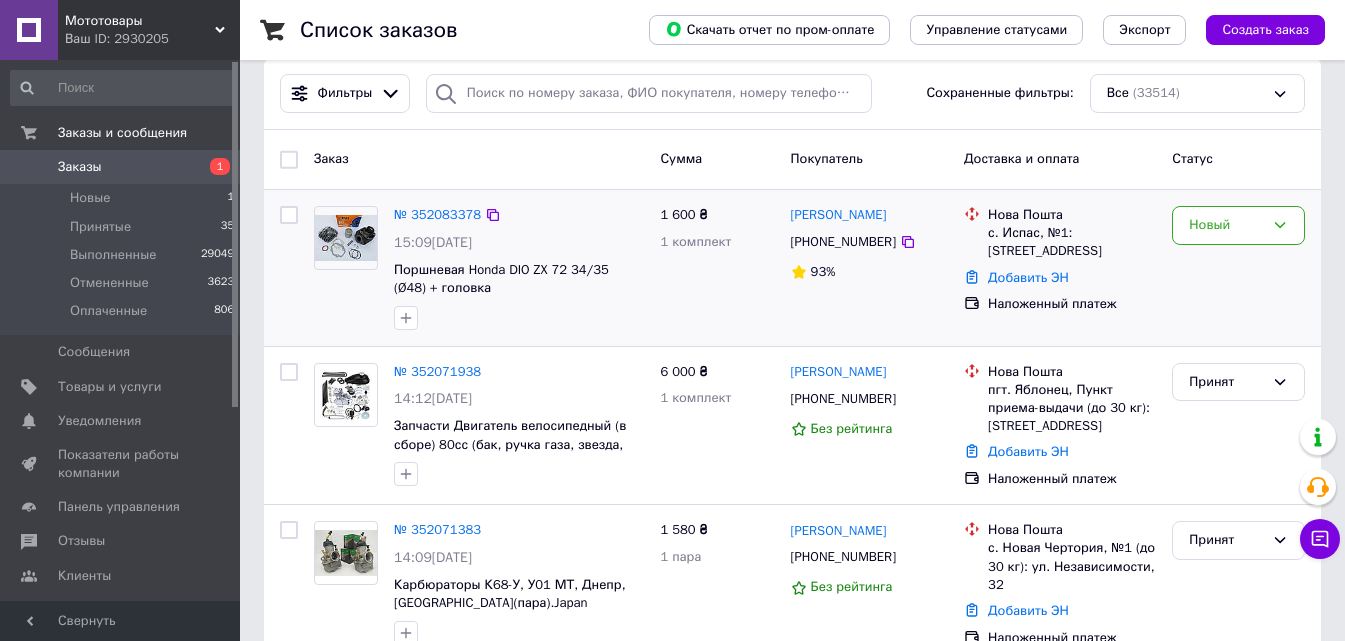 scroll, scrollTop: 200, scrollLeft: 0, axis: vertical 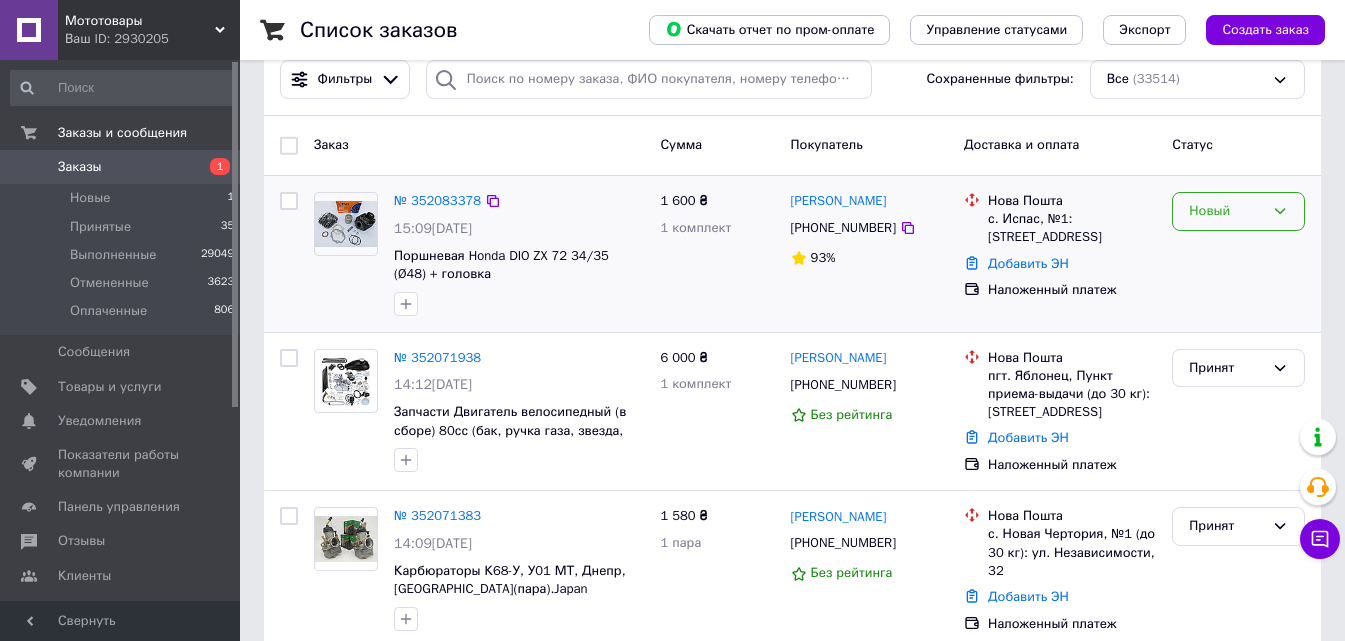 click on "Новый" at bounding box center [1238, 211] 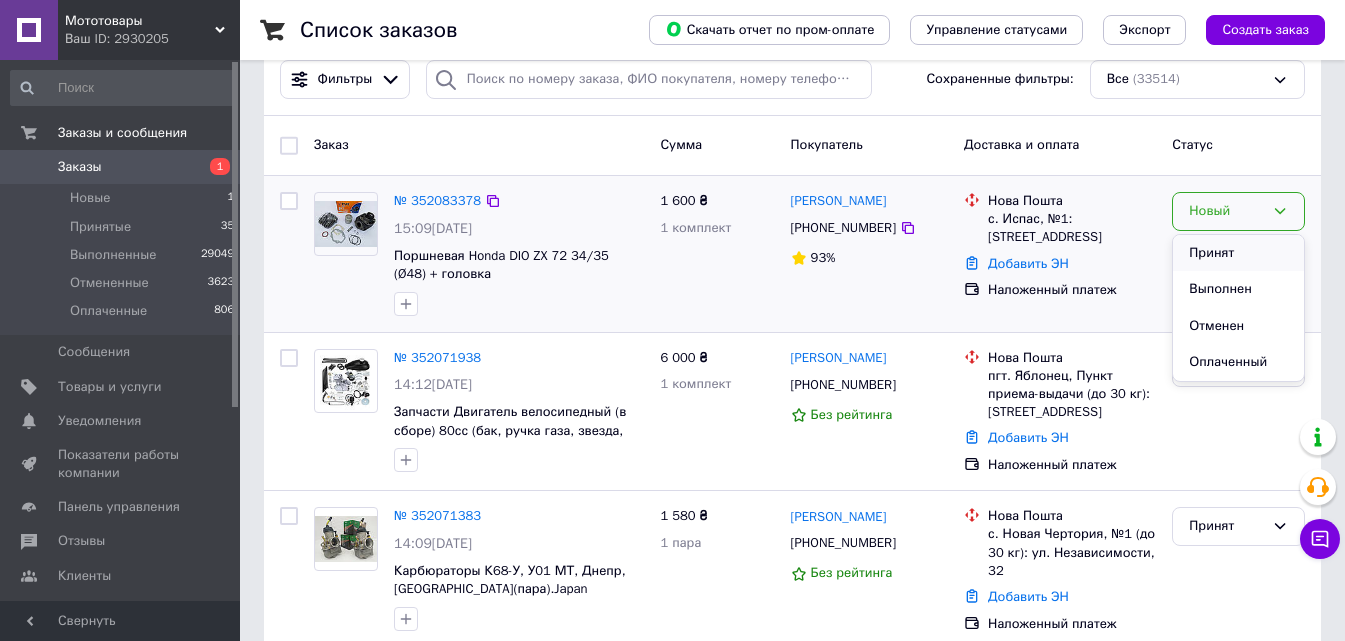 click on "Принят" at bounding box center [1238, 253] 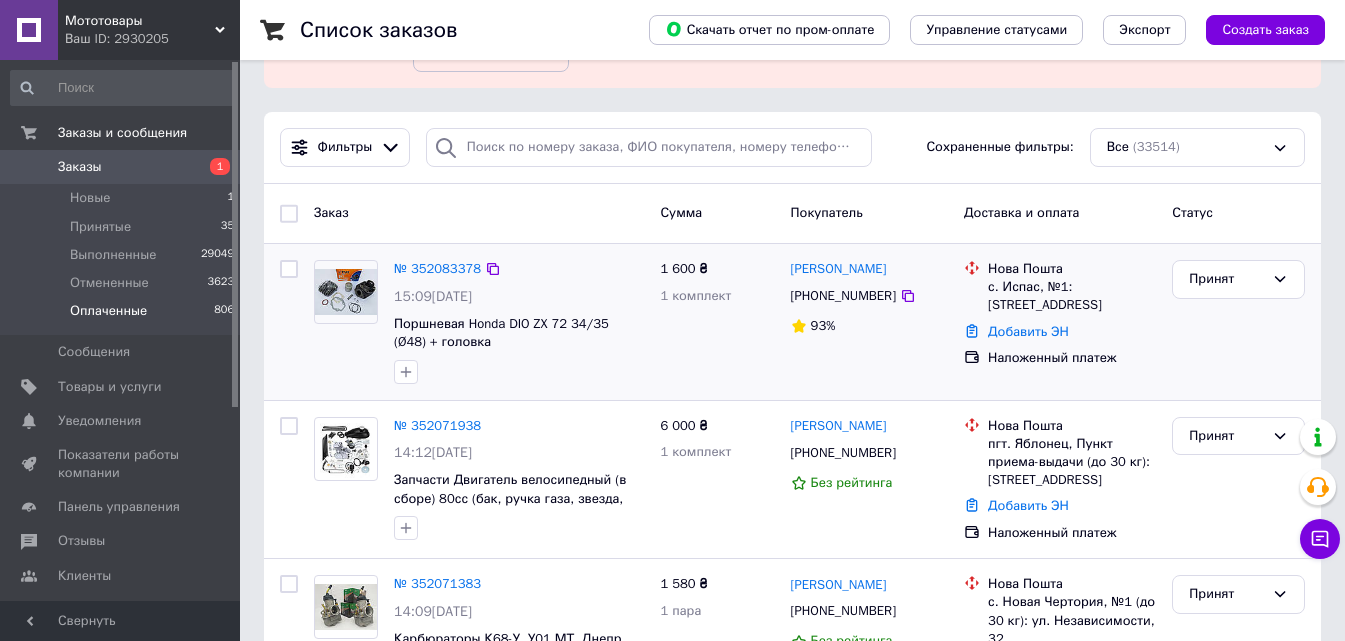 scroll, scrollTop: 100, scrollLeft: 0, axis: vertical 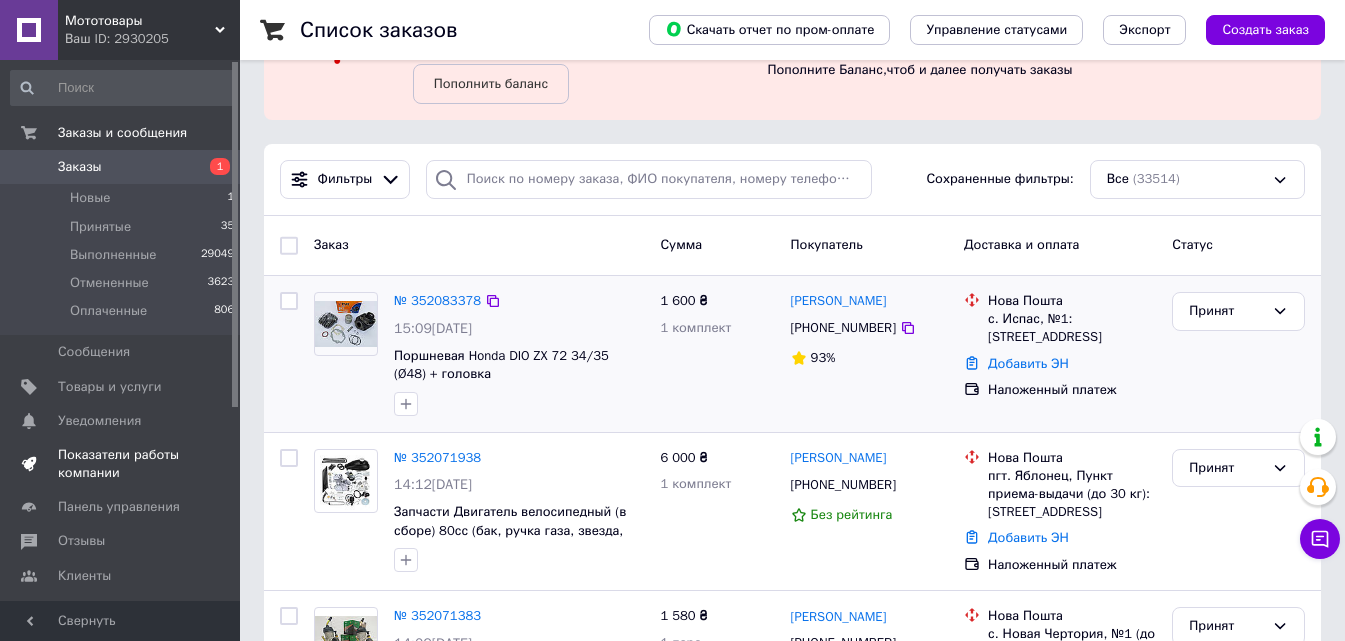 click on "Показатели работы компании" at bounding box center [121, 464] 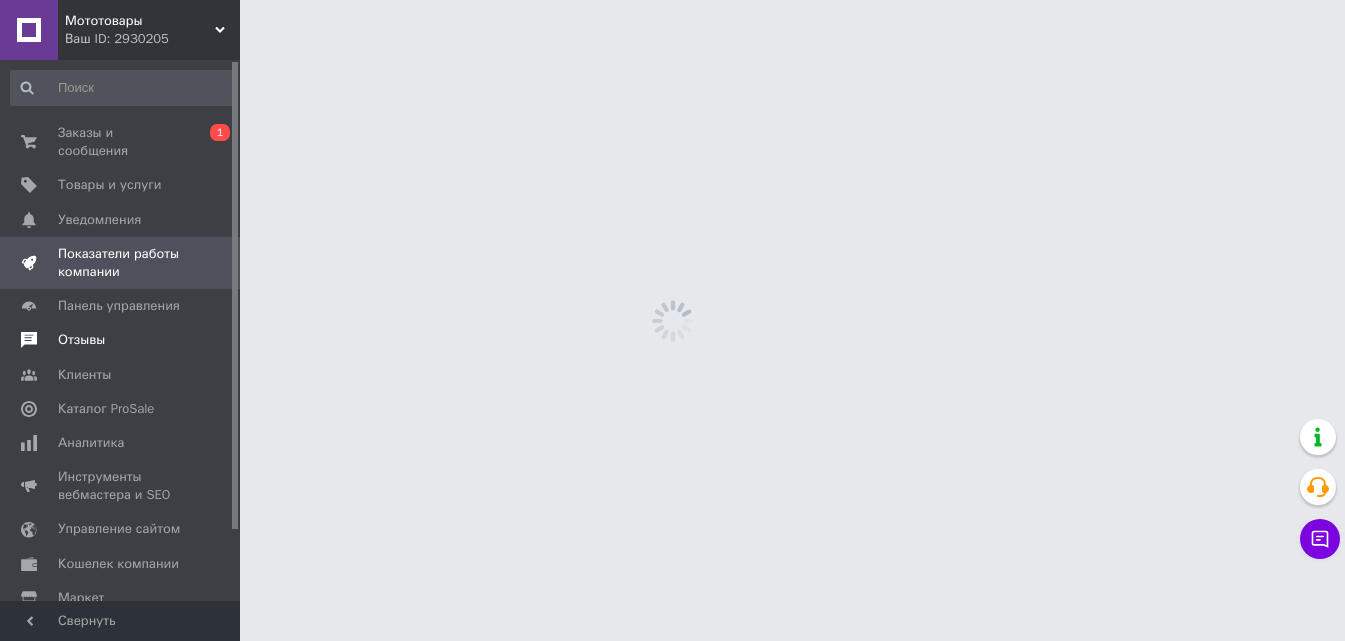scroll, scrollTop: 0, scrollLeft: 0, axis: both 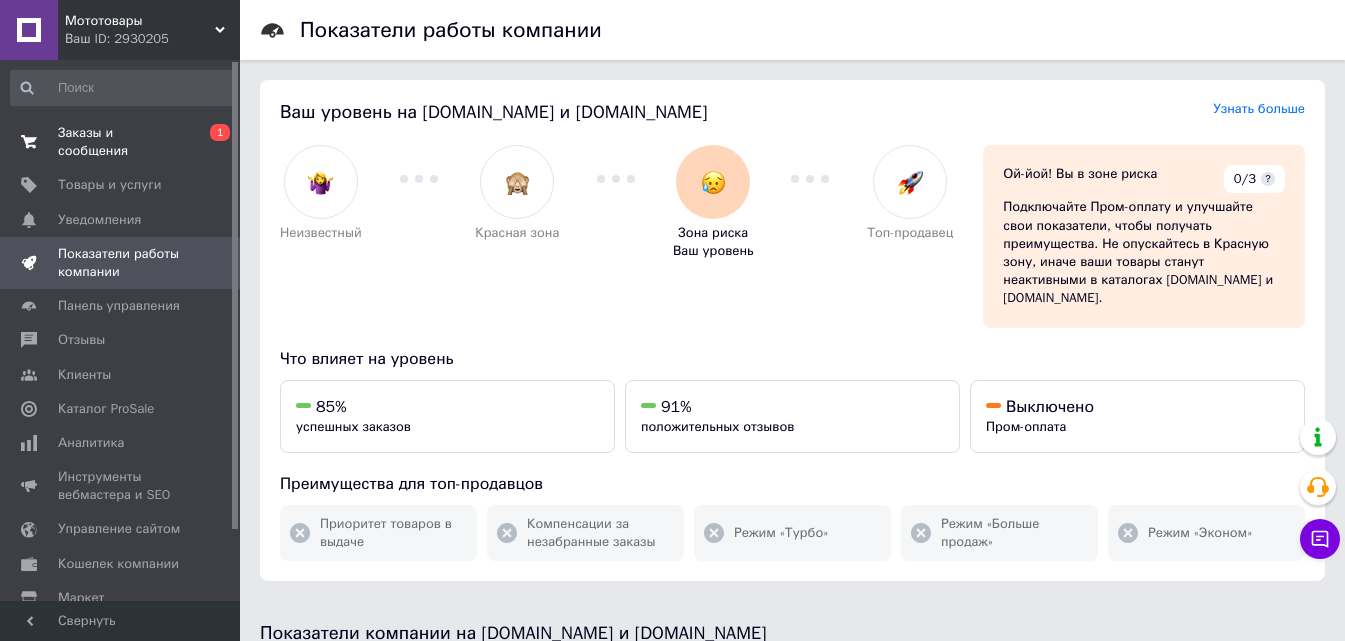 click on "Заказы и сообщения" at bounding box center (121, 142) 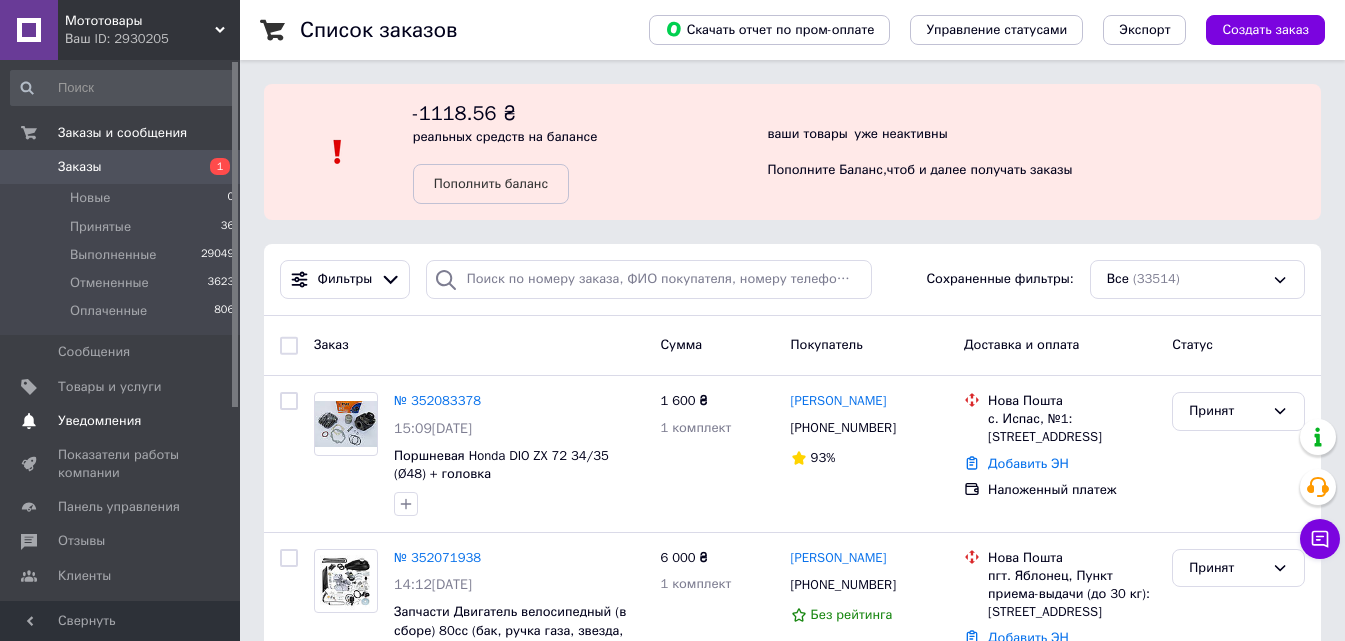 click on "Уведомления 0 0" at bounding box center (123, 421) 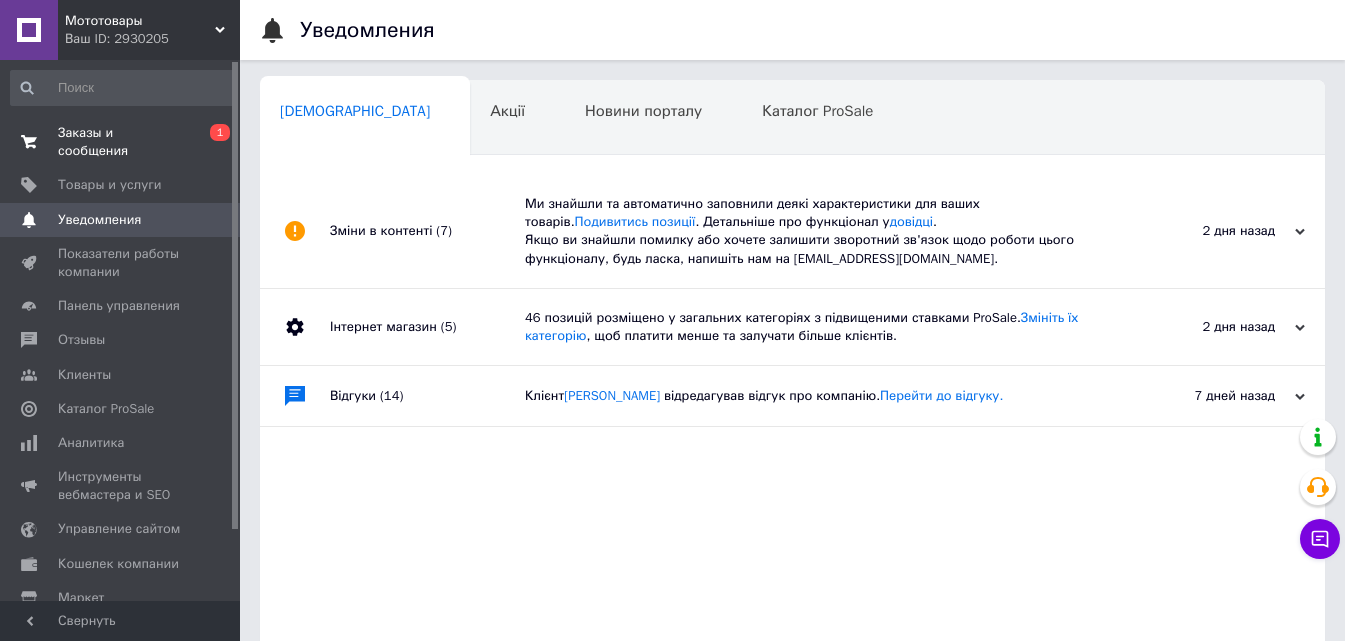 click on "Заказы и сообщения" at bounding box center (121, 142) 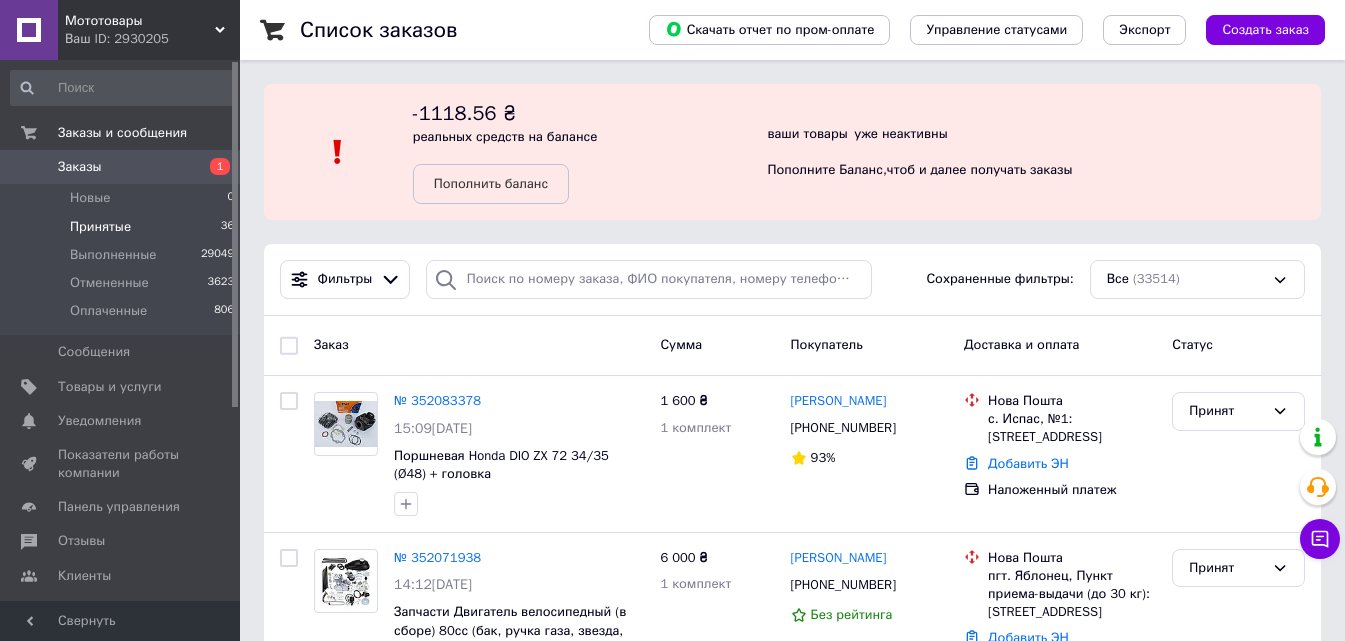 click on "Принятые" at bounding box center [100, 227] 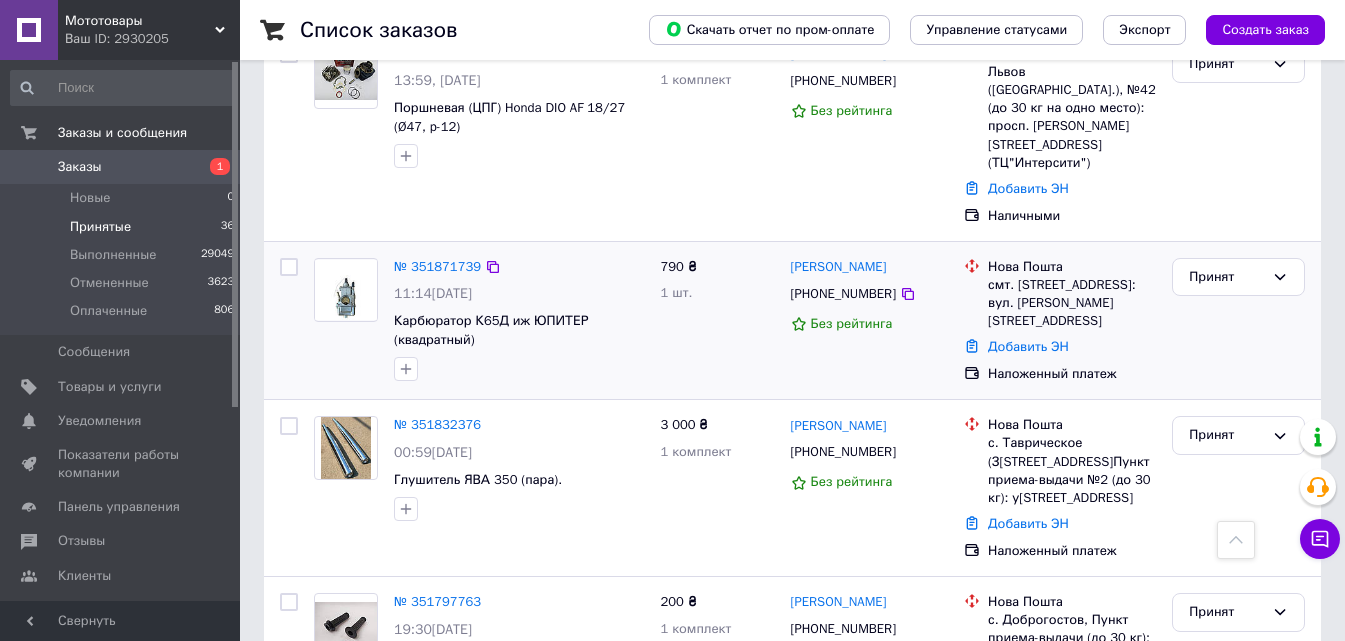 scroll, scrollTop: 5542, scrollLeft: 0, axis: vertical 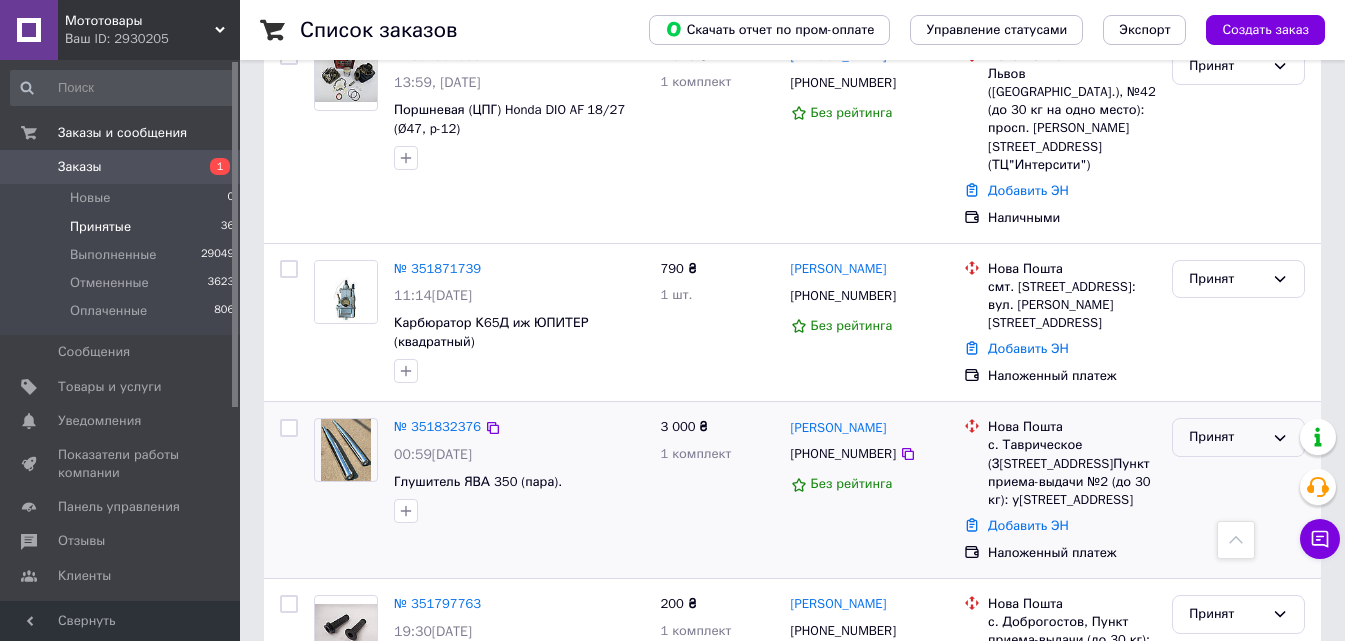 click on "Принят" at bounding box center [1226, 437] 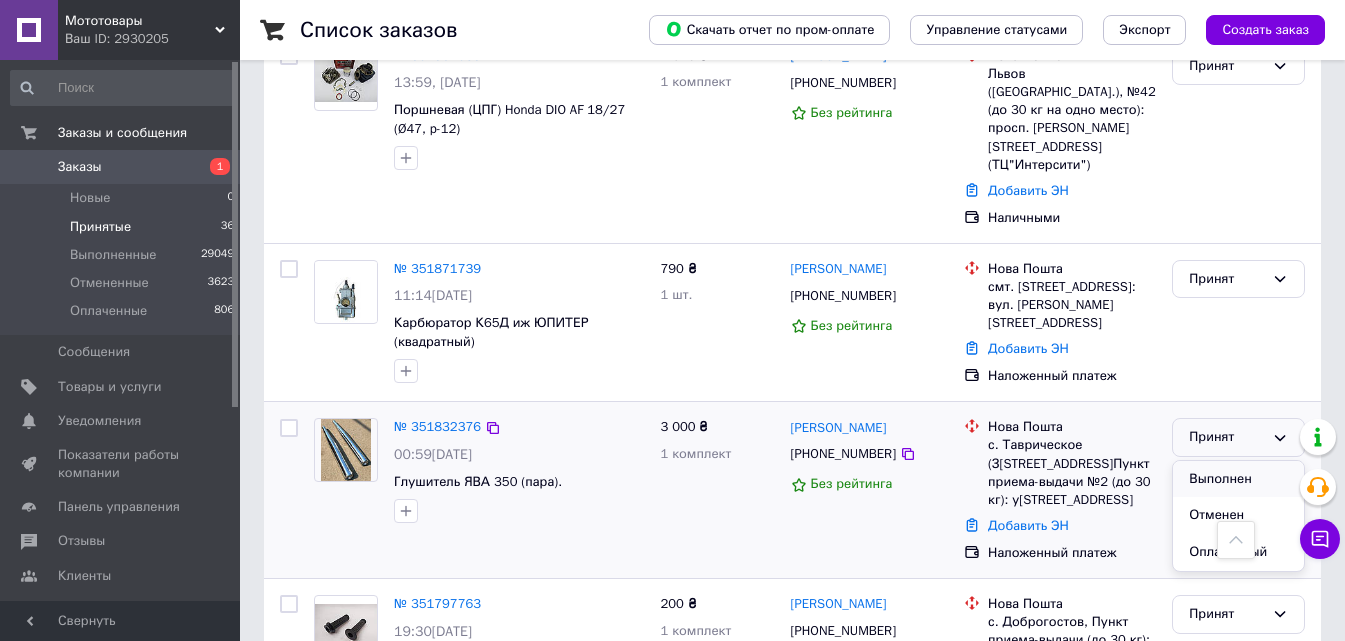 click on "Выполнен" at bounding box center [1238, 479] 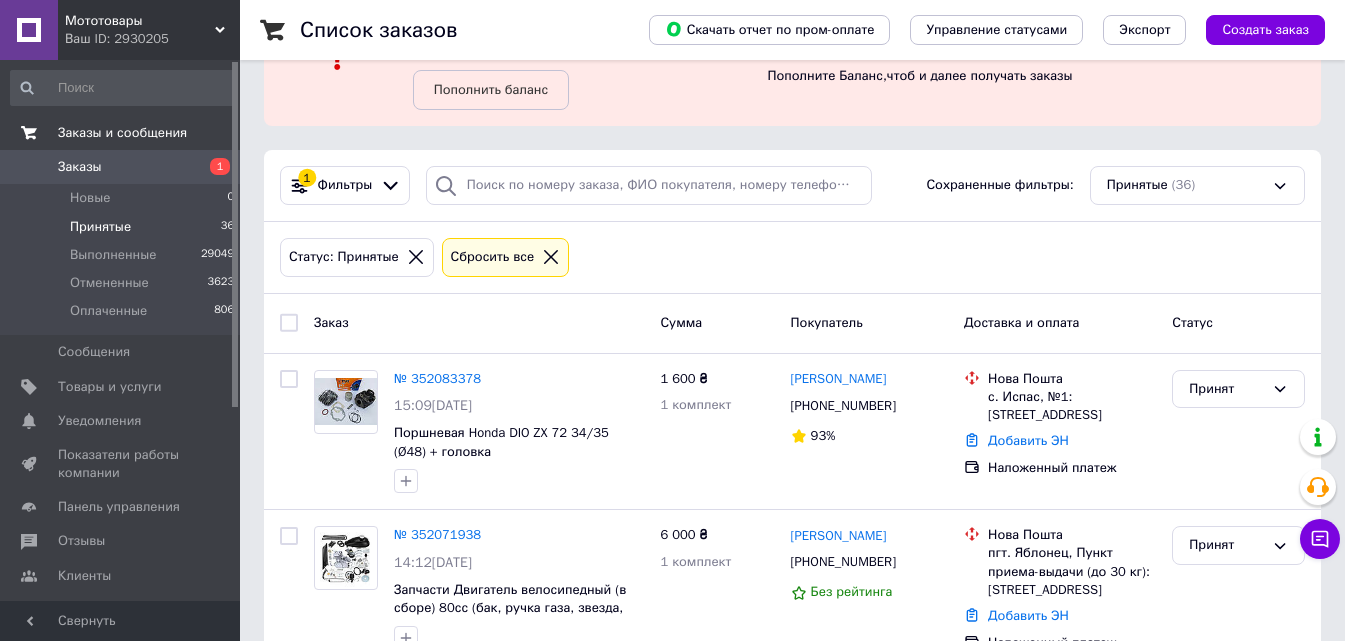scroll, scrollTop: 0, scrollLeft: 0, axis: both 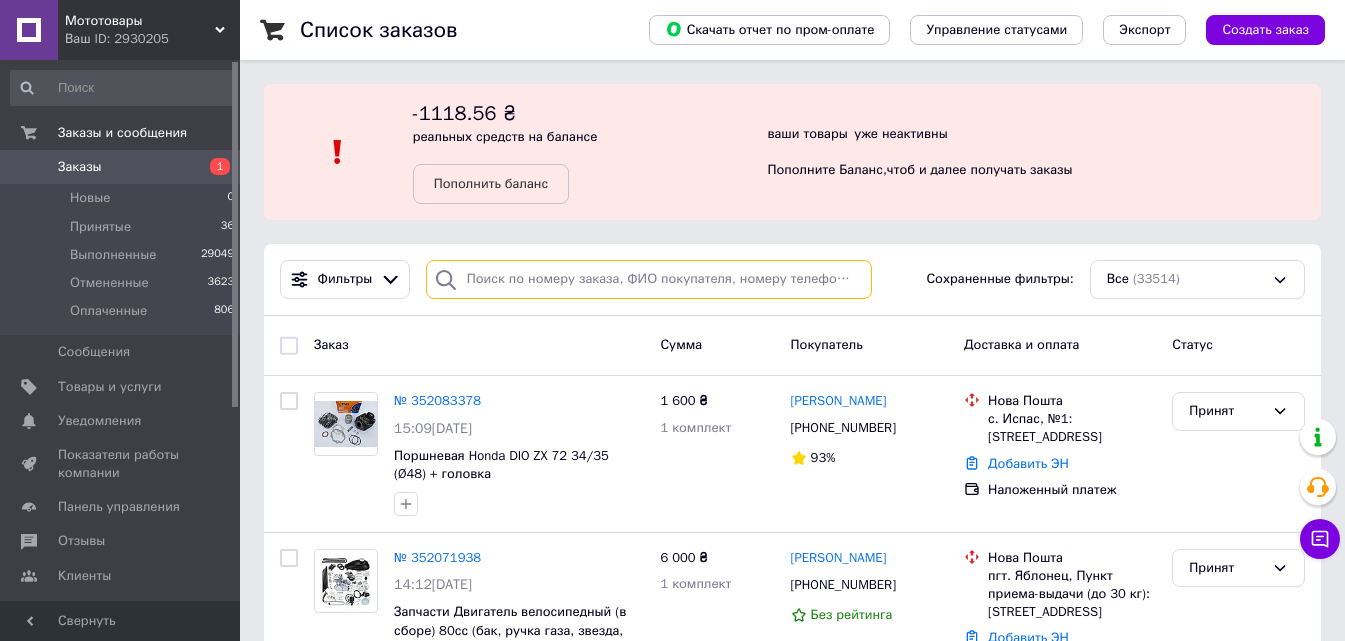click at bounding box center (649, 279) 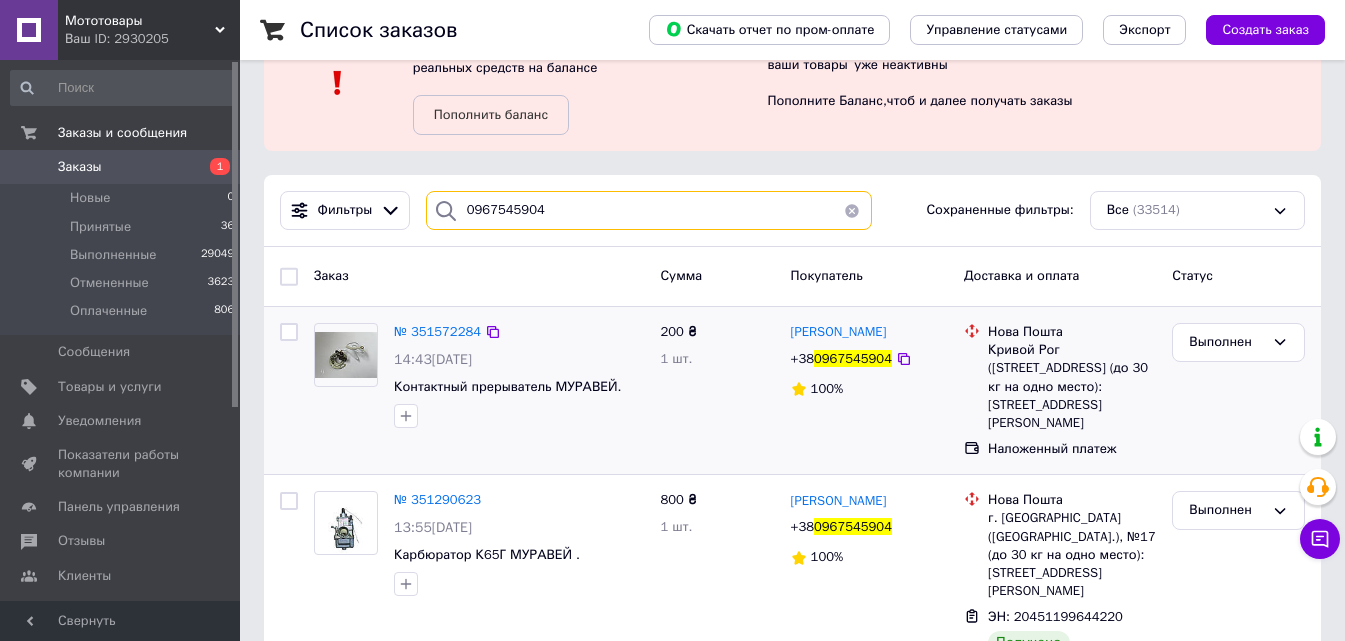 scroll, scrollTop: 100, scrollLeft: 0, axis: vertical 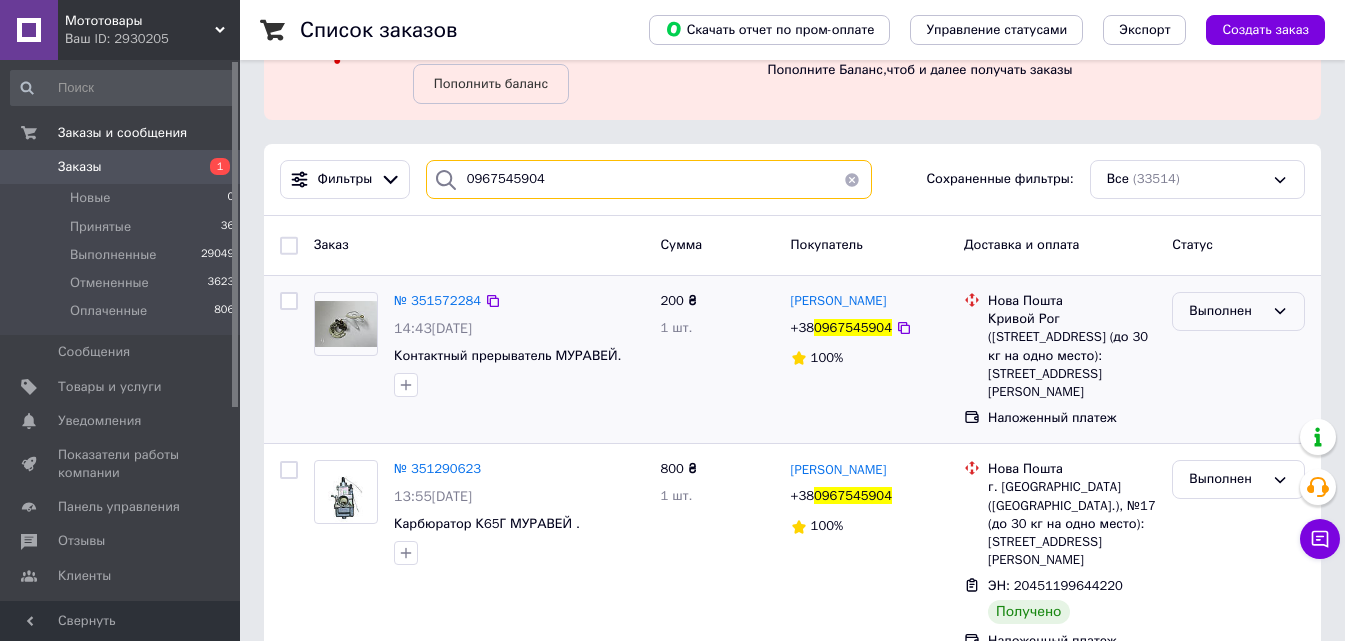 type on "0967545904" 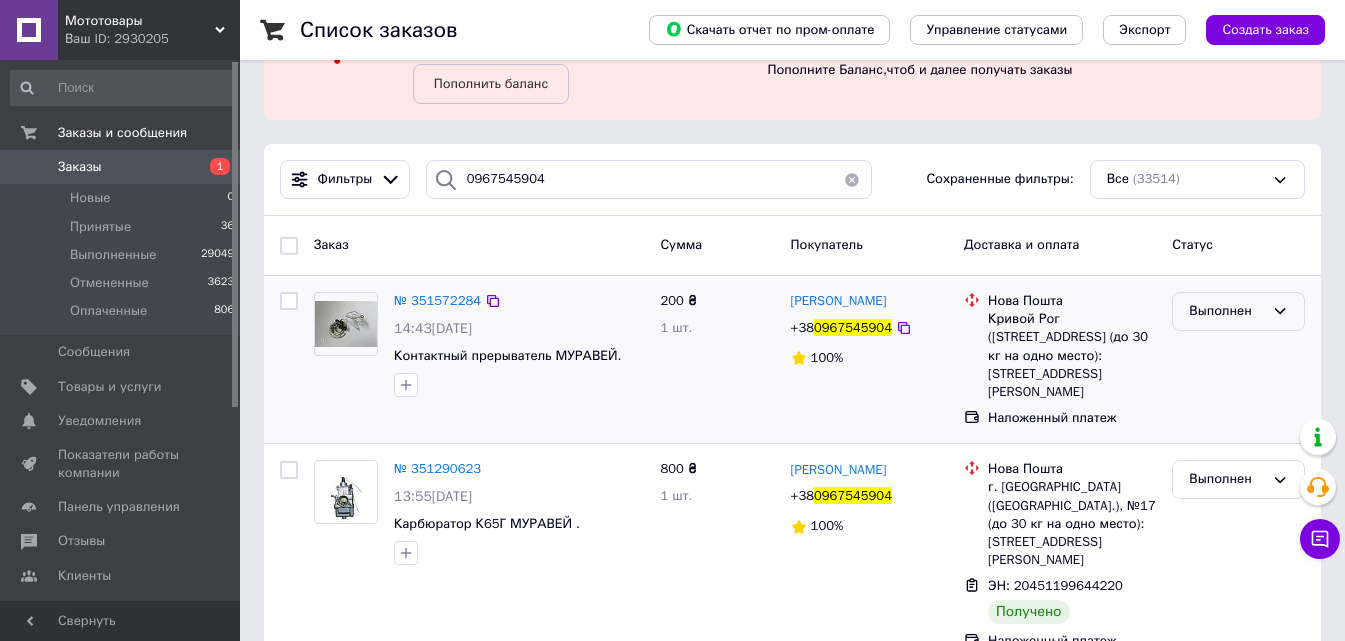 click on "Выполнен" at bounding box center [1226, 311] 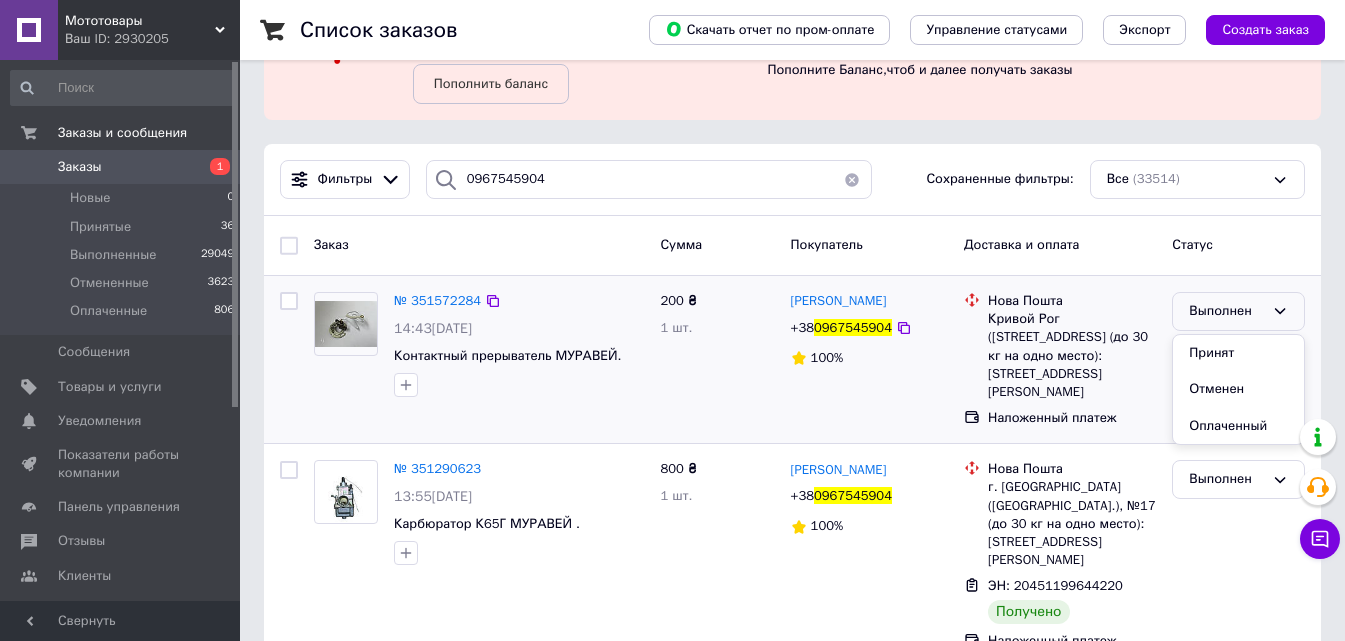 click on "Принят" at bounding box center (1238, 353) 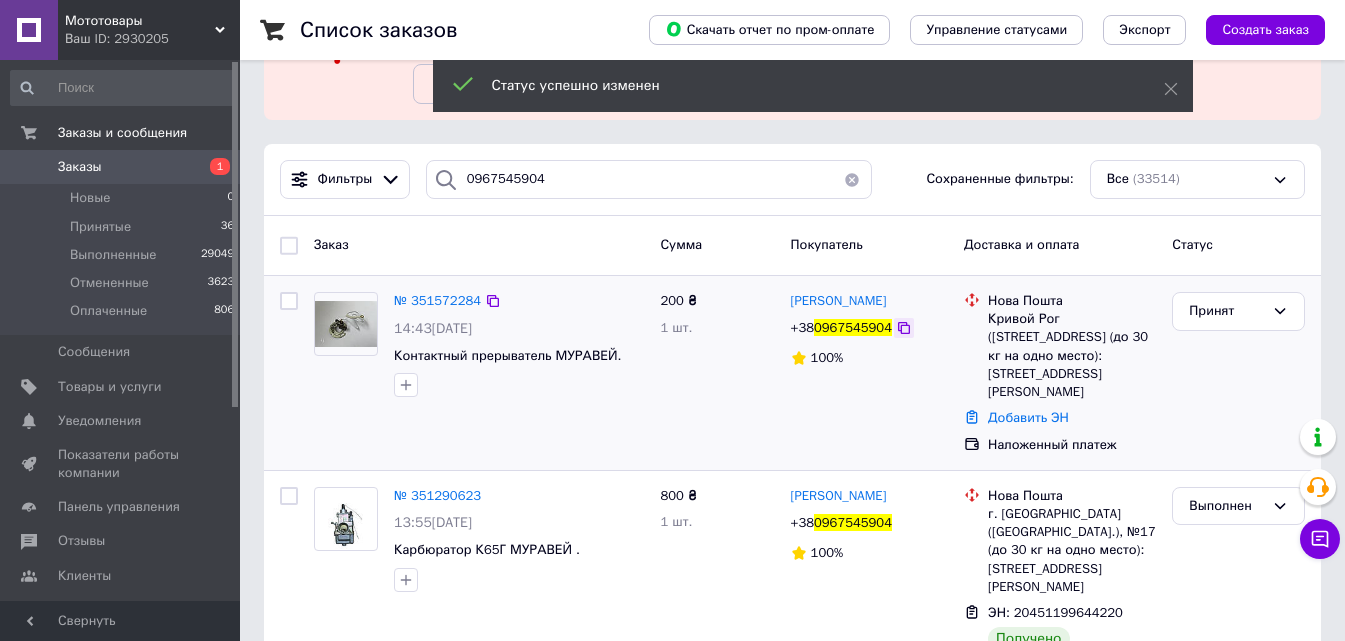 click 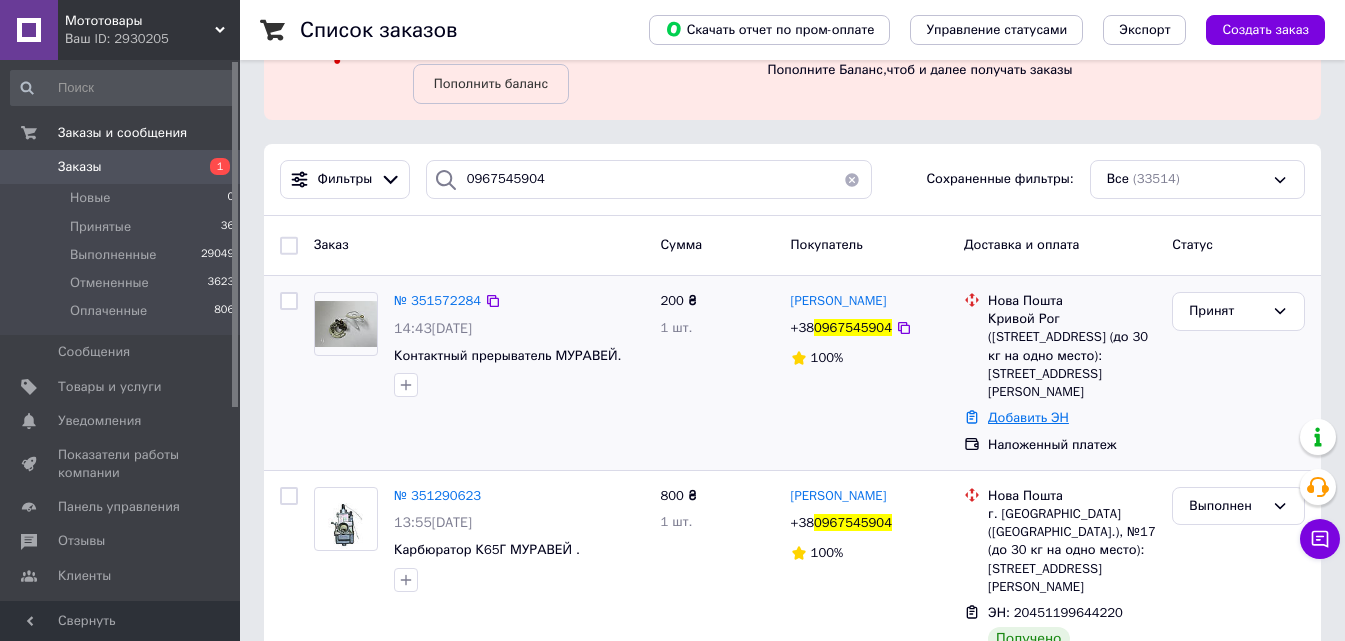 click on "Добавить ЭН" at bounding box center (1028, 417) 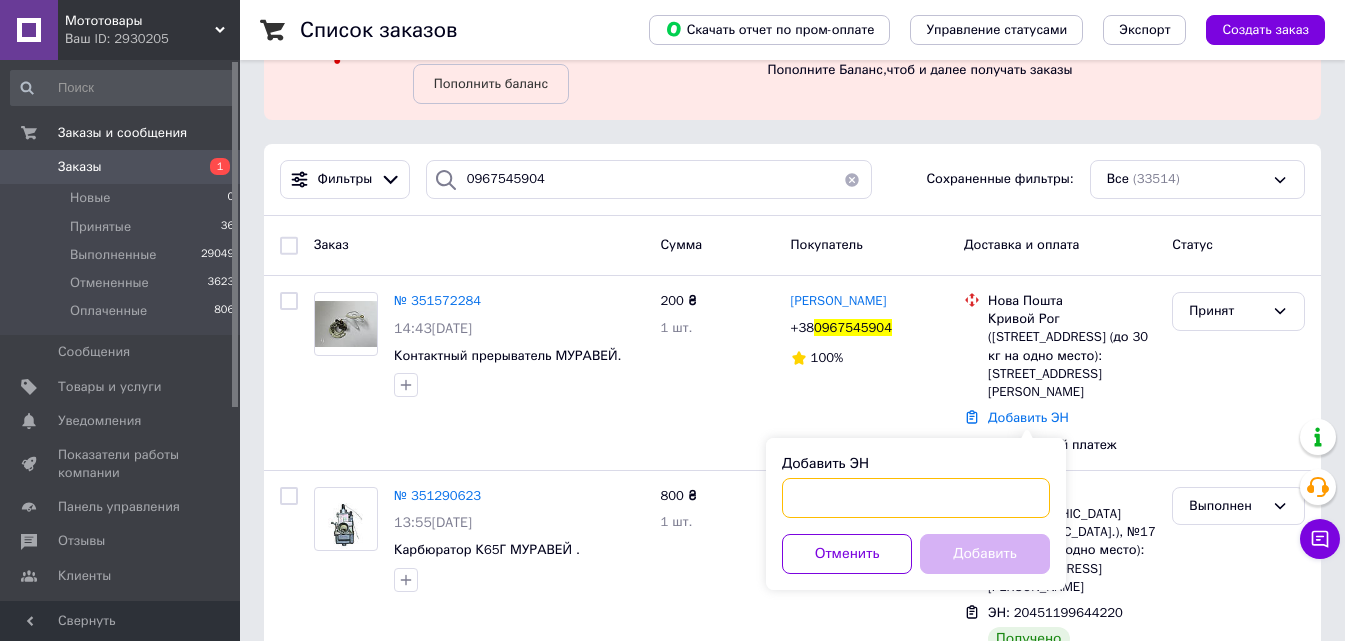 click on "Добавить ЭН" at bounding box center (916, 498) 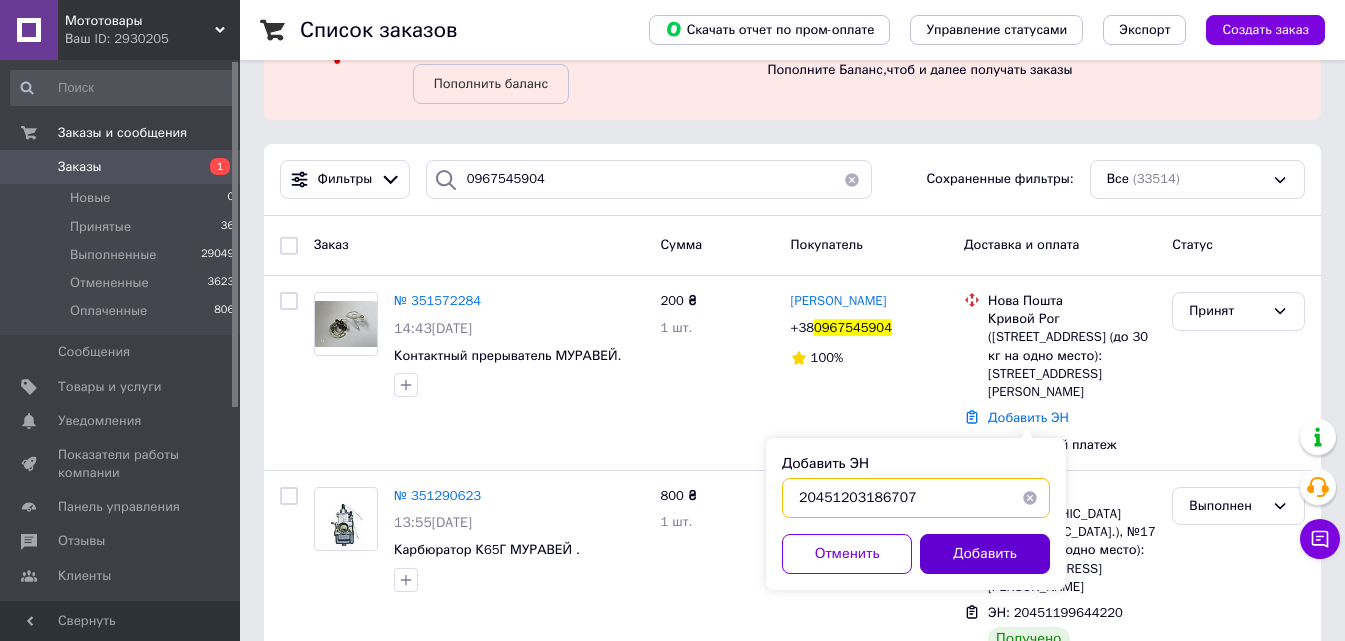 type on "20451203186707" 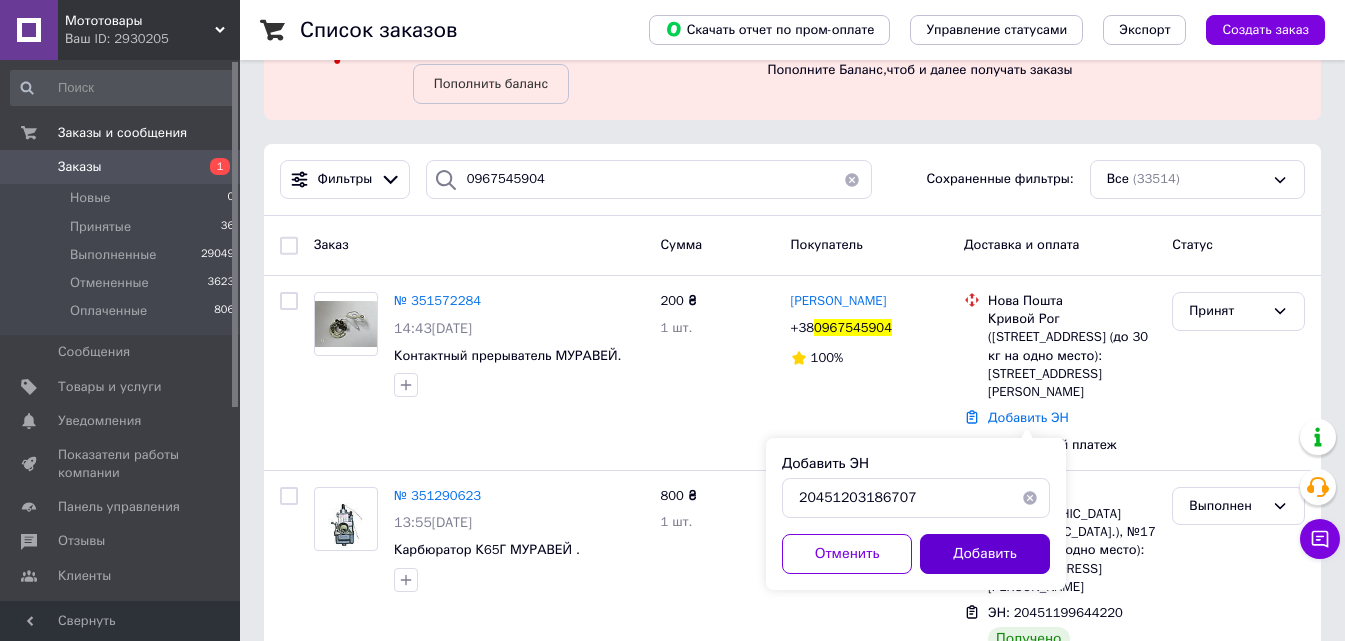 click on "Добавить" at bounding box center [985, 554] 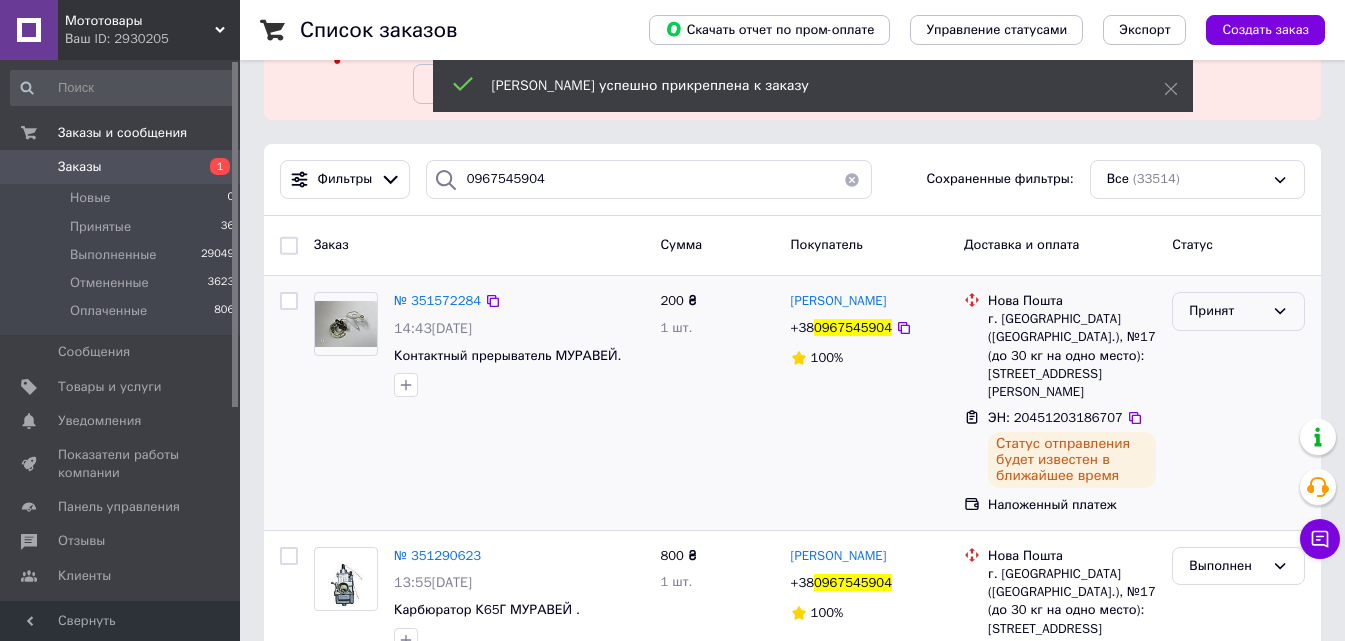 click on "Принят" at bounding box center (1226, 311) 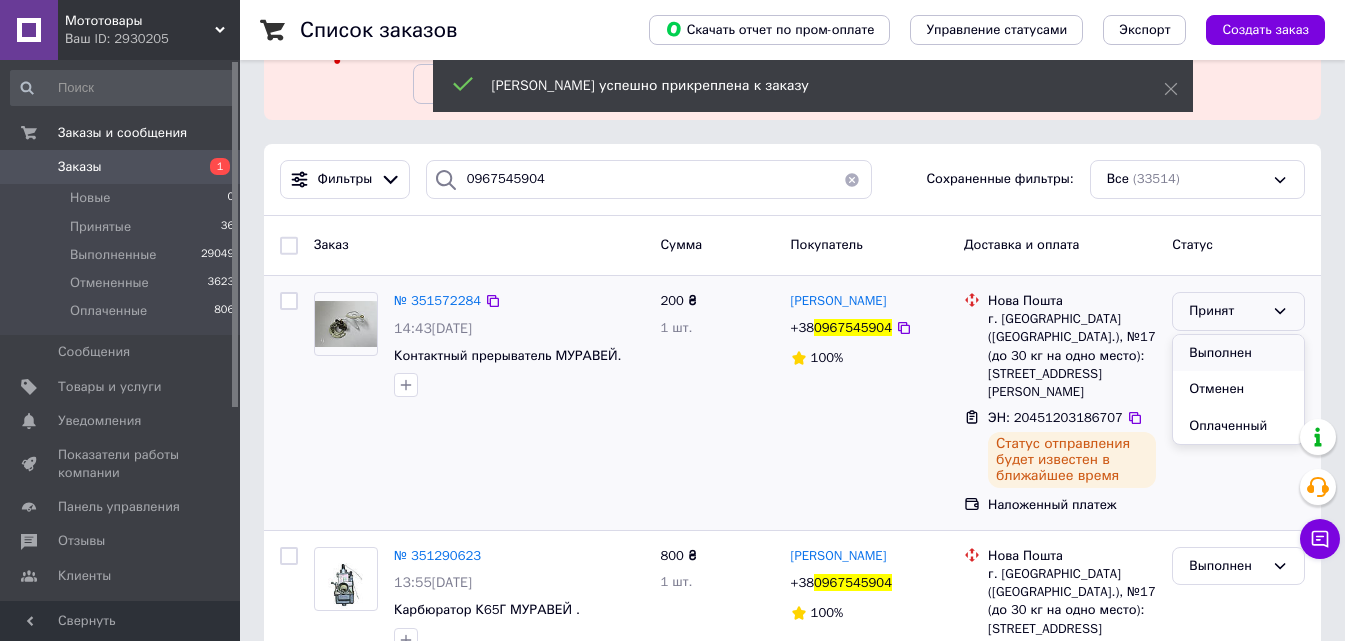 click on "Выполнен" at bounding box center (1238, 353) 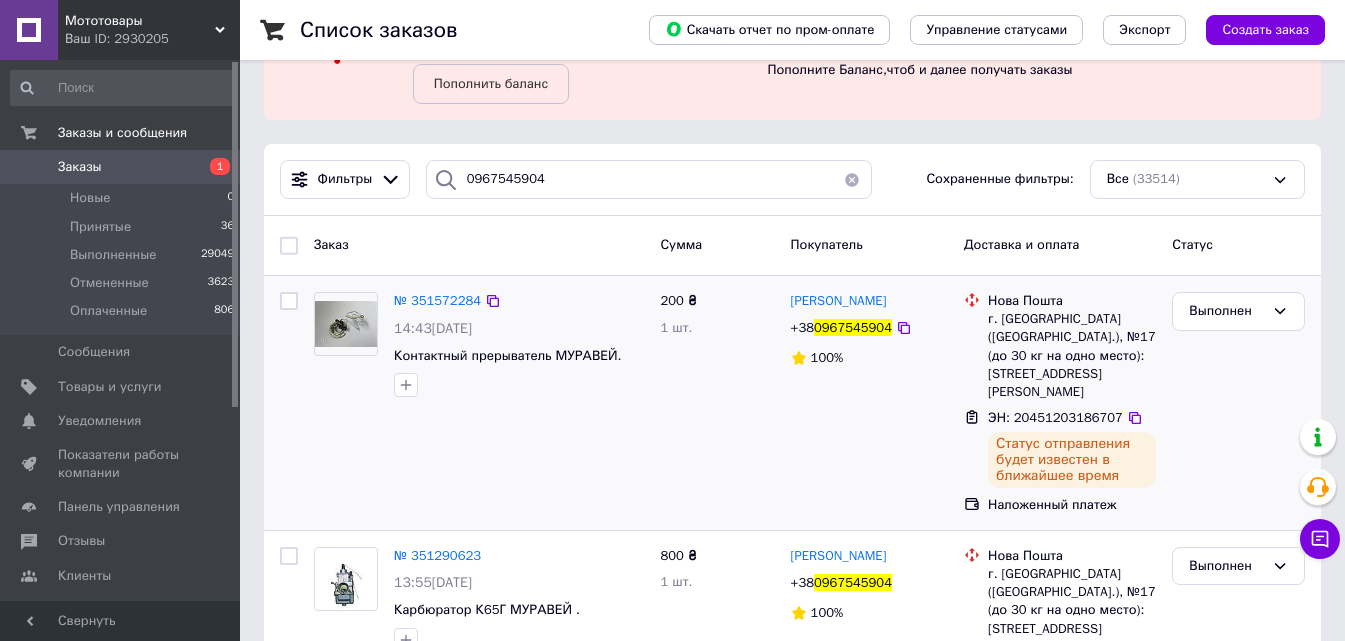 click on "Уведомления" at bounding box center [99, 421] 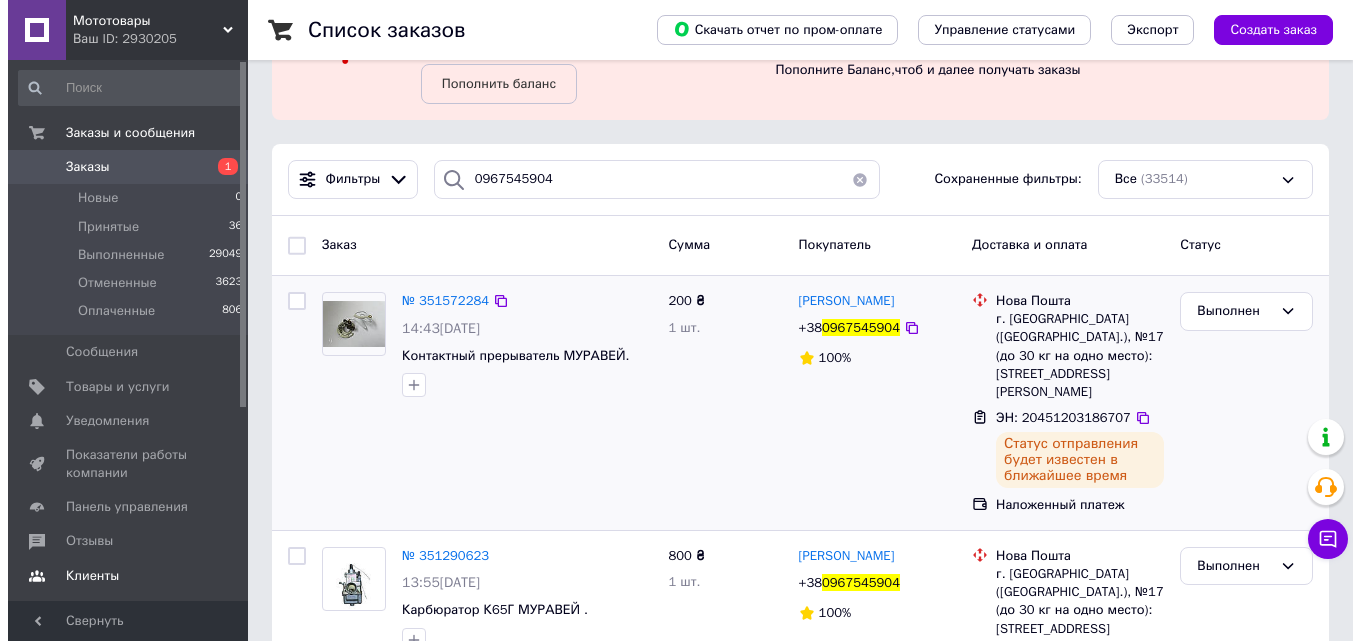 scroll, scrollTop: 0, scrollLeft: 0, axis: both 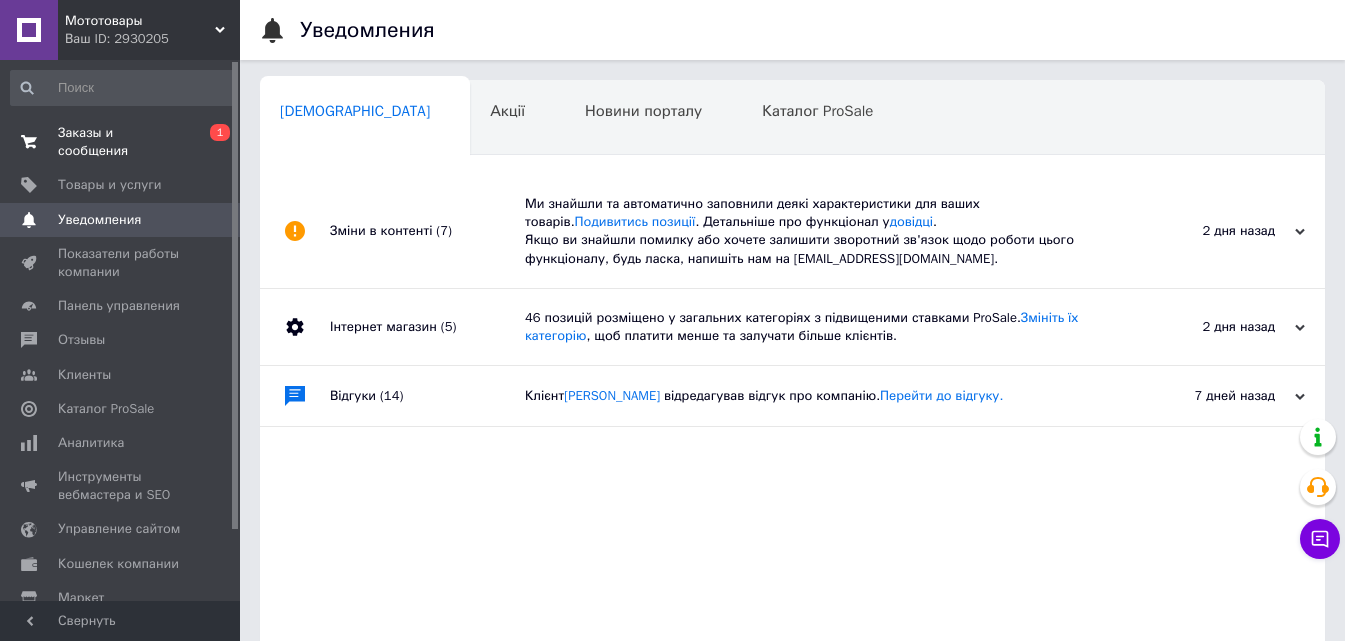 click on "Заказы и сообщения" at bounding box center [121, 142] 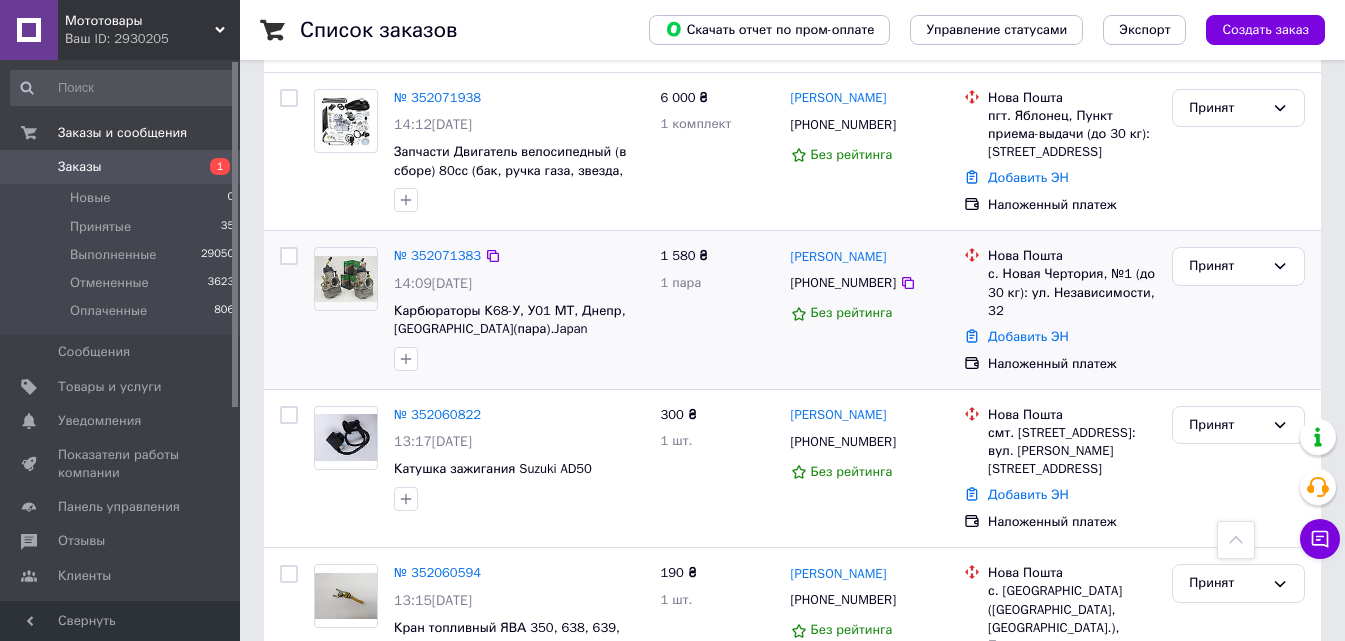 scroll, scrollTop: 560, scrollLeft: 0, axis: vertical 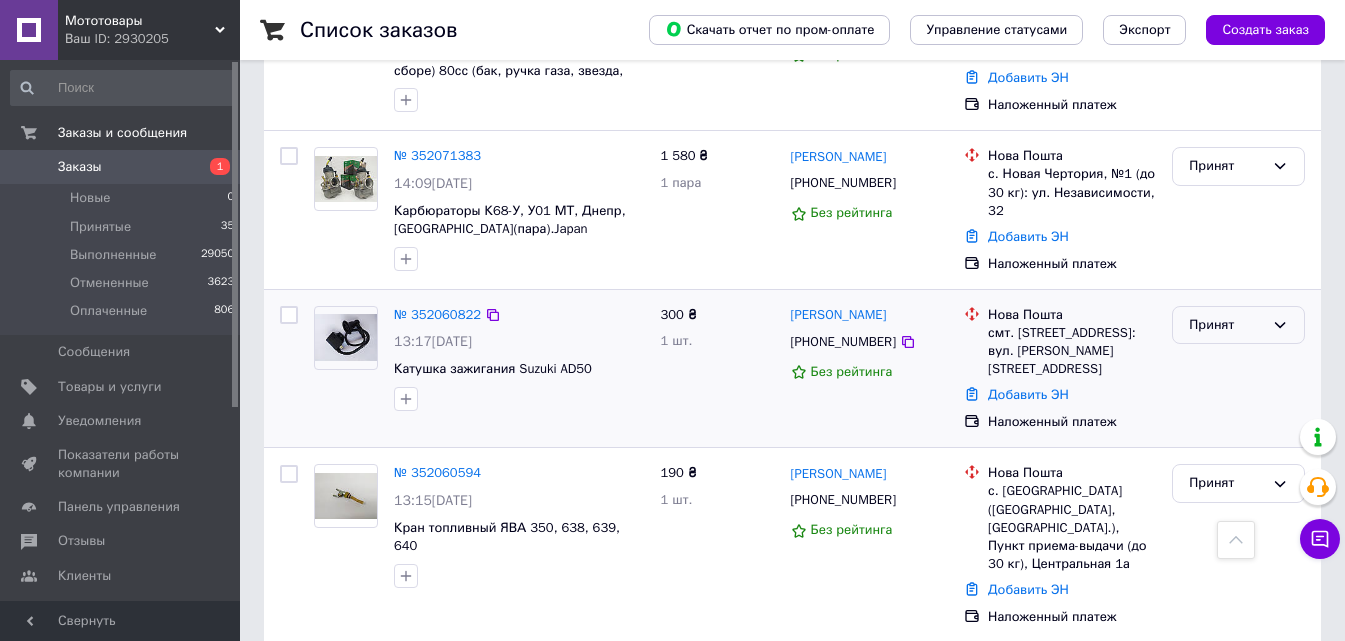click on "Принят" at bounding box center (1226, 325) 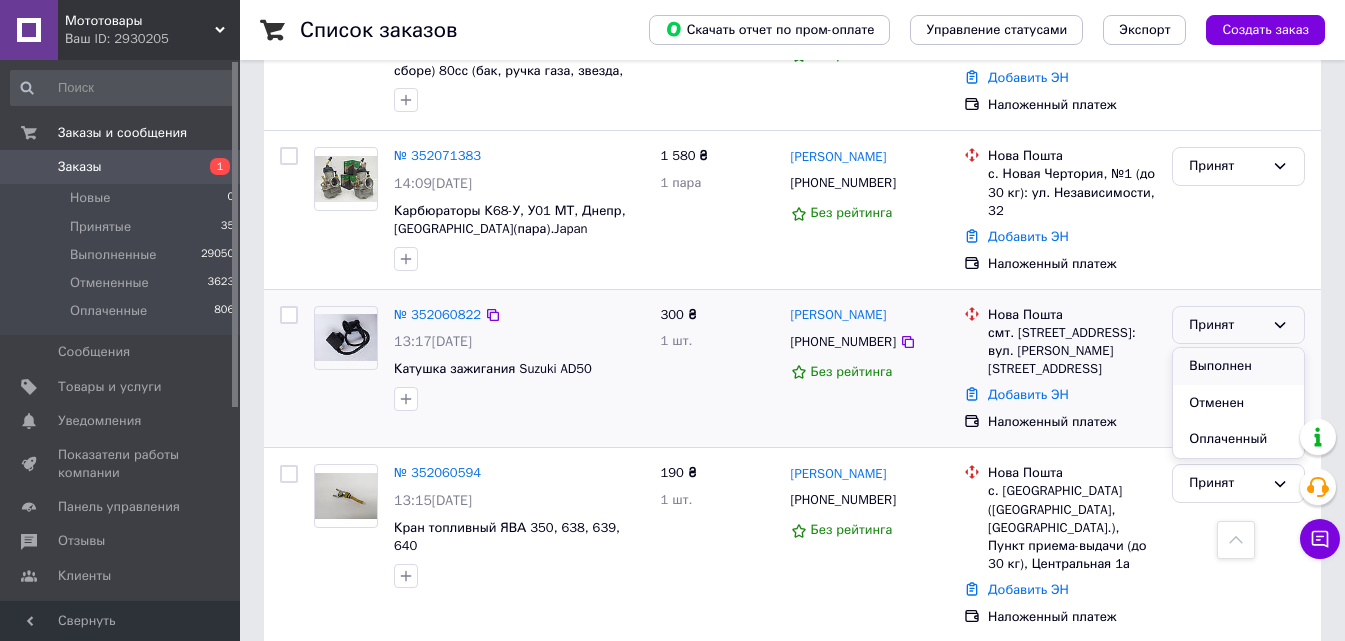 click on "Выполнен" at bounding box center (1238, 366) 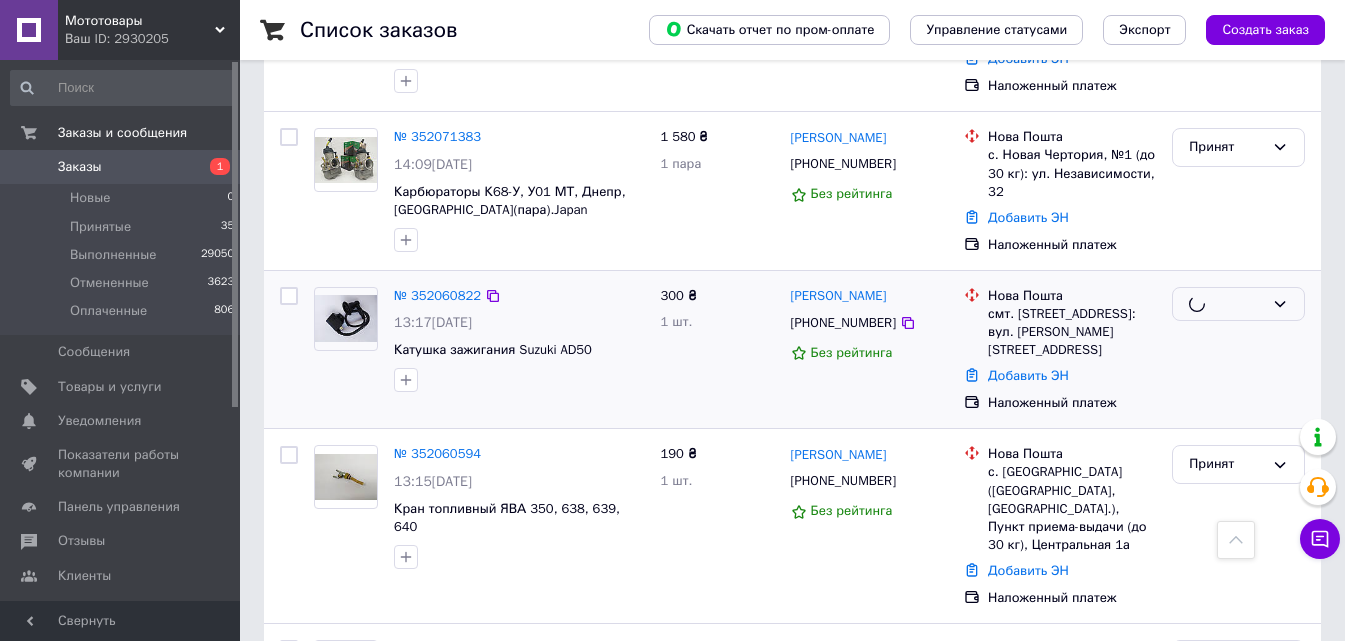 scroll, scrollTop: 660, scrollLeft: 0, axis: vertical 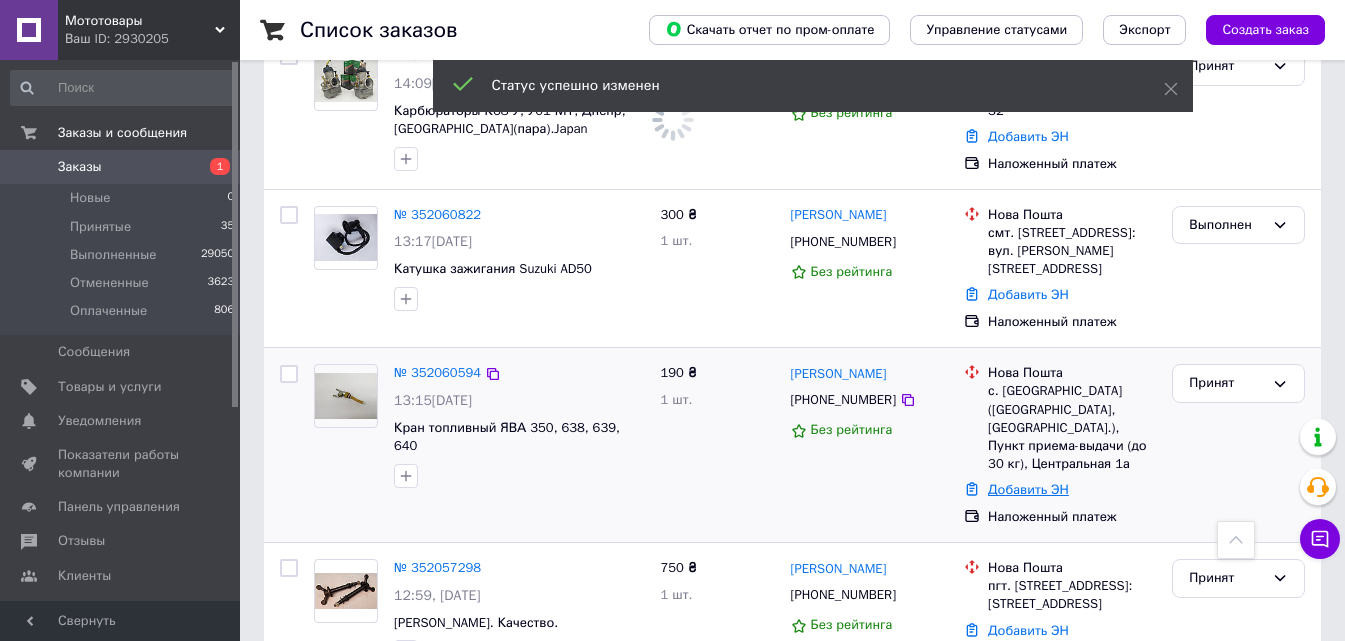 click on "Добавить ЭН" at bounding box center [1028, 489] 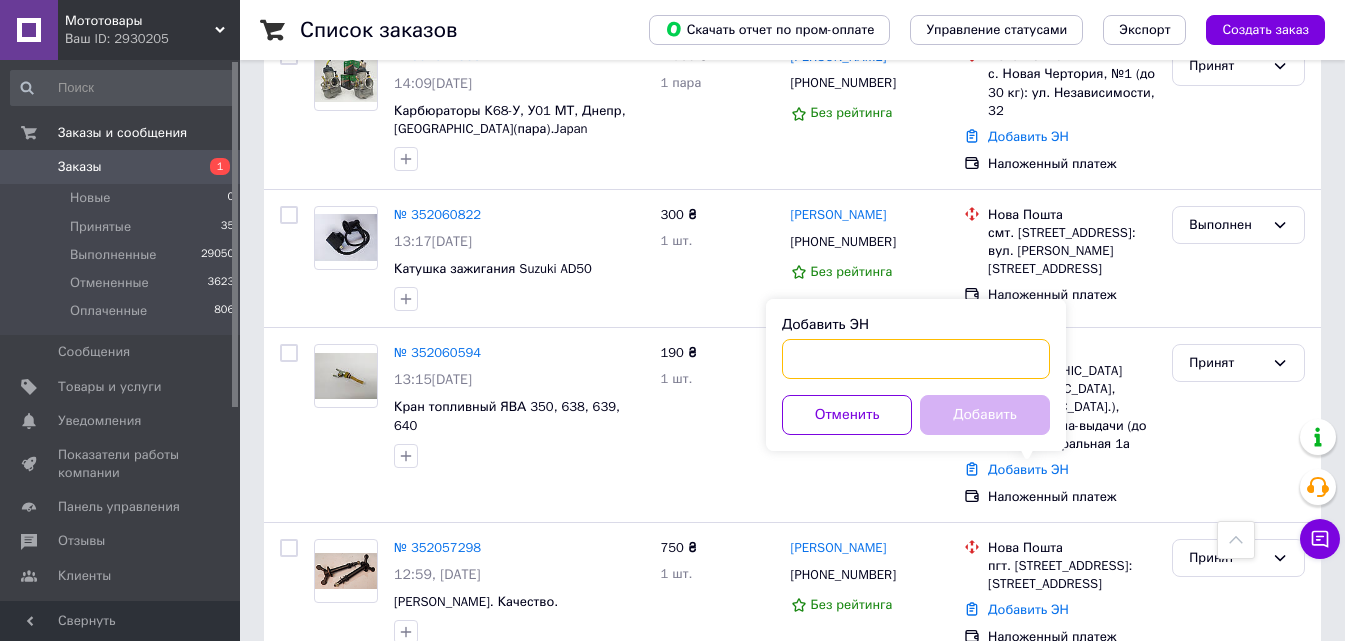 click on "Добавить ЭН" at bounding box center (916, 359) 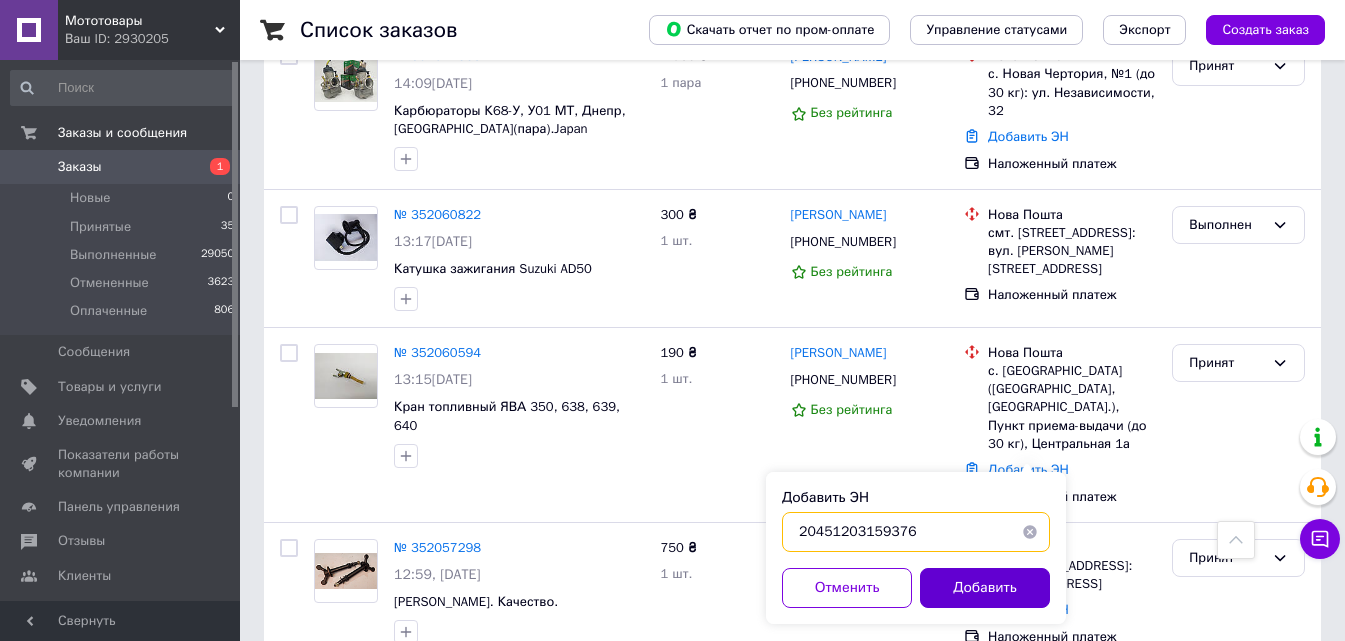 type on "20451203159376" 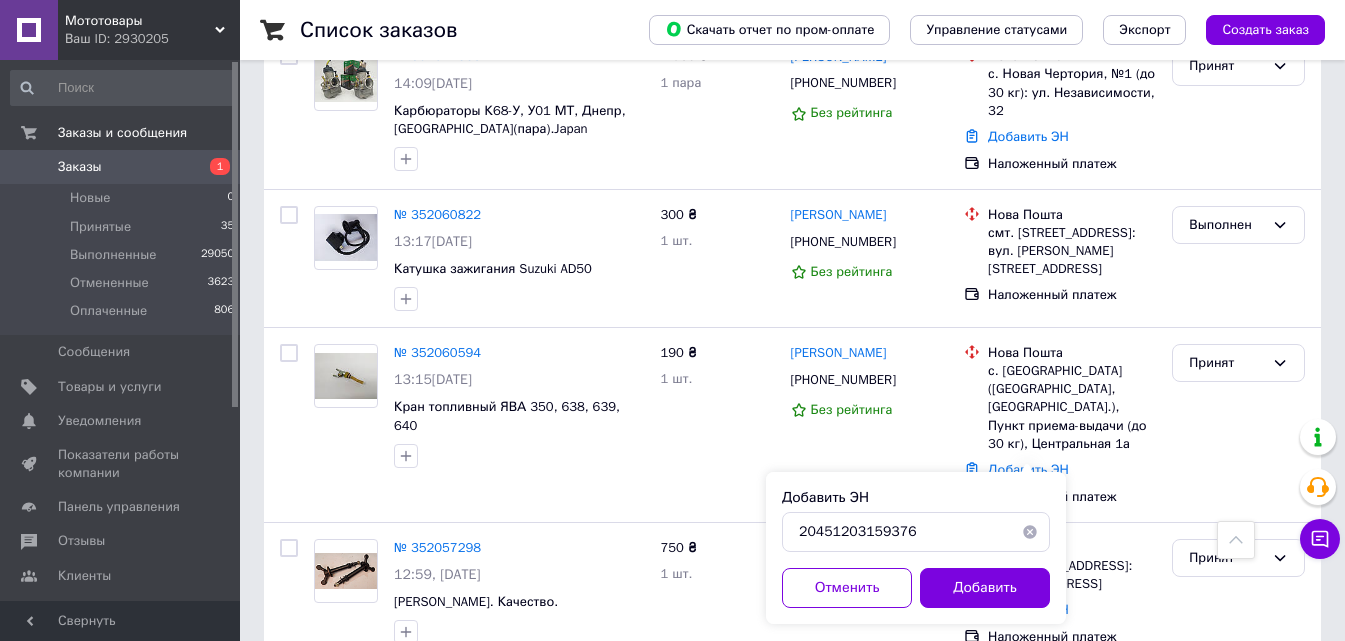 click on "Добавить" at bounding box center (985, 588) 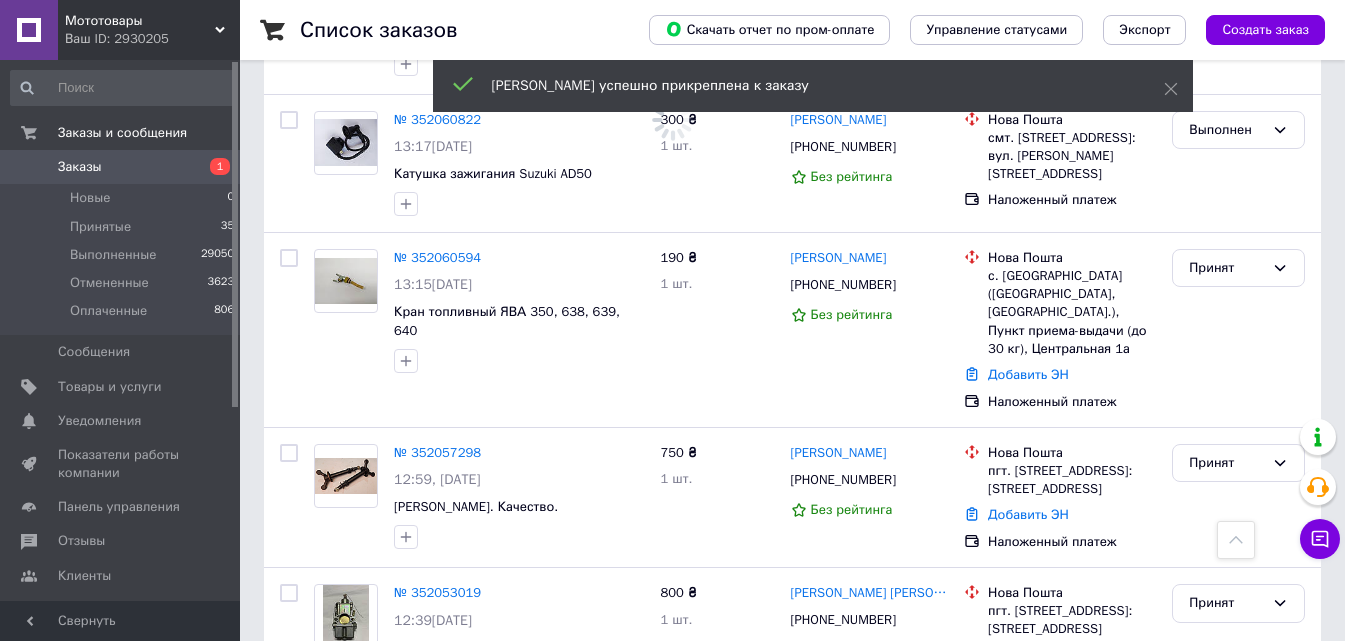 scroll, scrollTop: 760, scrollLeft: 0, axis: vertical 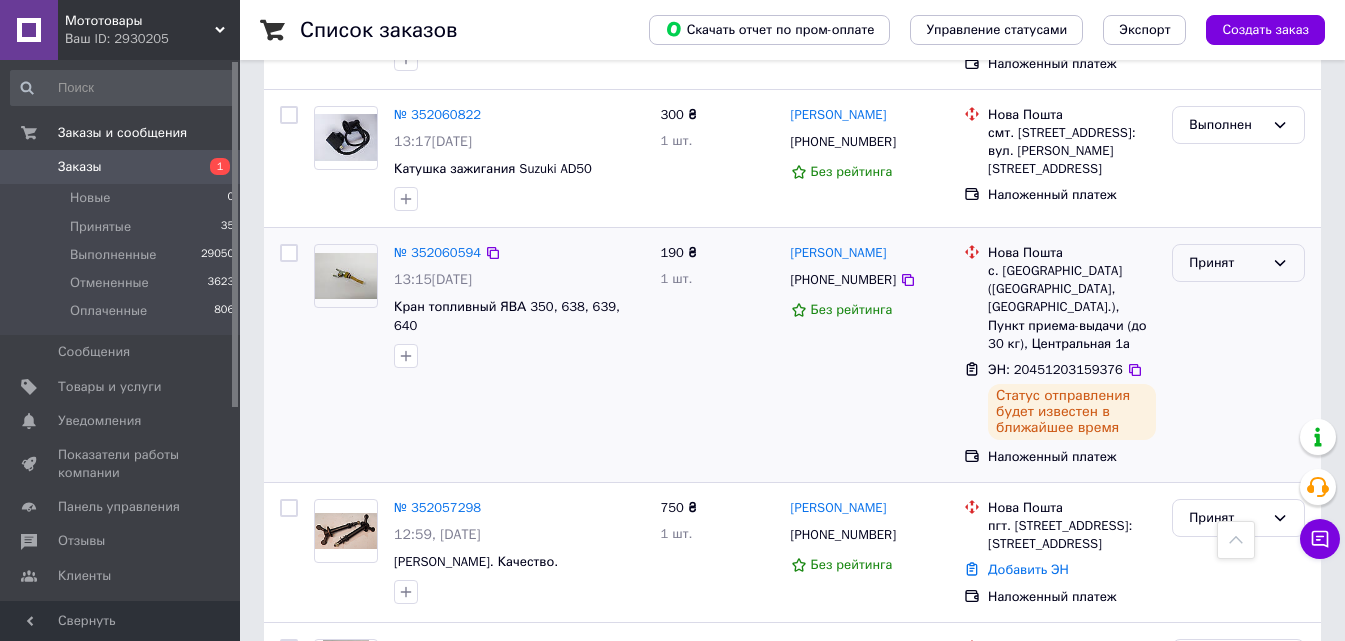 click on "Принят" at bounding box center (1226, 263) 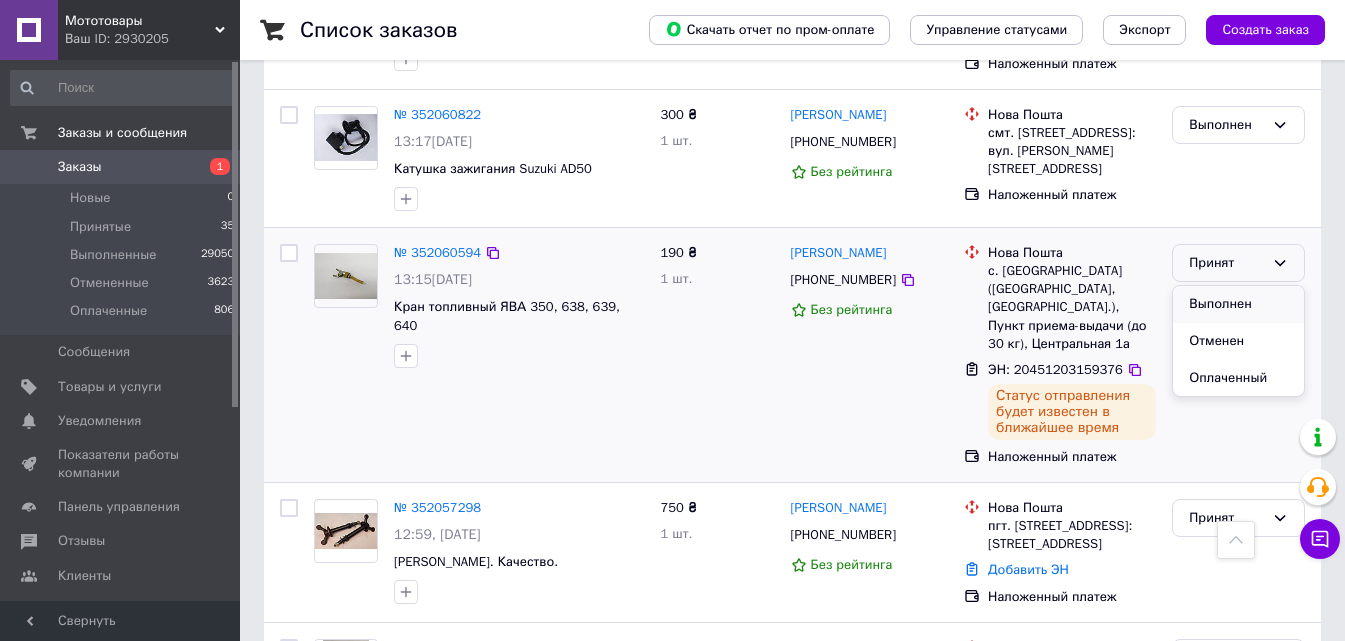 click on "Выполнен" at bounding box center (1238, 304) 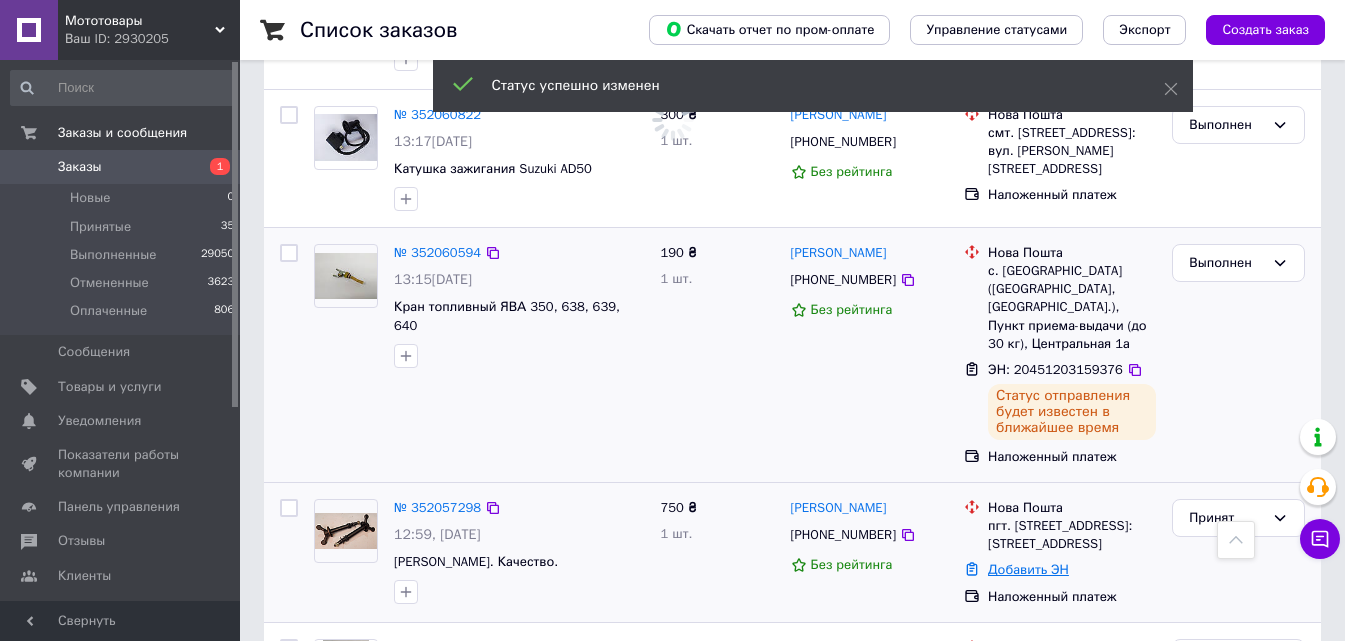 scroll, scrollTop: 860, scrollLeft: 0, axis: vertical 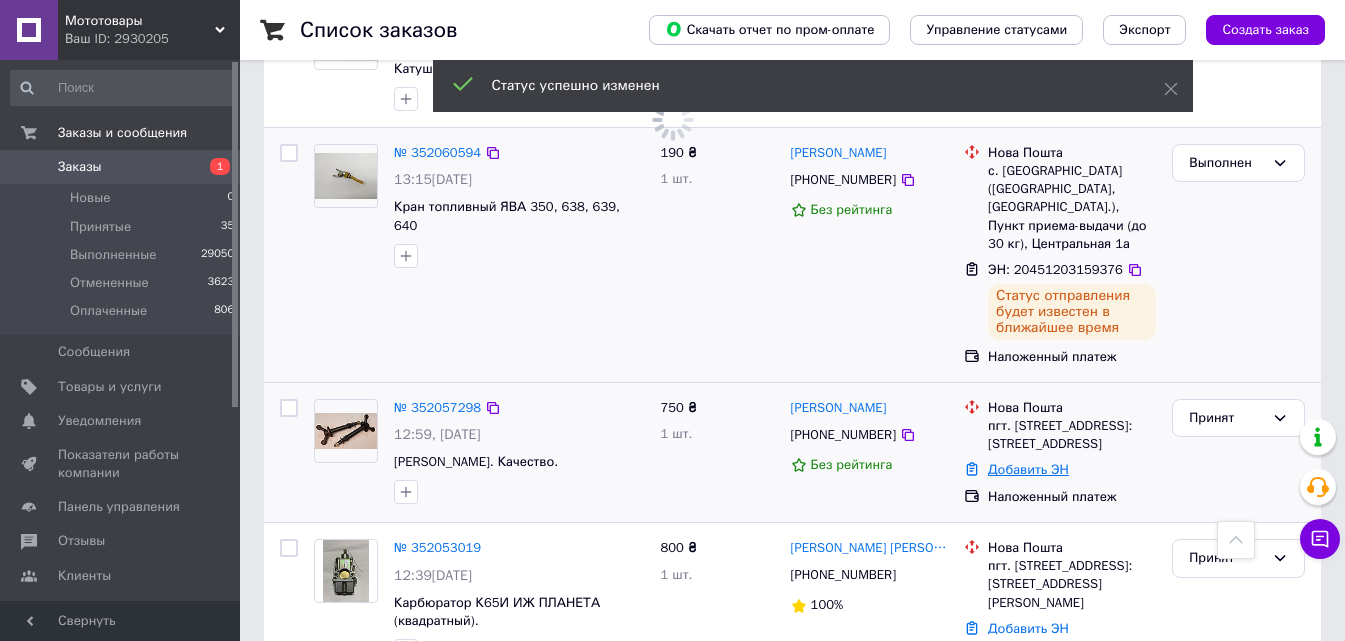 click on "Добавить ЭН" at bounding box center (1028, 469) 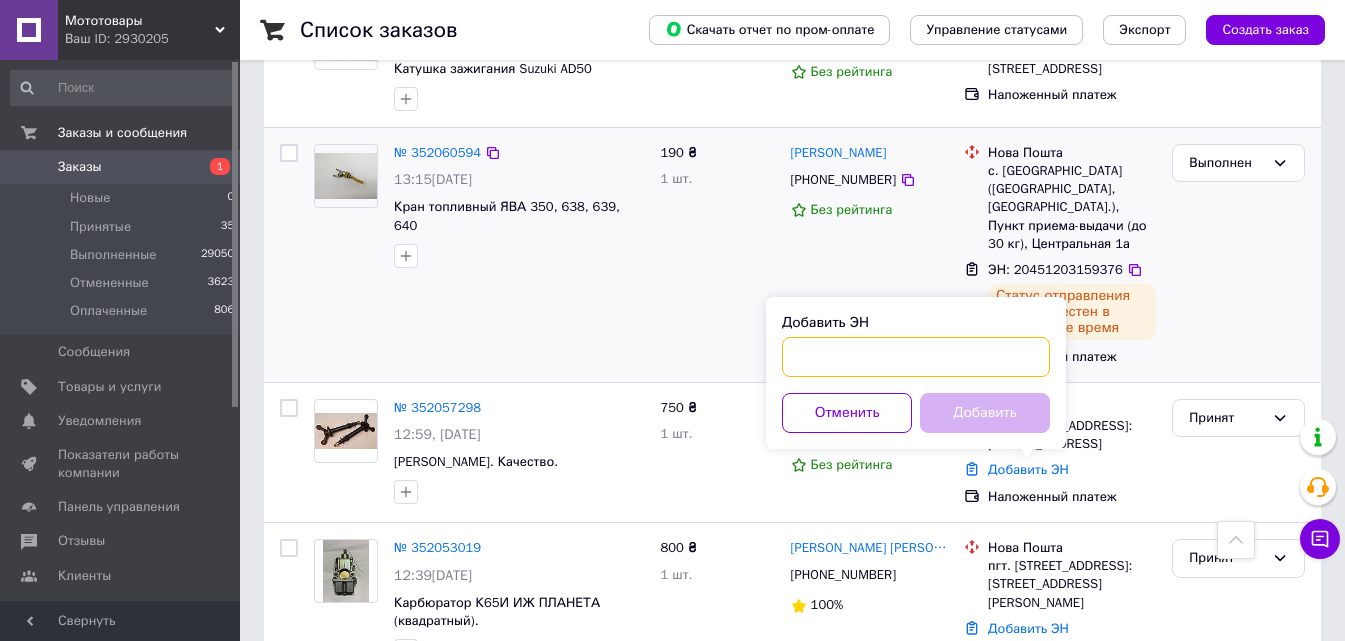 click on "Добавить ЭН" at bounding box center [916, 357] 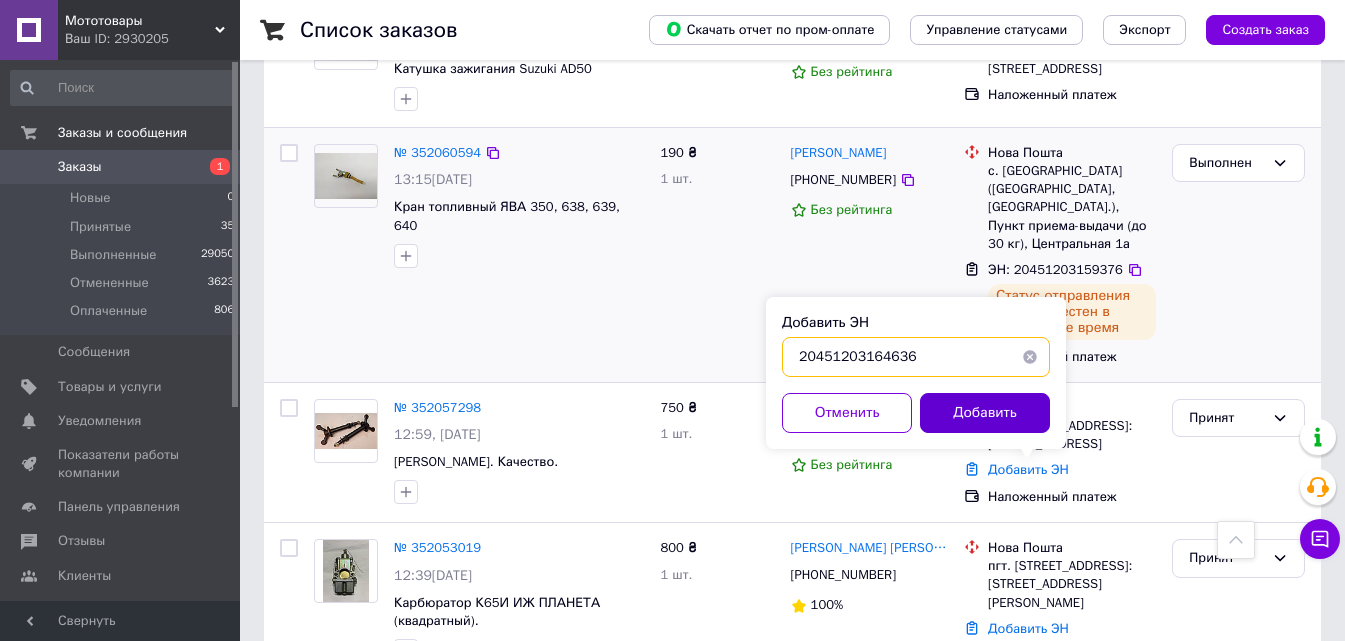 type on "20451203164636" 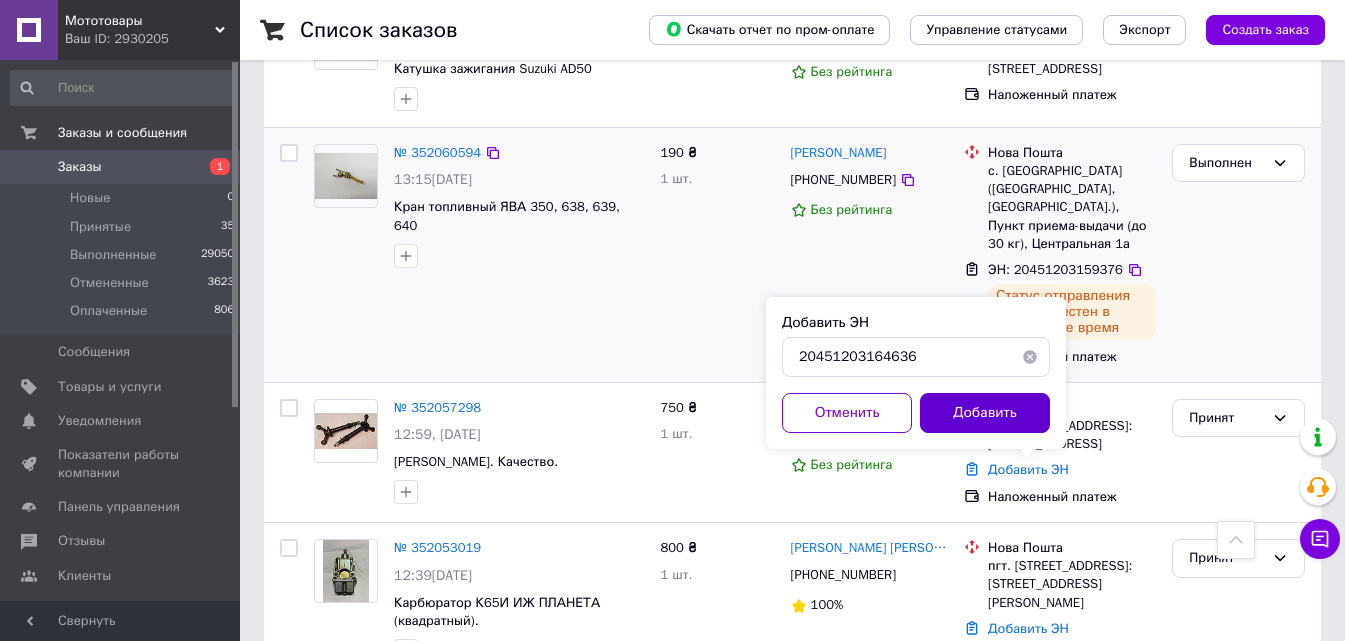 click on "Добавить" at bounding box center [985, 413] 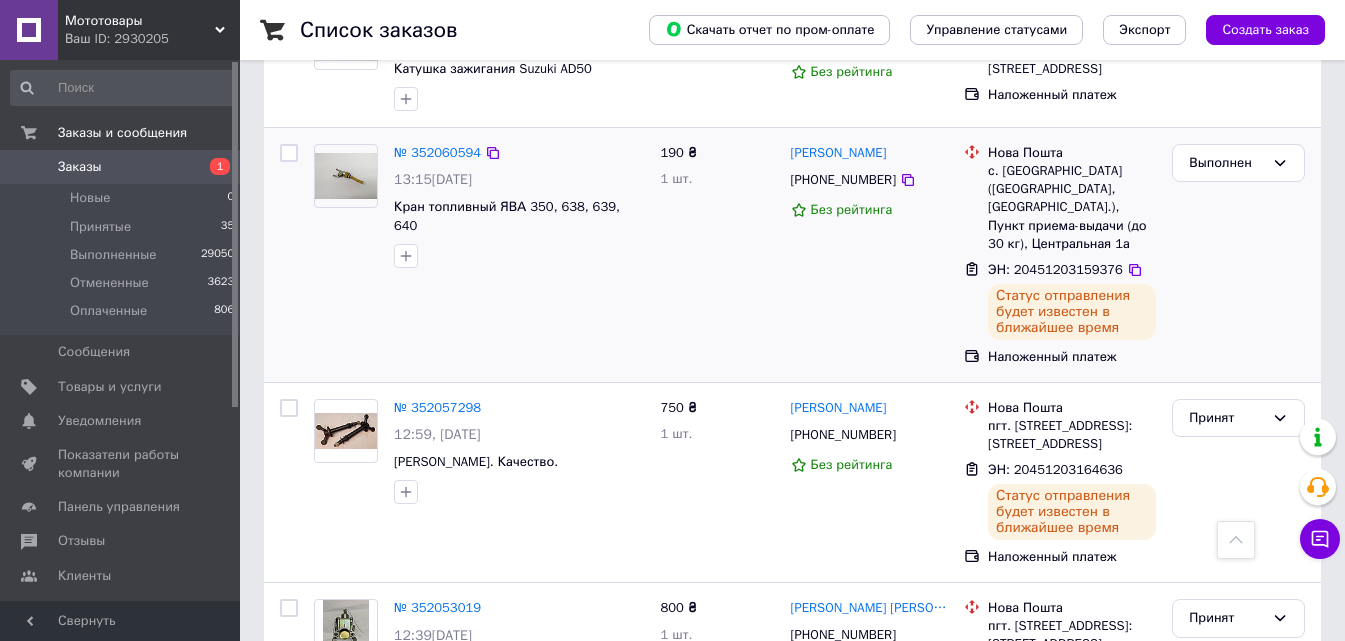 scroll, scrollTop: 1060, scrollLeft: 0, axis: vertical 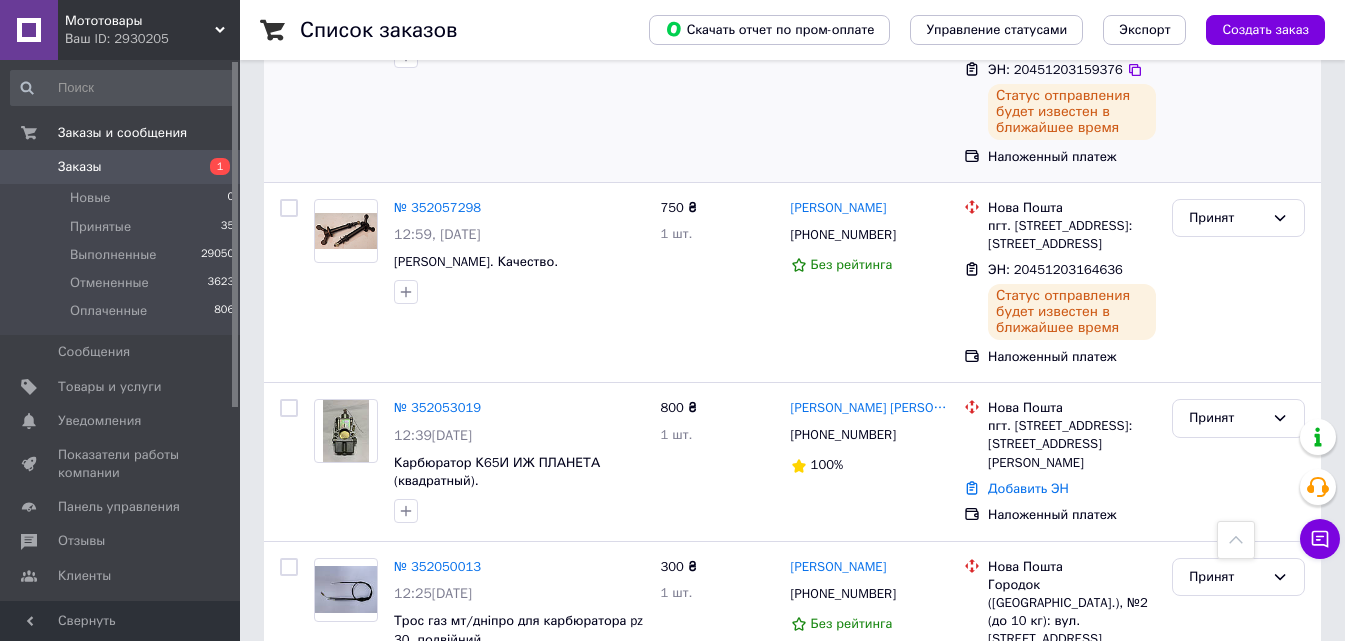 click on "Принят" at bounding box center (1226, 218) 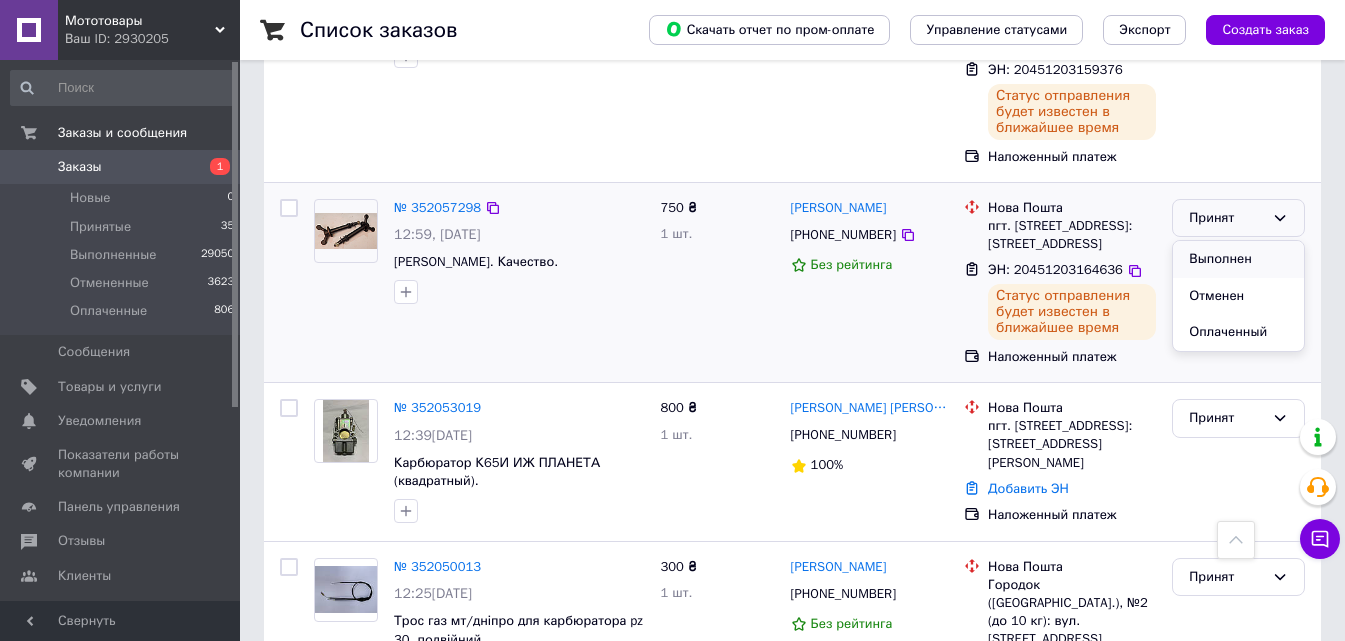 click on "Выполнен" at bounding box center (1238, 259) 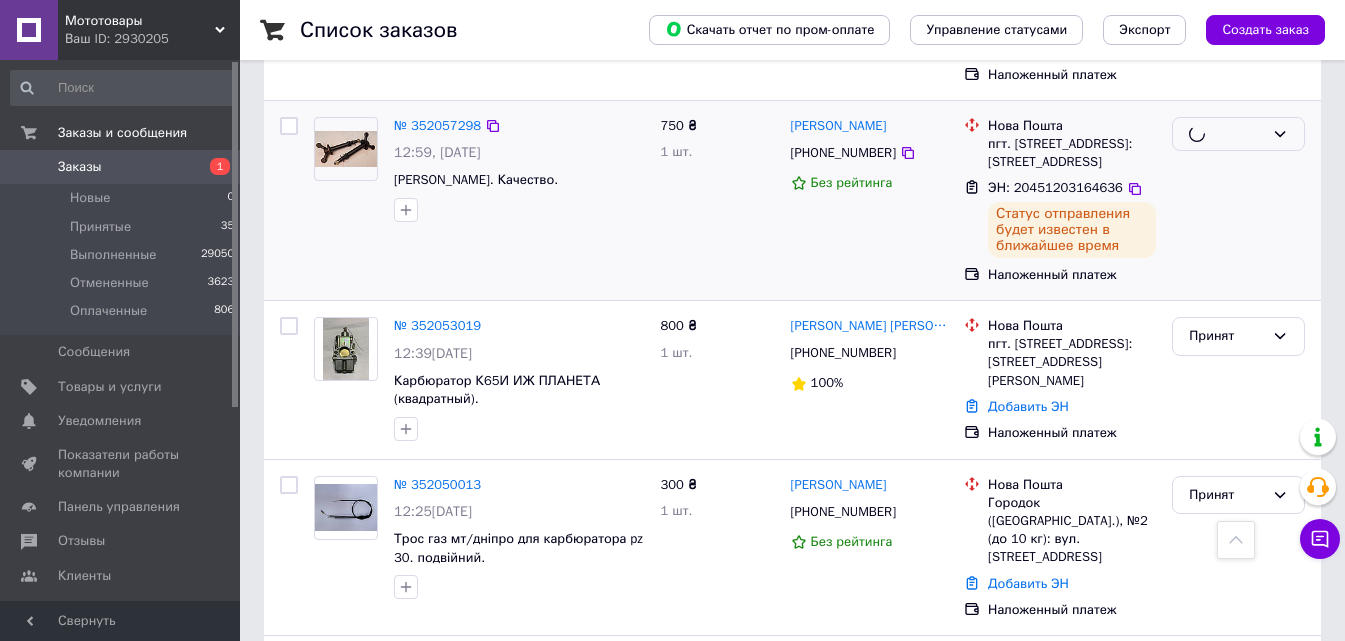 scroll, scrollTop: 1160, scrollLeft: 0, axis: vertical 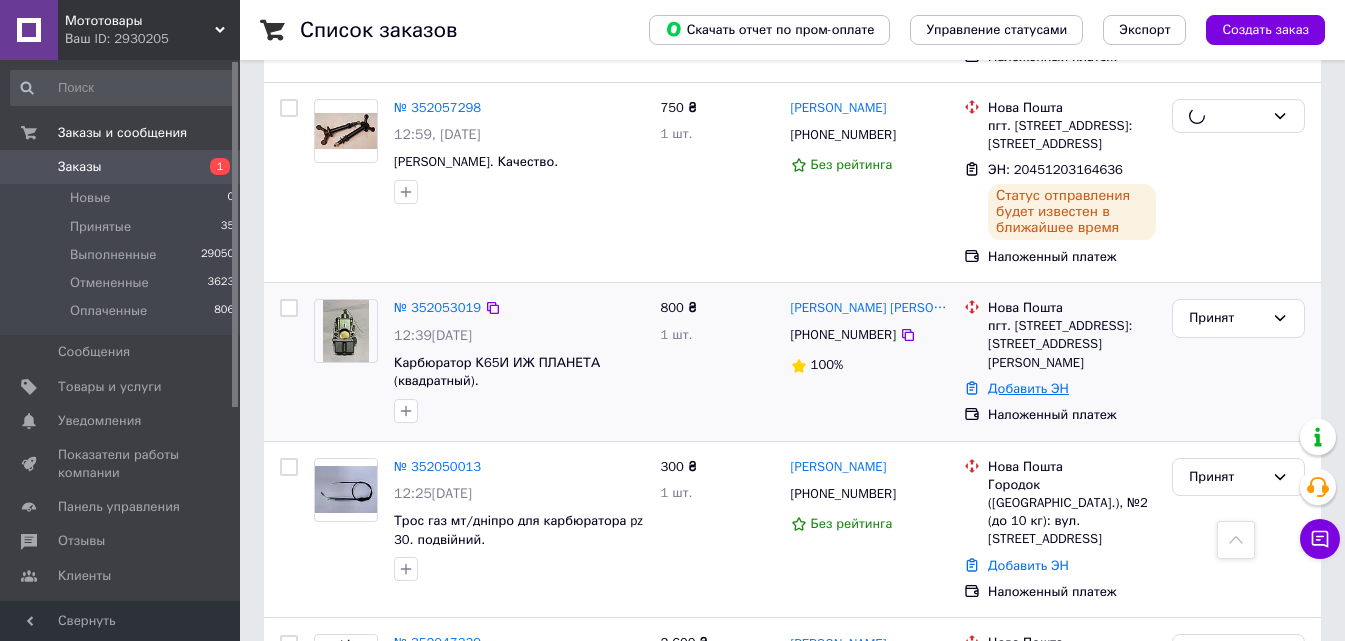 click on "Добавить ЭН" at bounding box center [1028, 388] 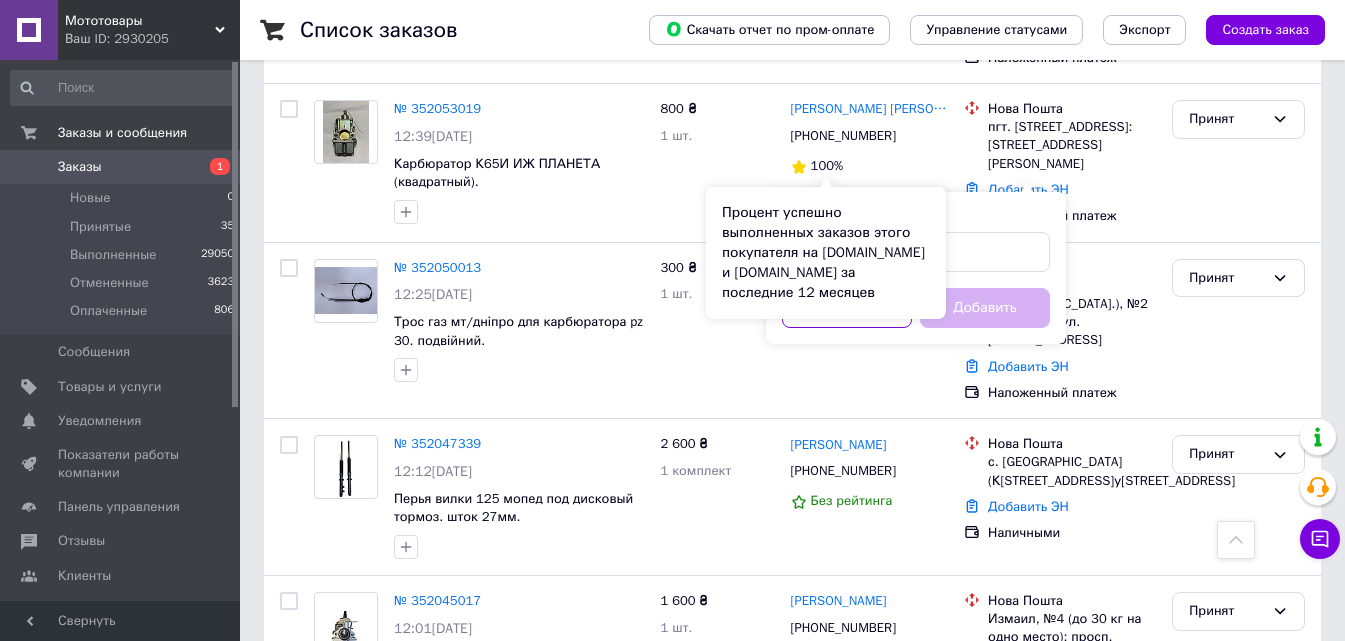 scroll, scrollTop: 1360, scrollLeft: 0, axis: vertical 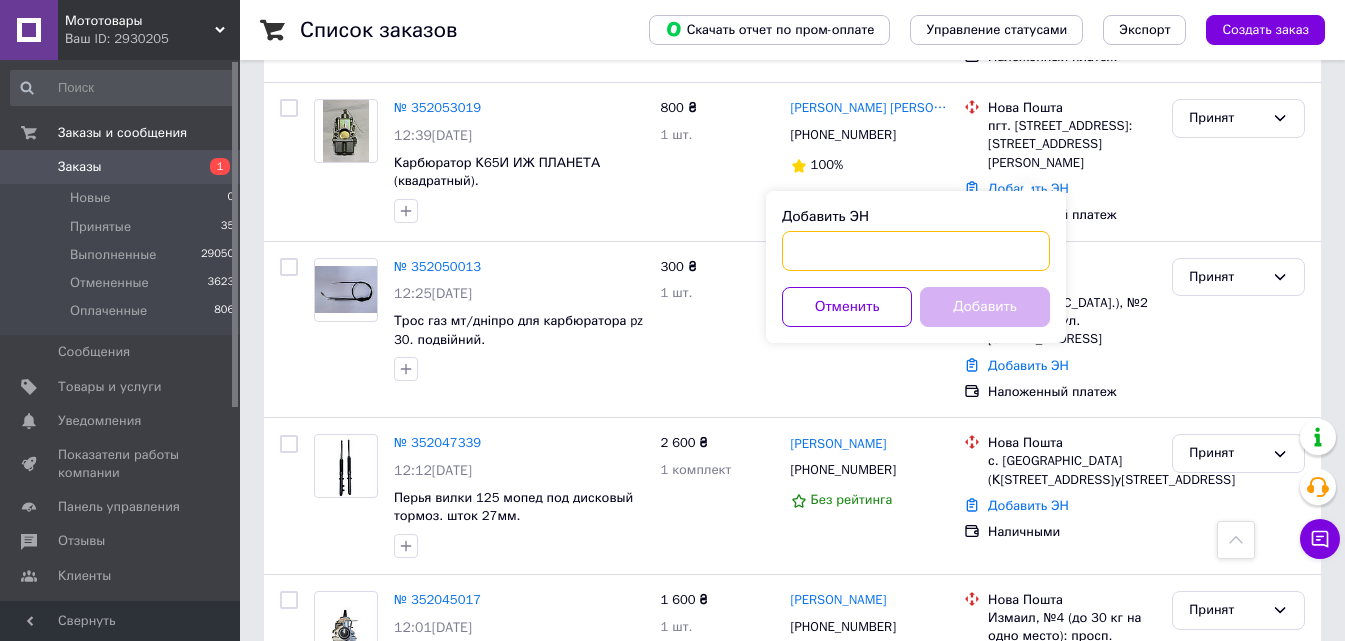 click on "Добавить ЭН" at bounding box center [916, 251] 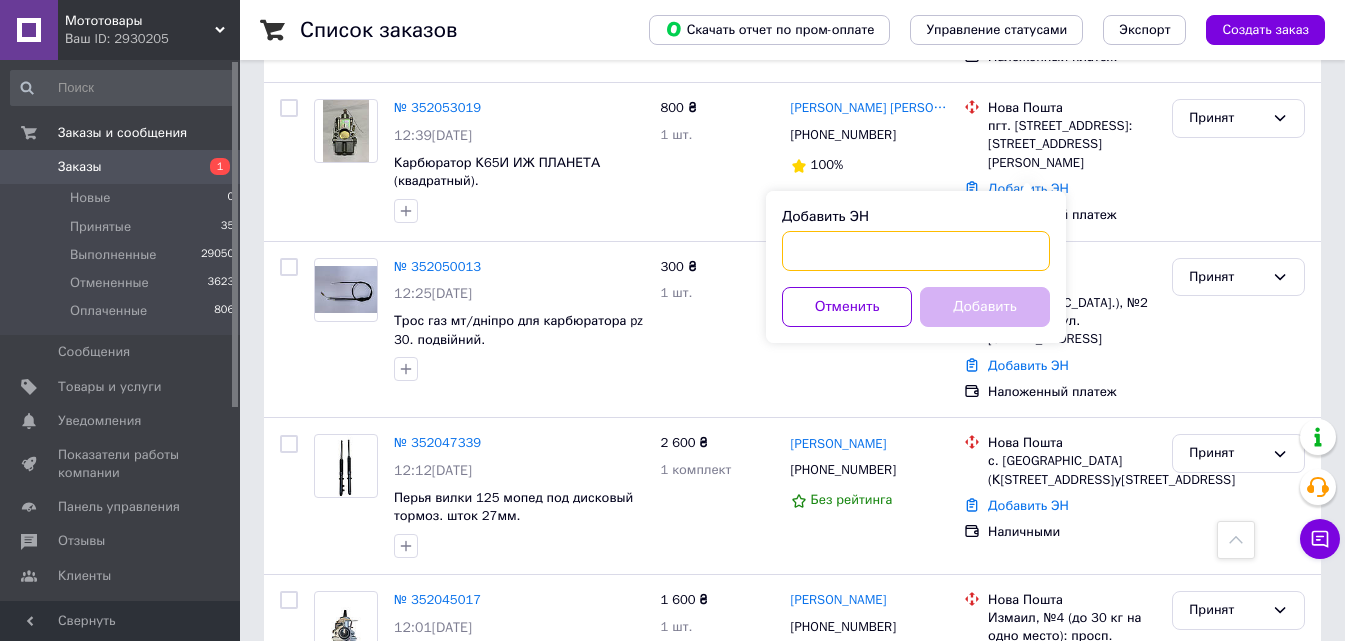 paste on "20451203055419" 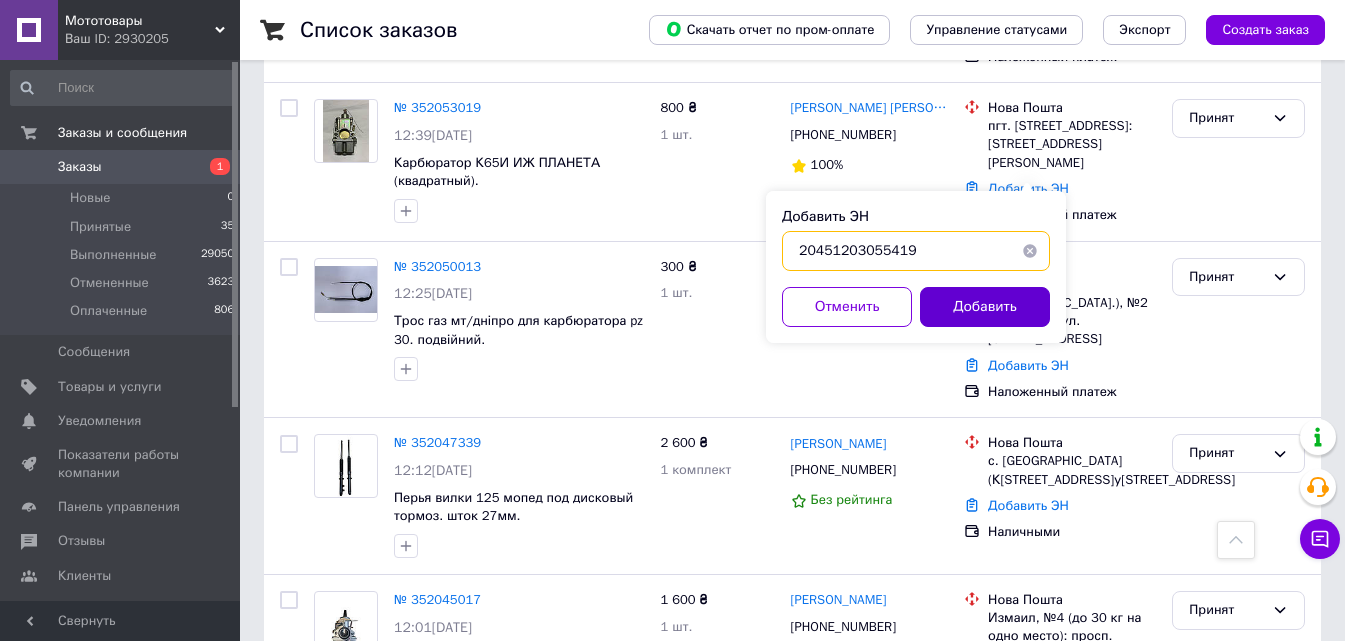 type on "20451203055419" 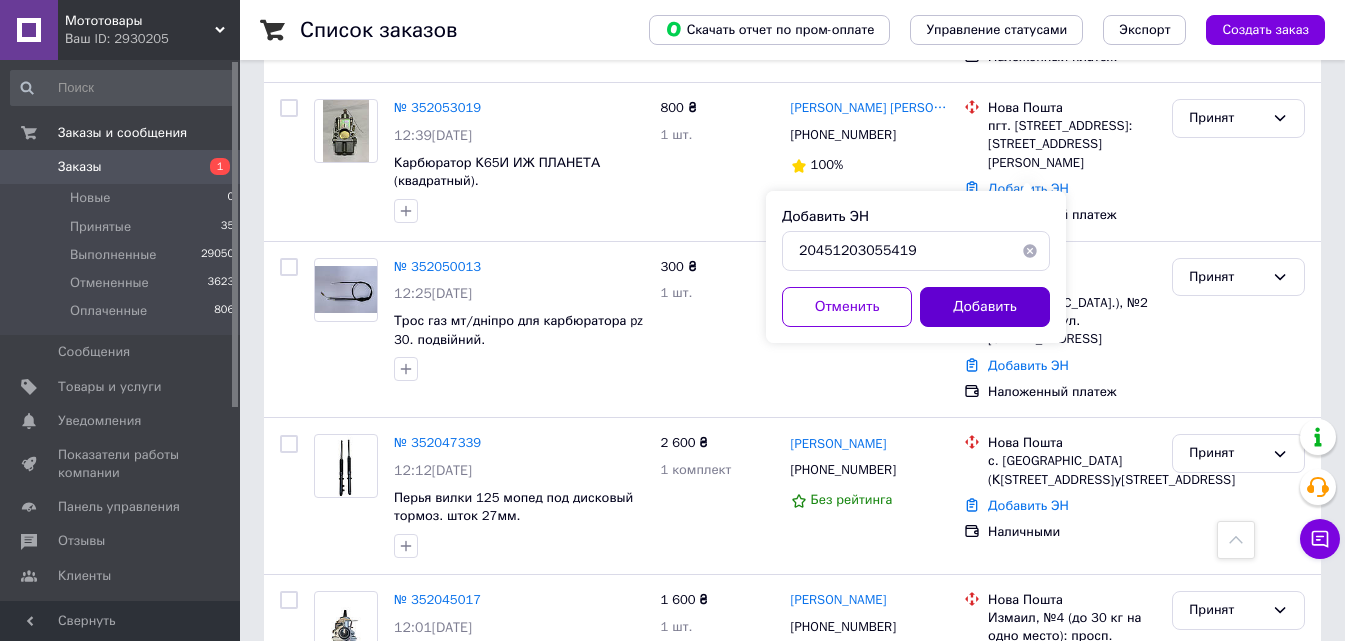 click on "Добавить" at bounding box center (985, 307) 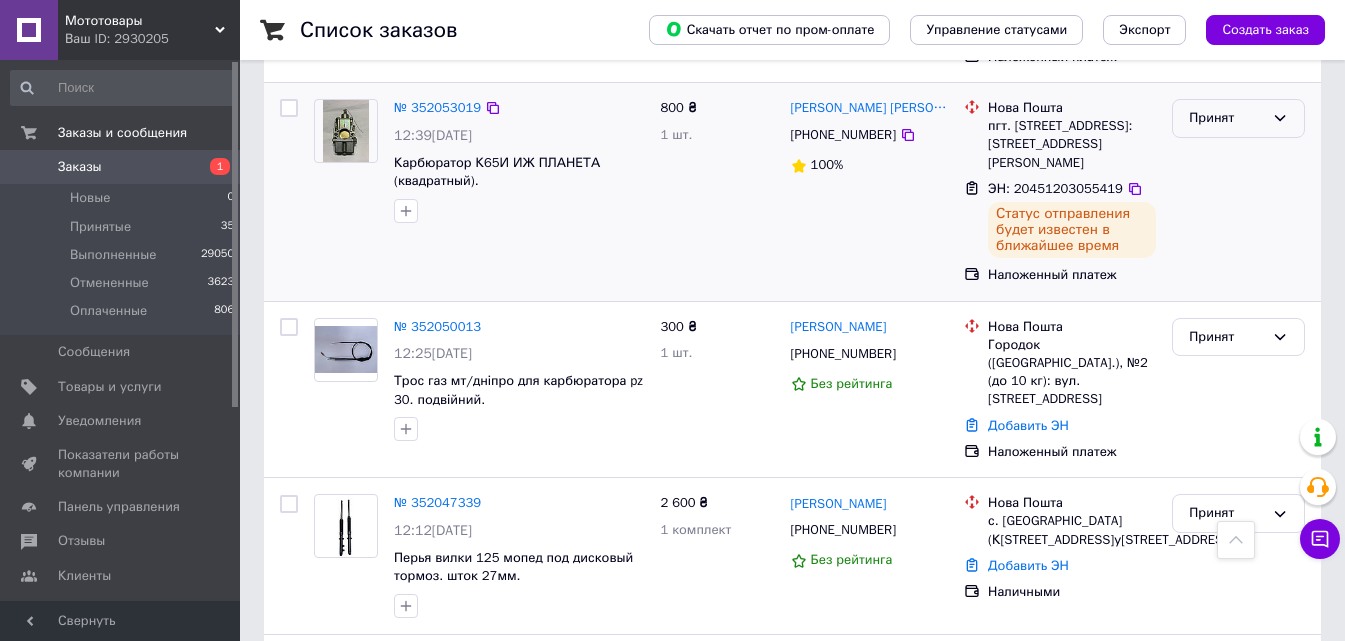 click on "Принят" at bounding box center [1226, 118] 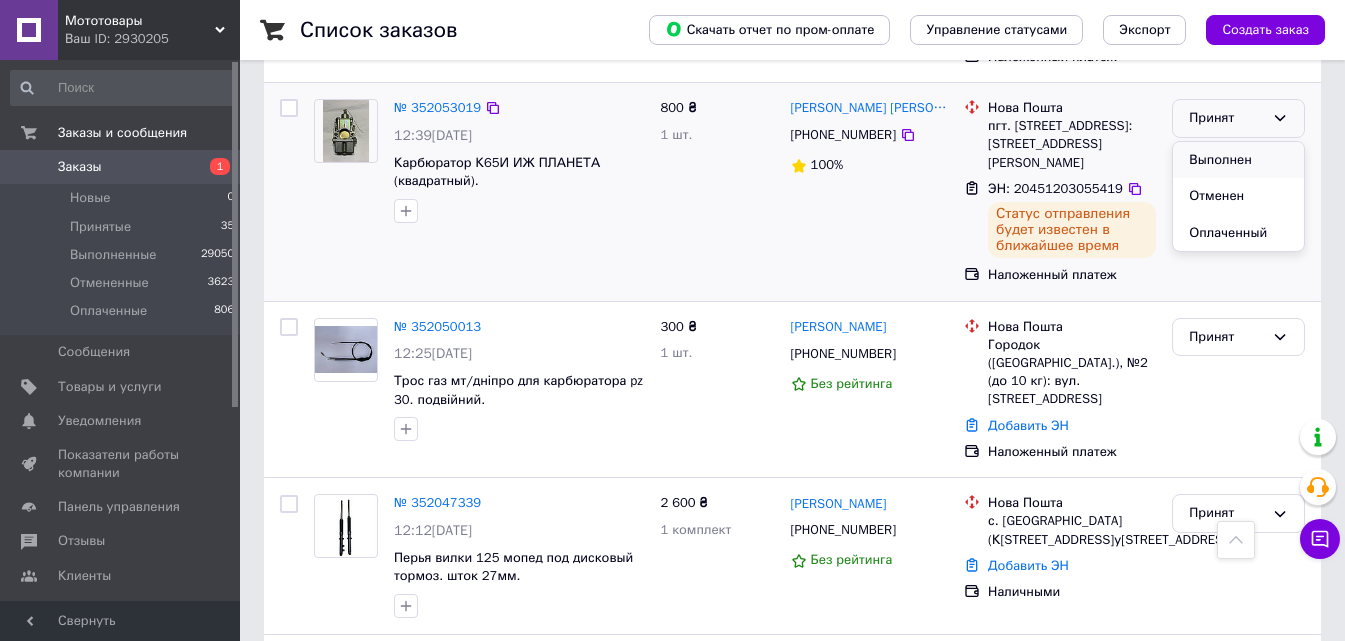click on "Выполнен" at bounding box center [1238, 160] 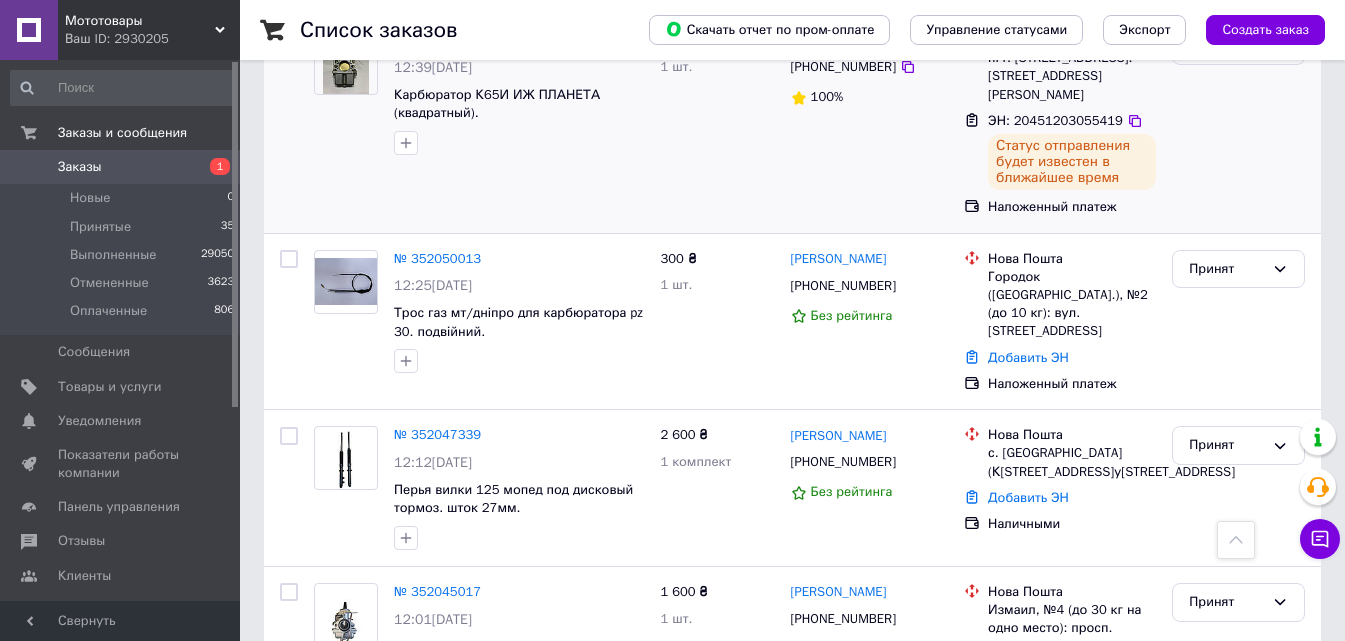 scroll, scrollTop: 1460, scrollLeft: 0, axis: vertical 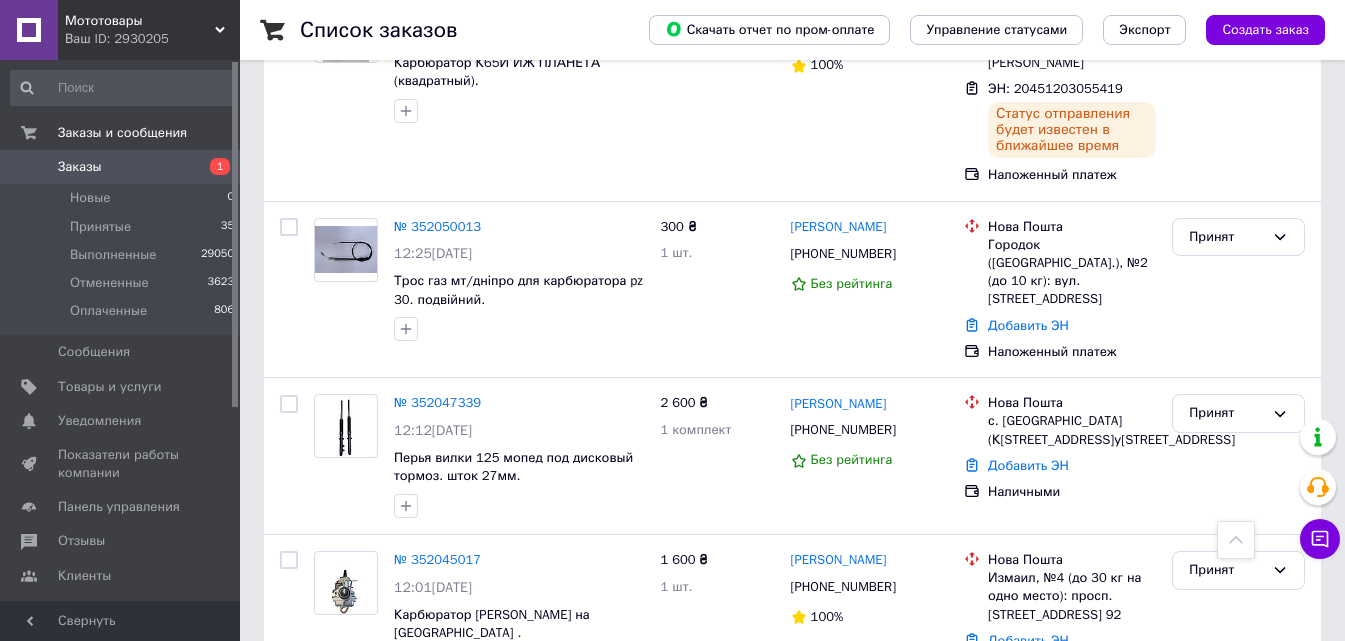 click on "Добавить ЭН" at bounding box center [1028, 325] 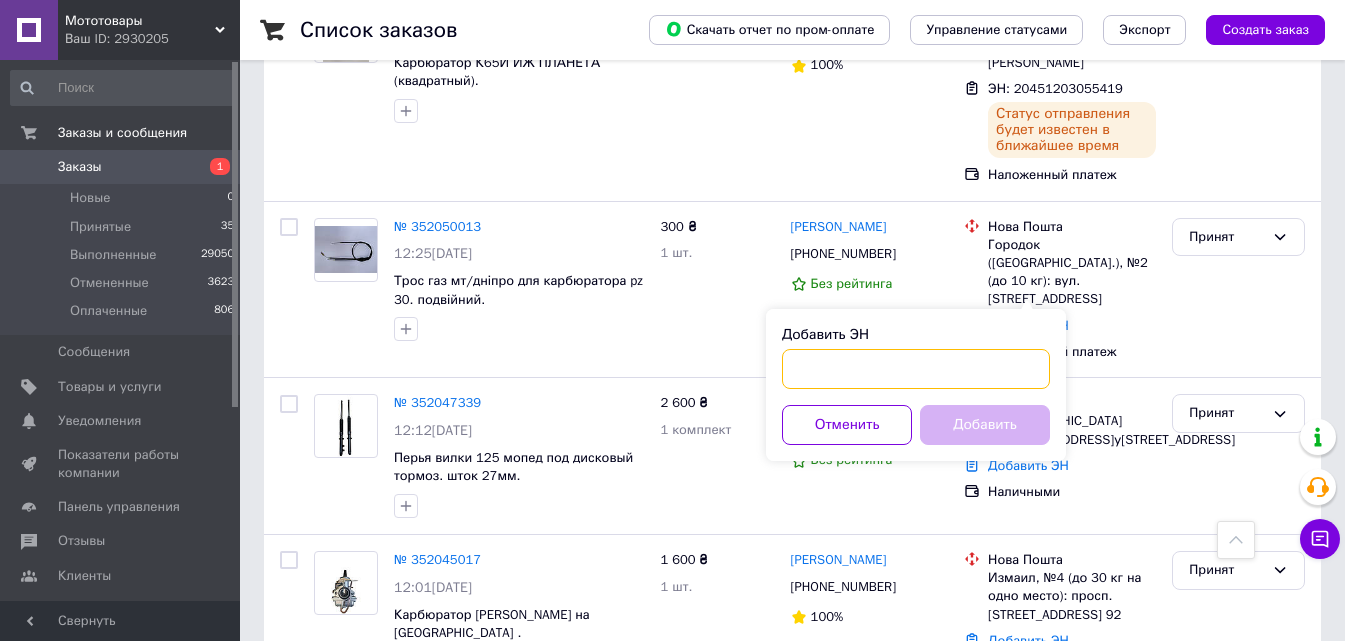 click on "Добавить ЭН" at bounding box center [916, 369] 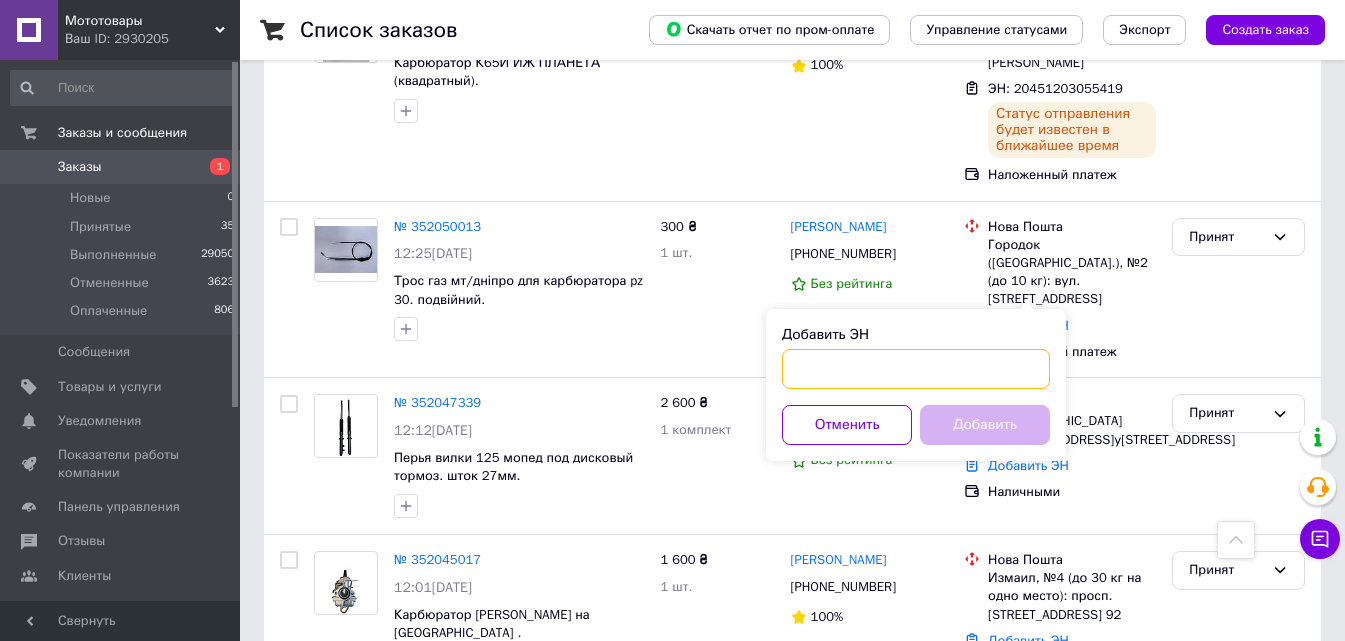 paste on "20451203054271" 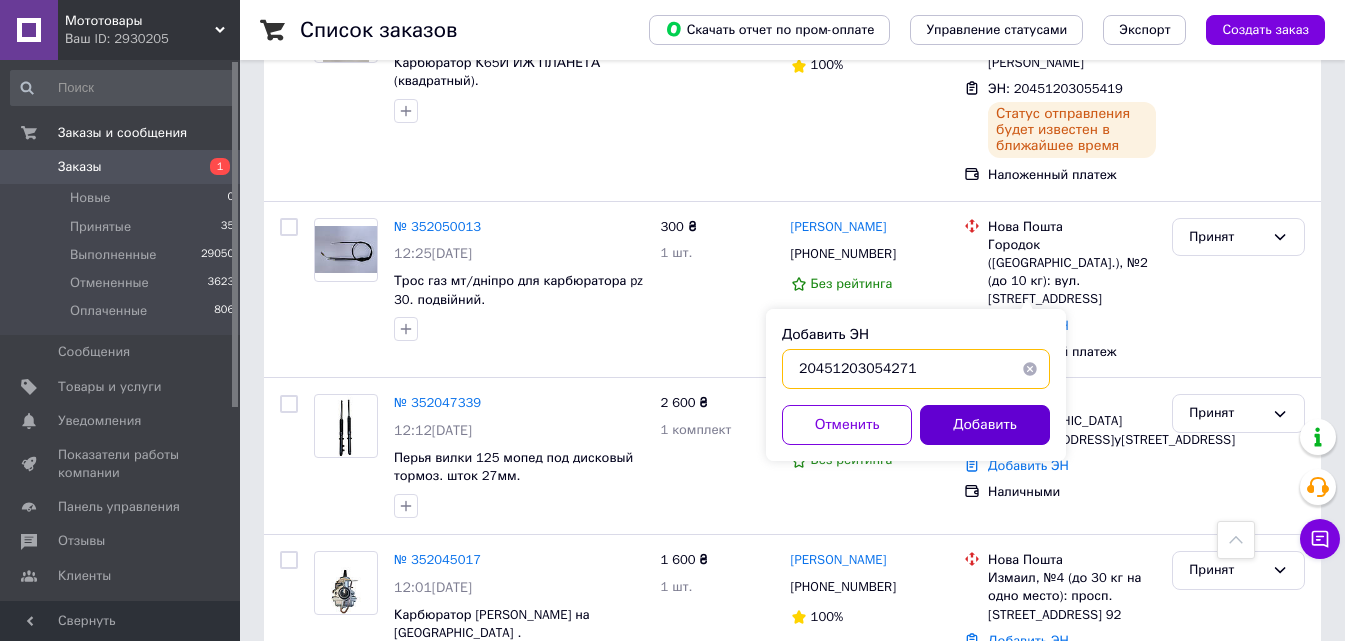 type on "20451203054271" 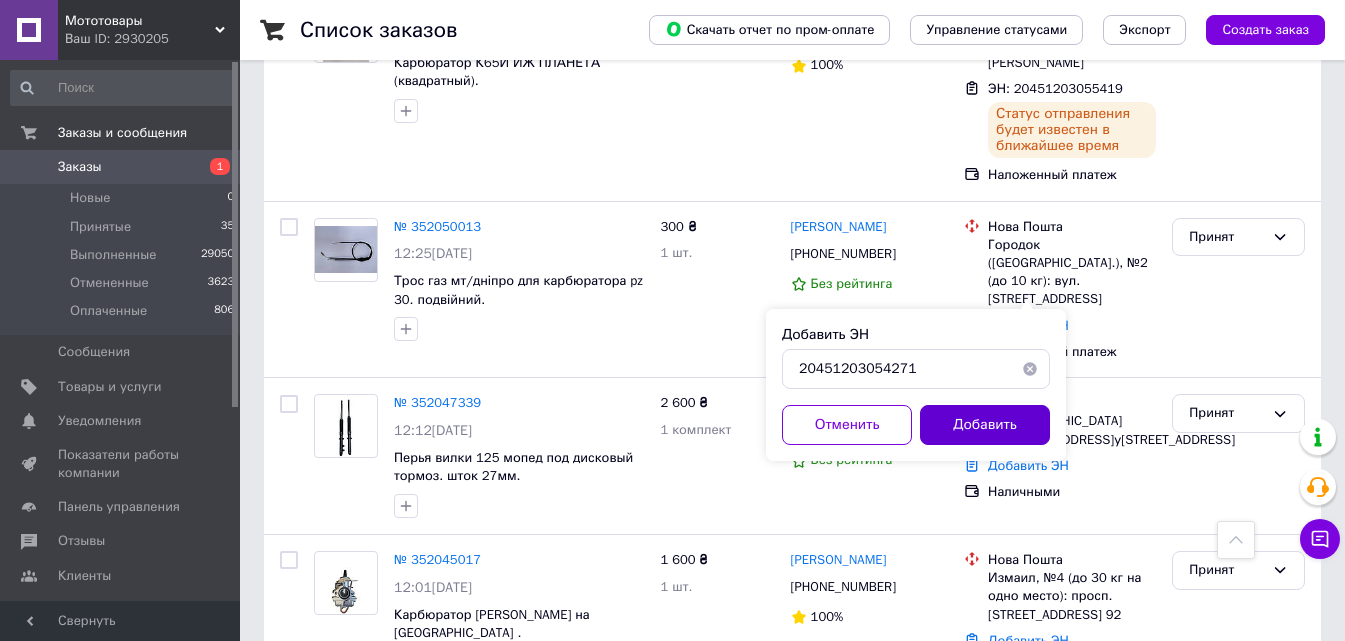 click on "Добавить" at bounding box center [985, 425] 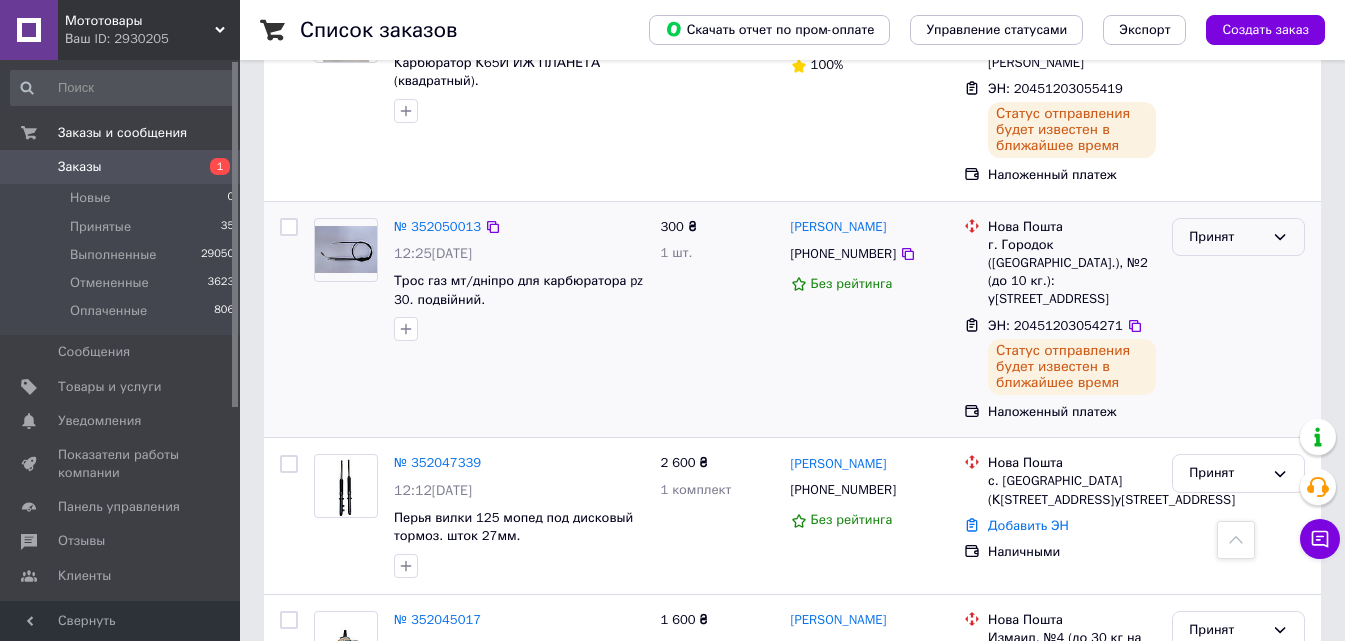 click on "Принят" at bounding box center (1226, 237) 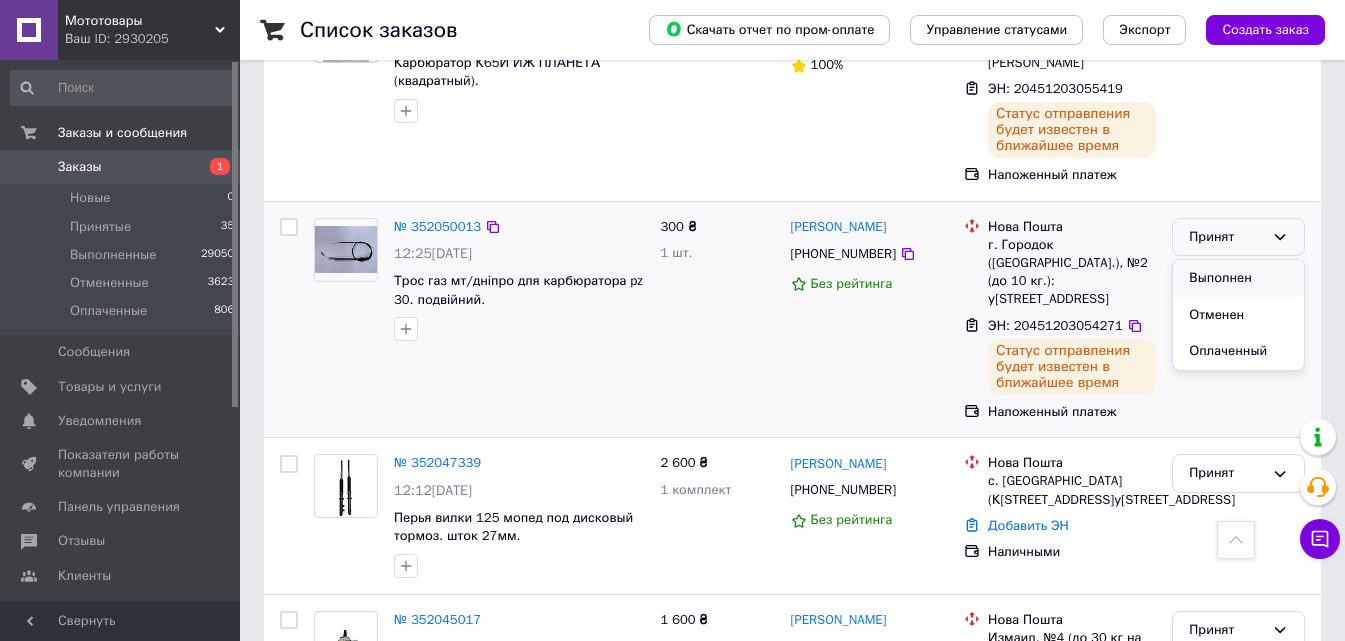click on "Выполнен" at bounding box center [1238, 278] 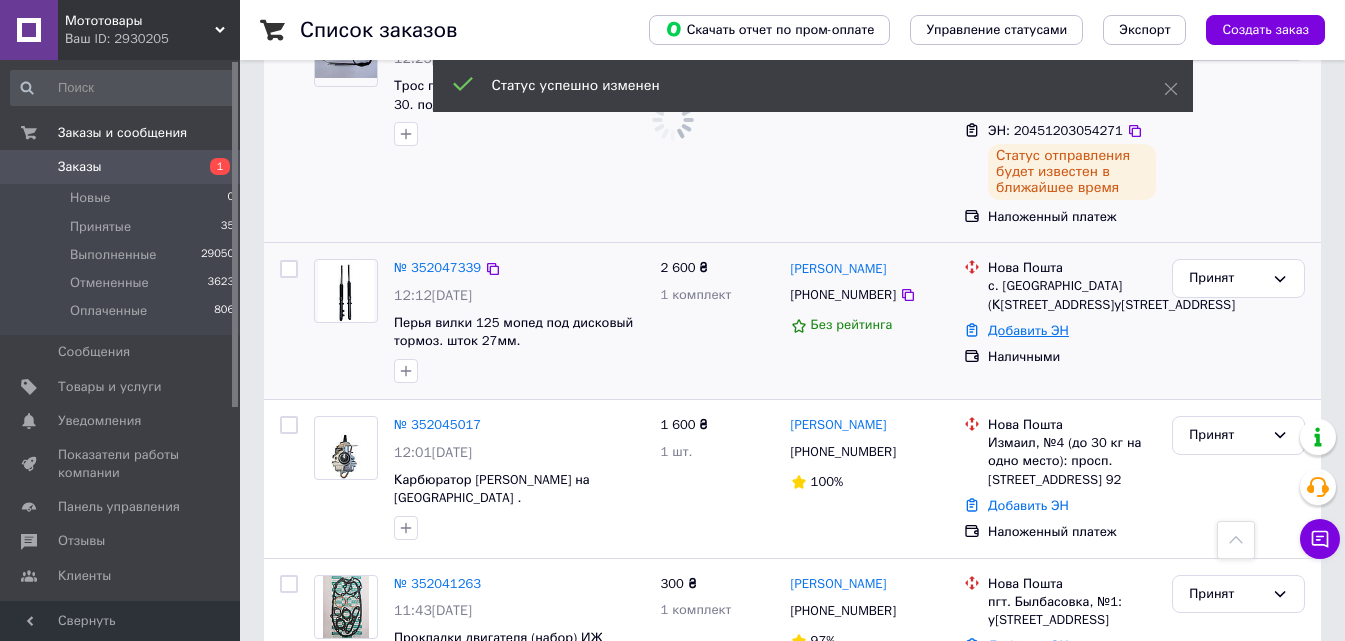 scroll, scrollTop: 1660, scrollLeft: 0, axis: vertical 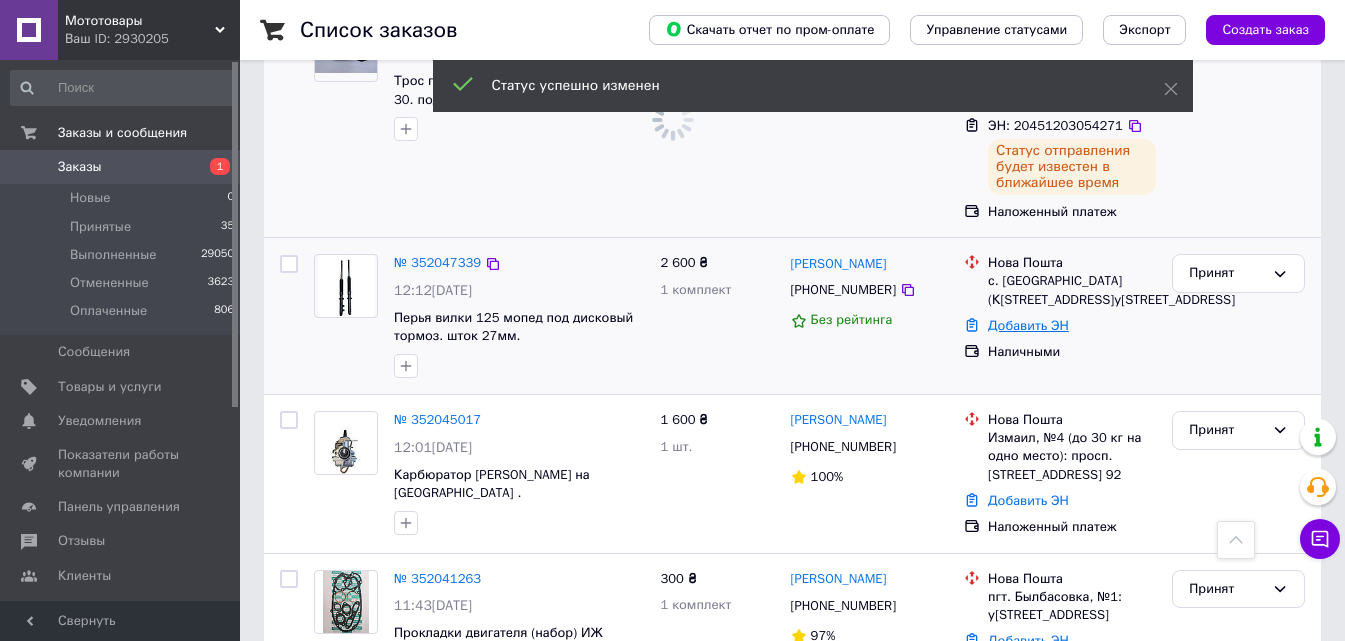 click on "Добавить ЭН" at bounding box center [1028, 325] 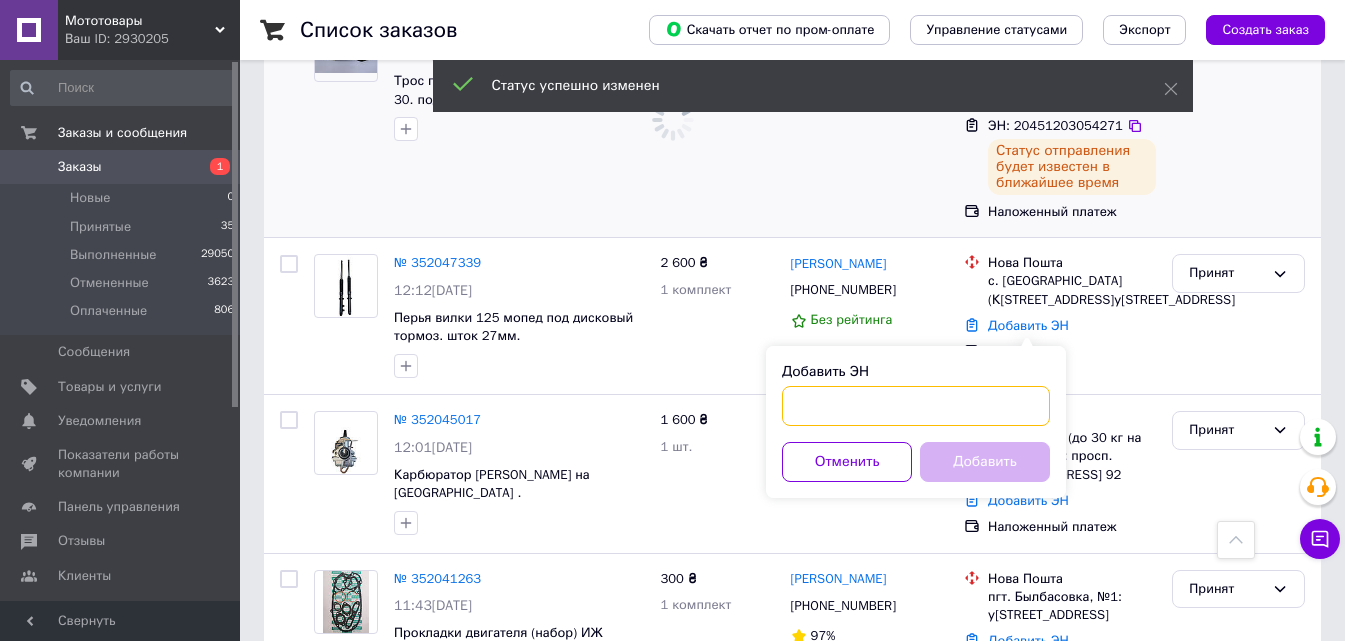 click on "Добавить ЭН" at bounding box center (916, 406) 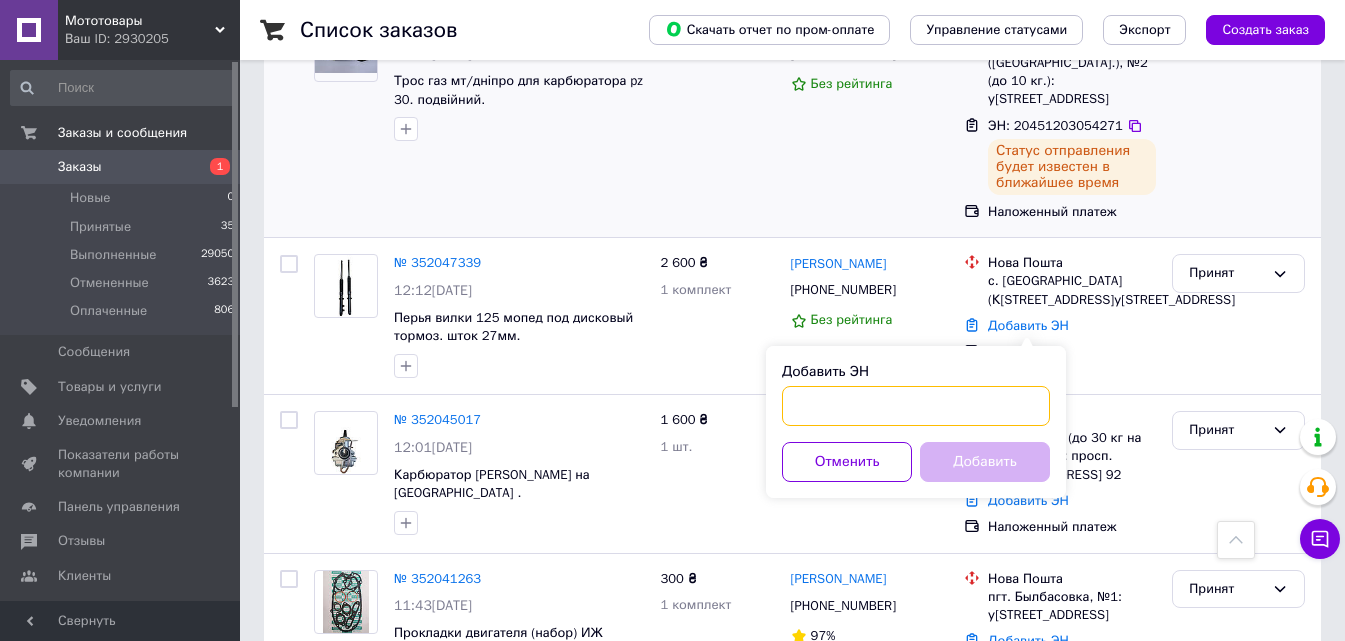 paste on "20451203053113" 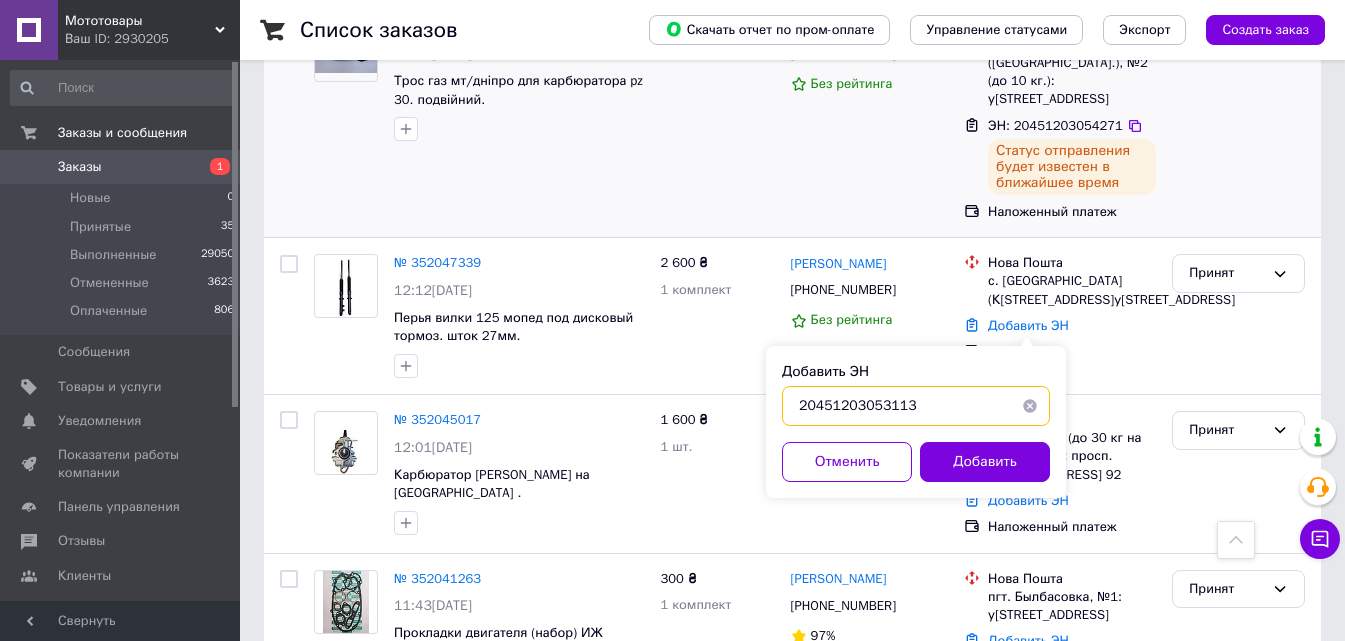 type on "20451203053113" 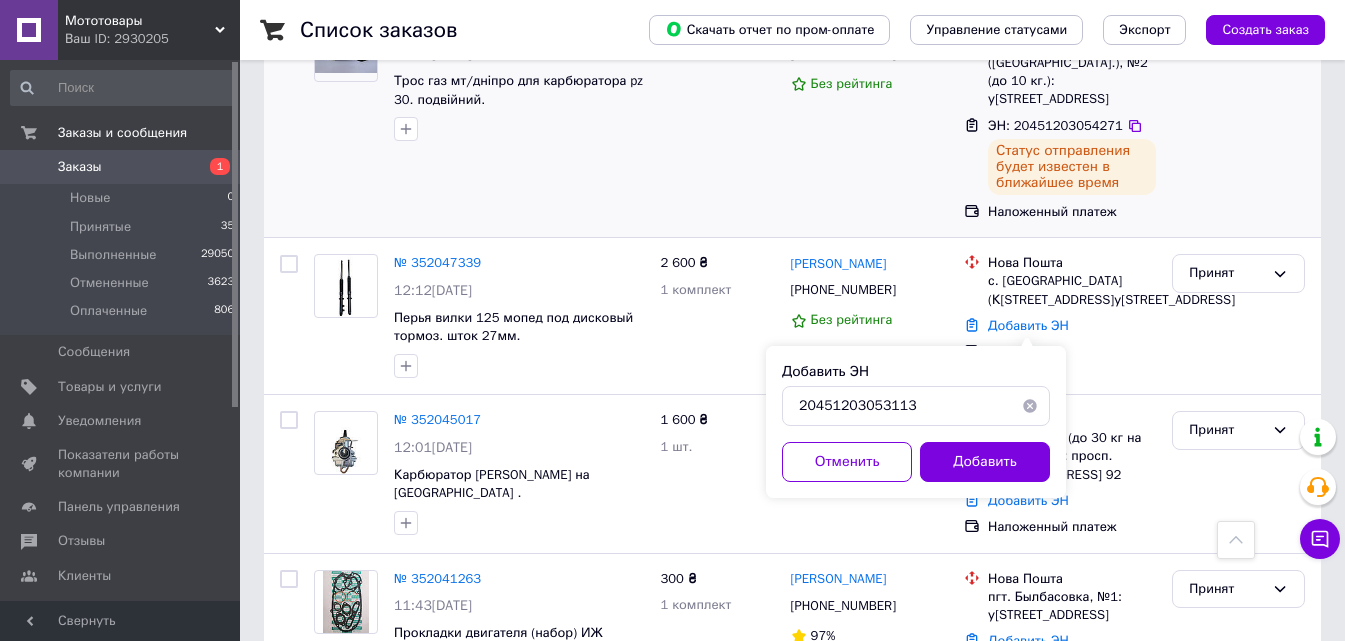 click on "Добавить ЭН 20451203053113 Отменить Добавить" at bounding box center (916, 422) 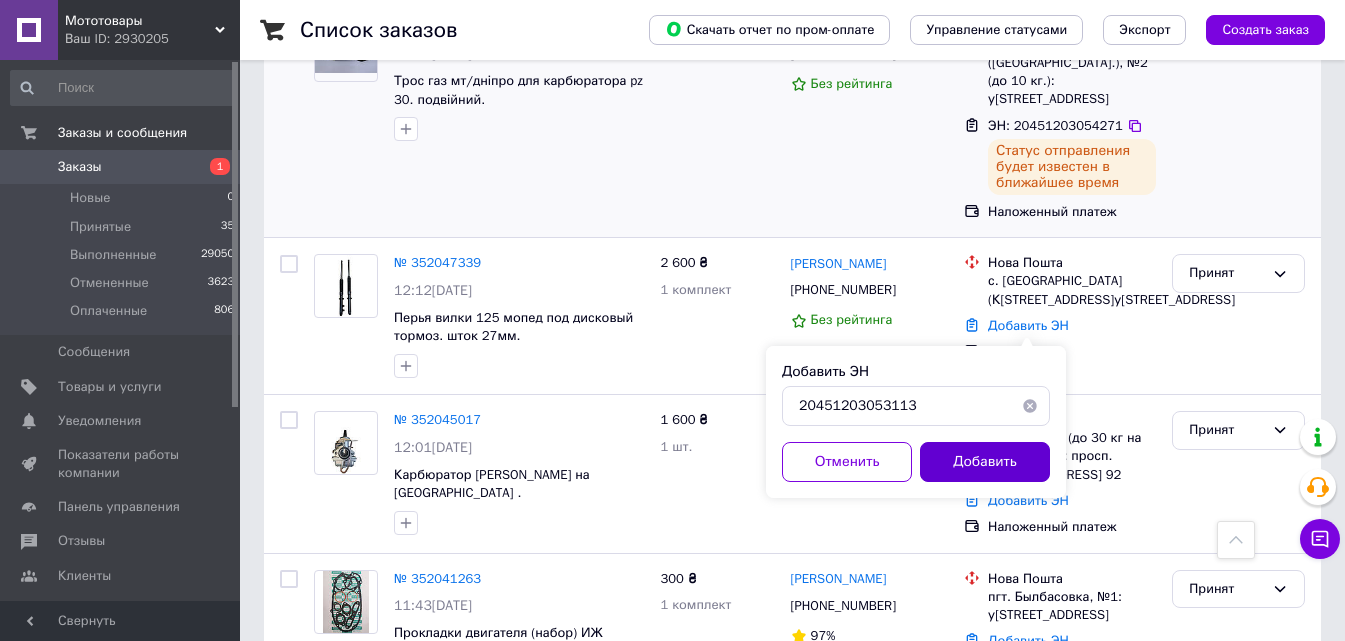 click on "Добавить" at bounding box center [985, 462] 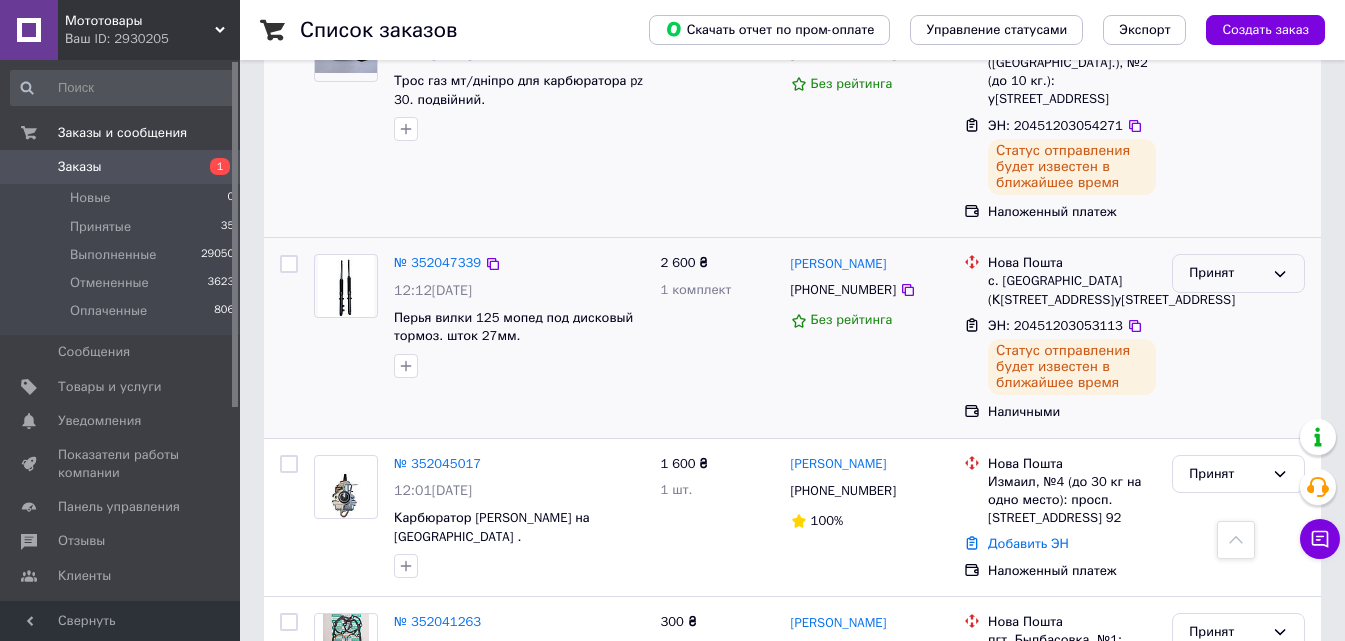 click on "Принят" at bounding box center (1226, 273) 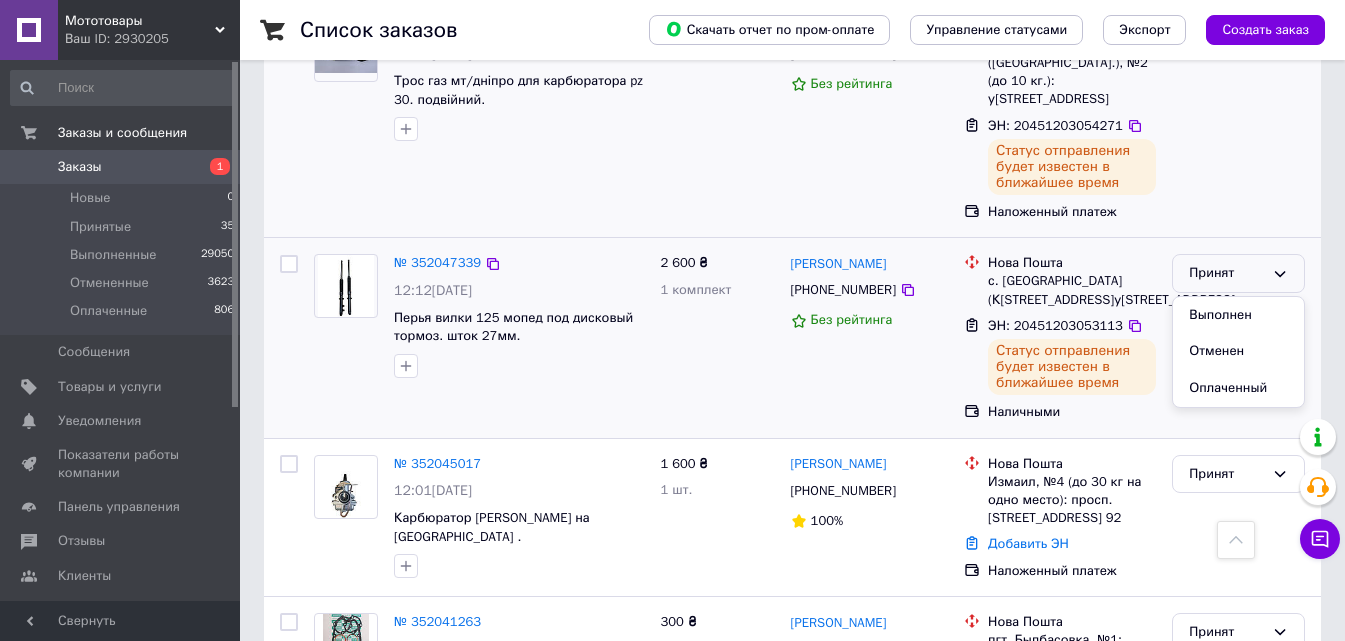 click on "Выполнен" at bounding box center (1238, 315) 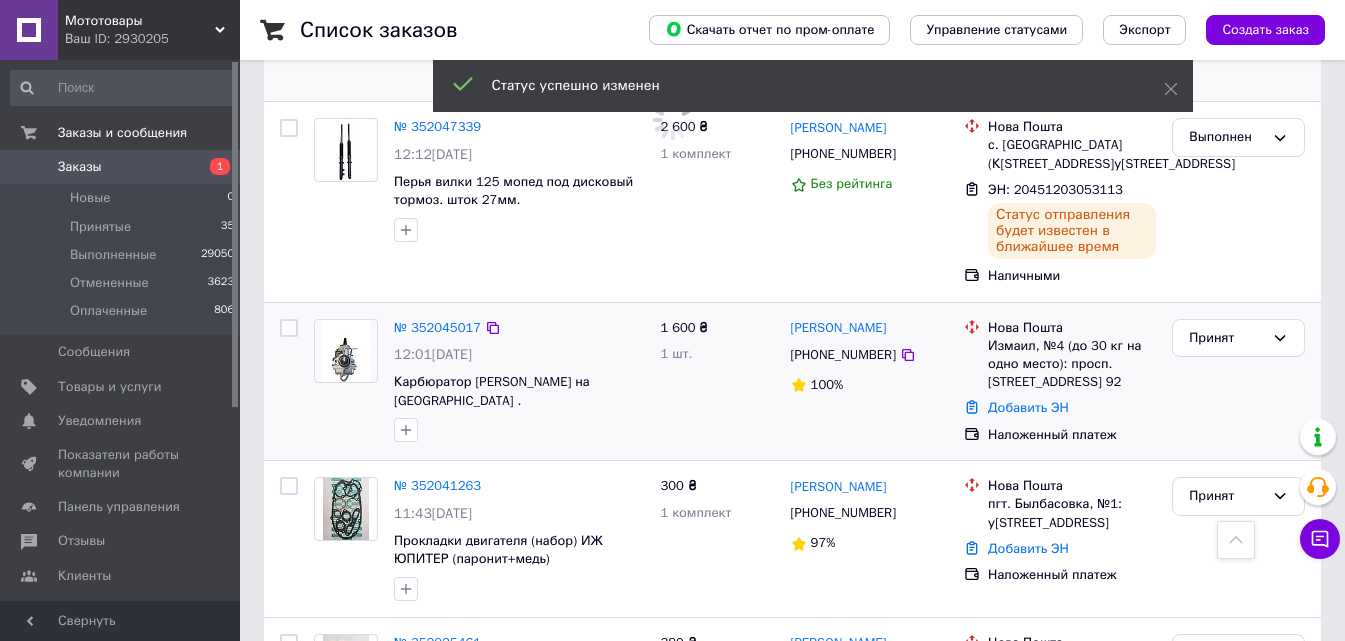 scroll, scrollTop: 1860, scrollLeft: 0, axis: vertical 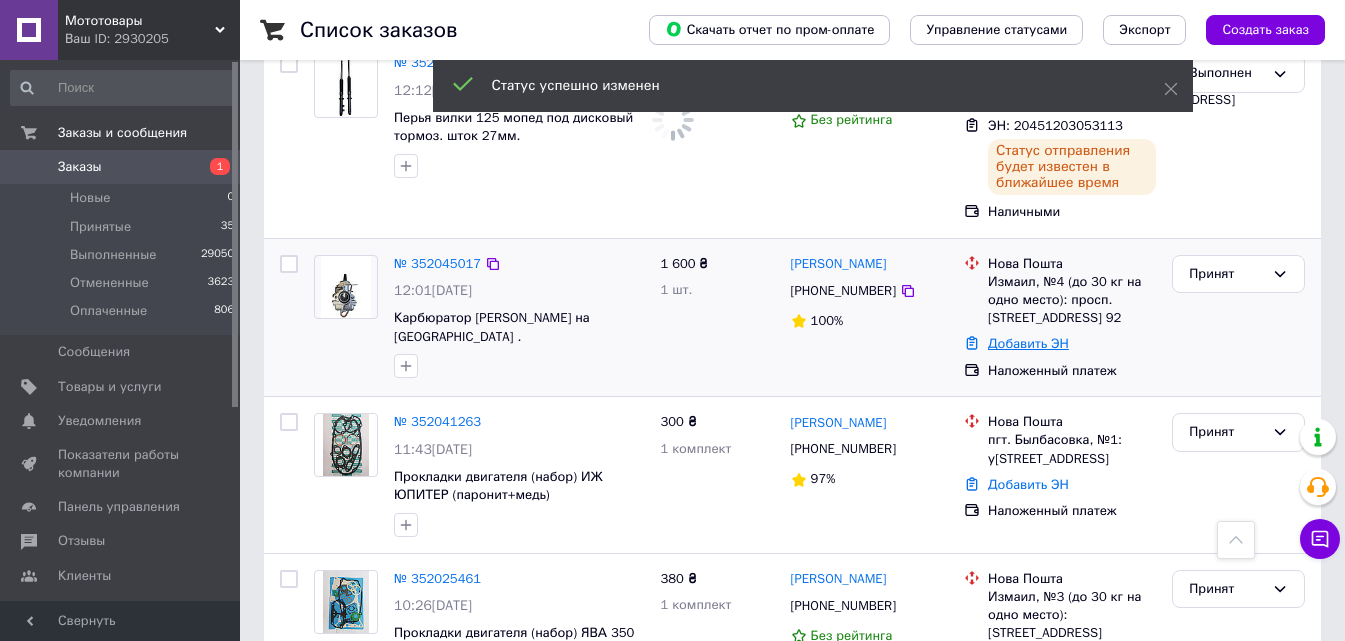 click on "Добавить ЭН" at bounding box center (1028, 343) 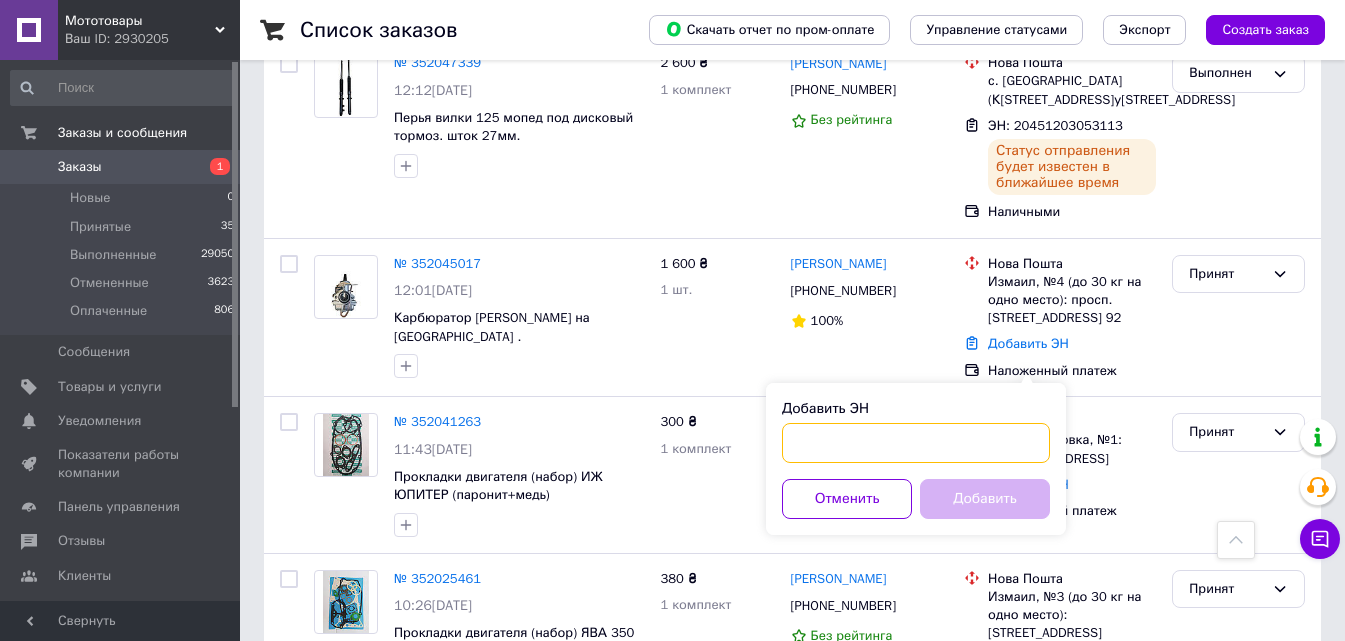 click on "Добавить ЭН" at bounding box center [916, 443] 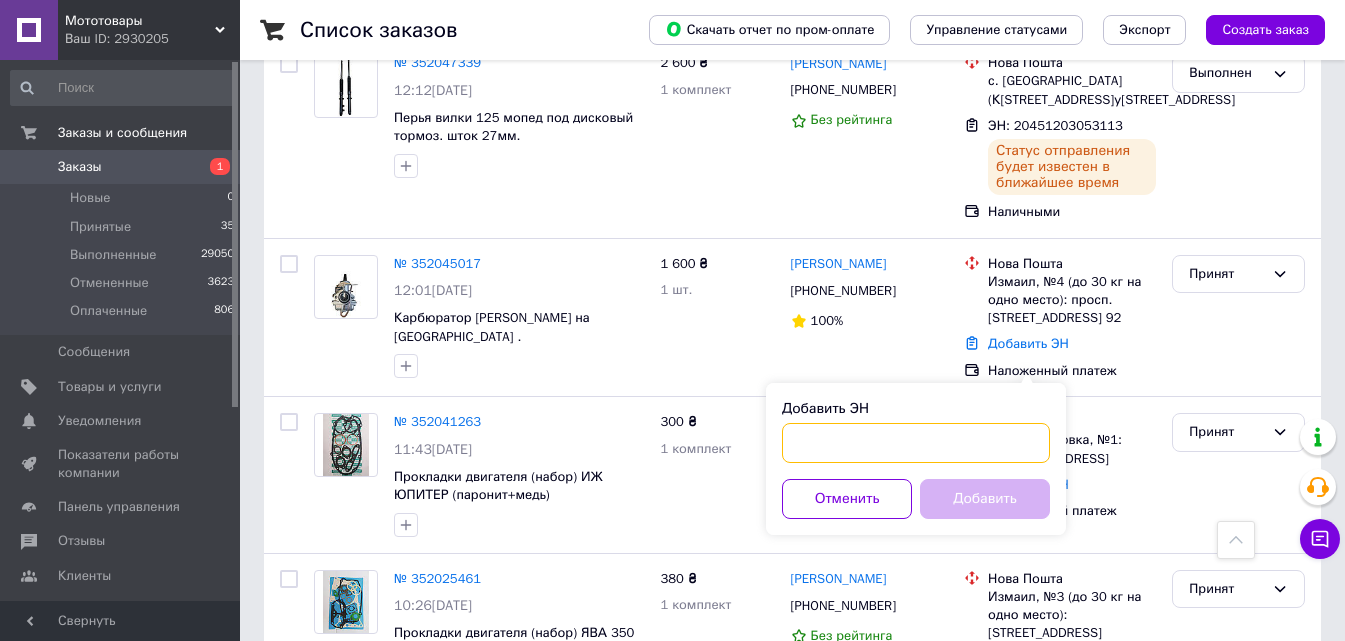 paste on "20451203051809" 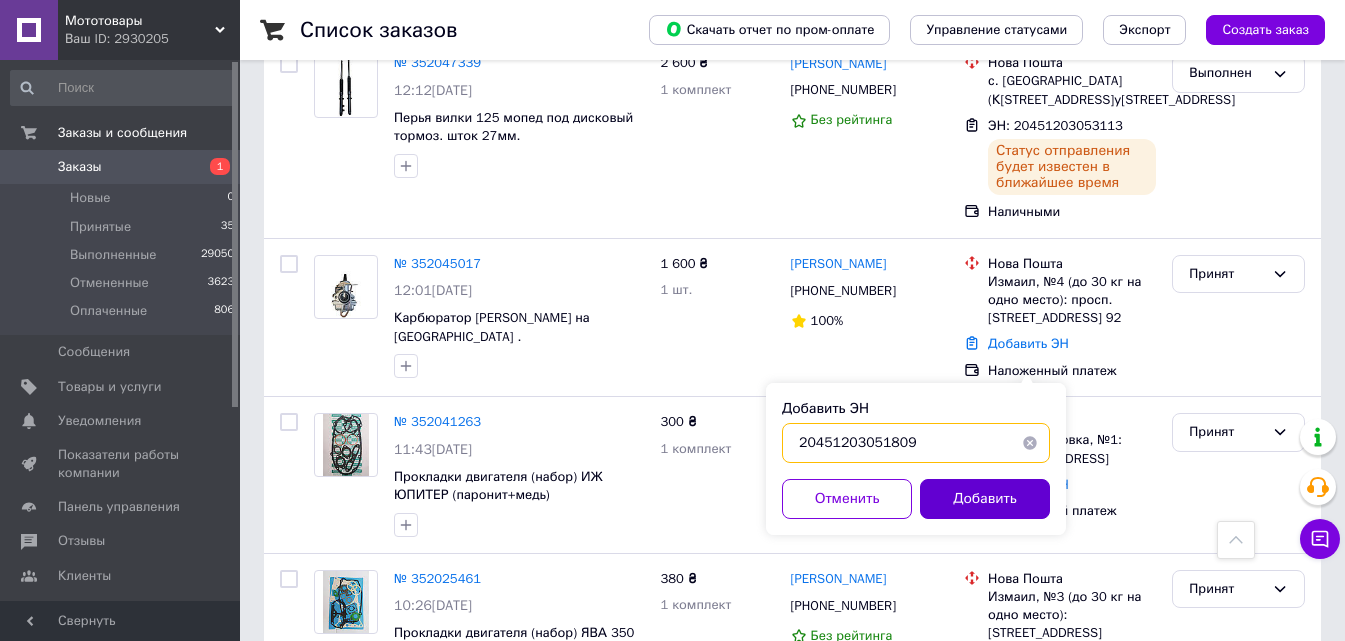 type on "20451203051809" 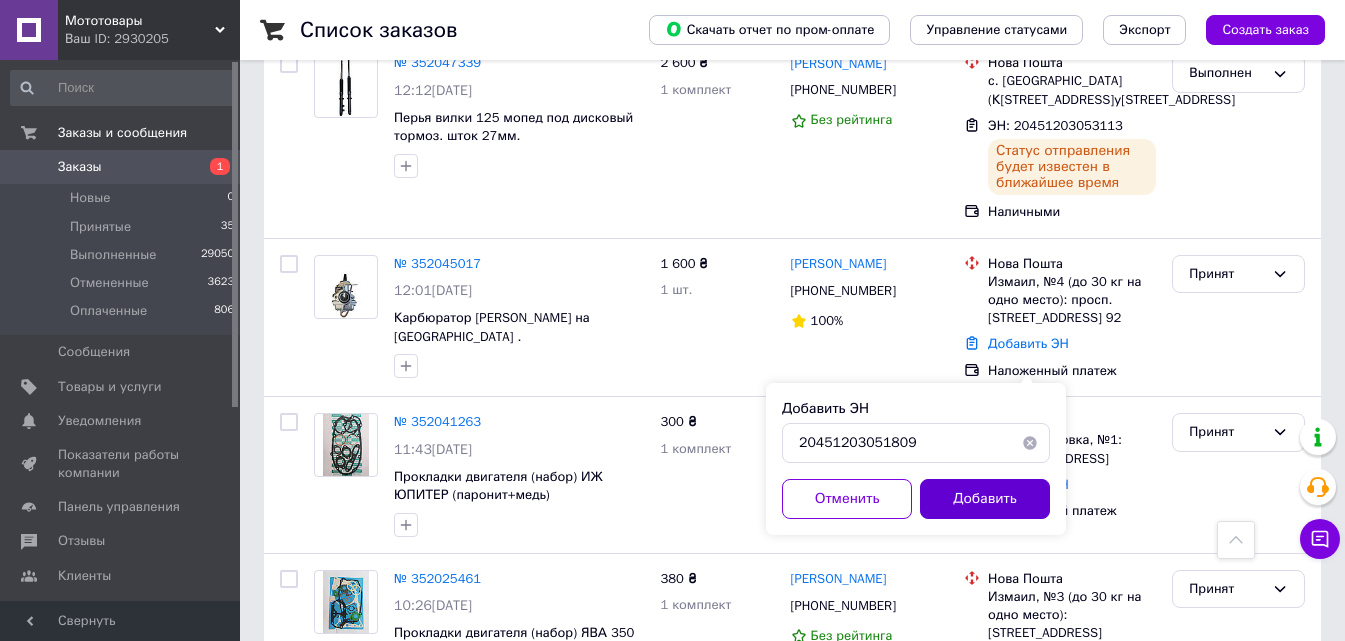 click on "Добавить" at bounding box center (985, 499) 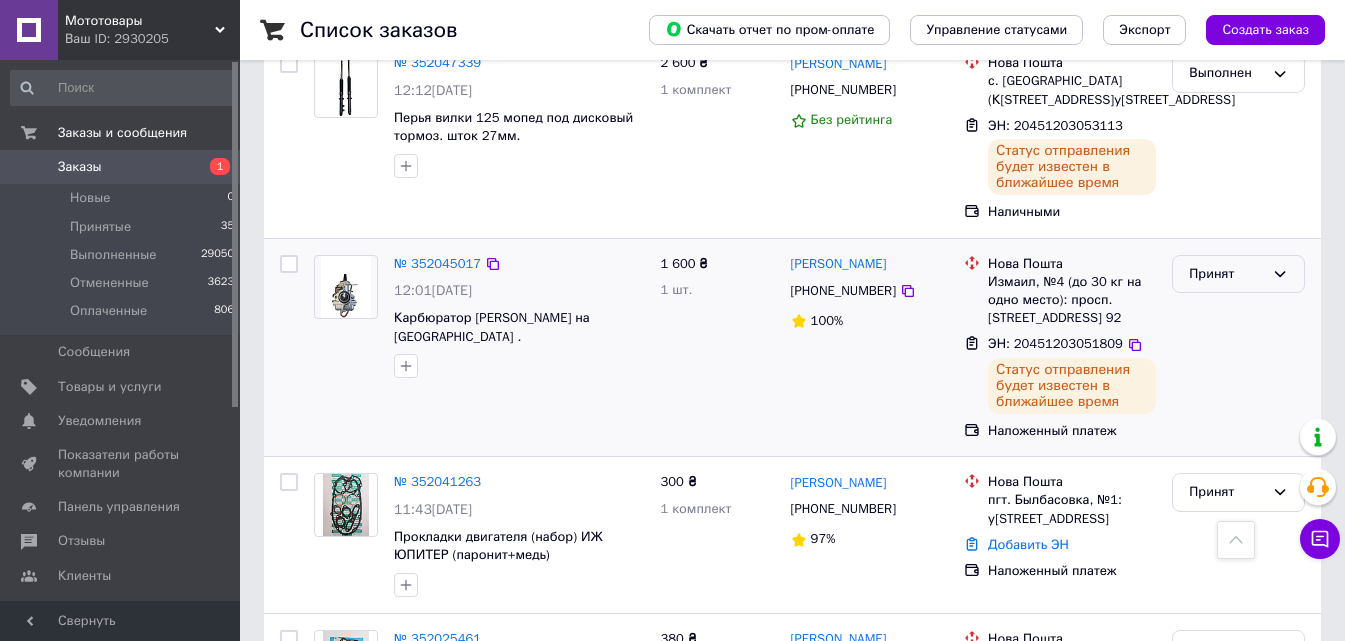 click on "Принят" at bounding box center [1226, 274] 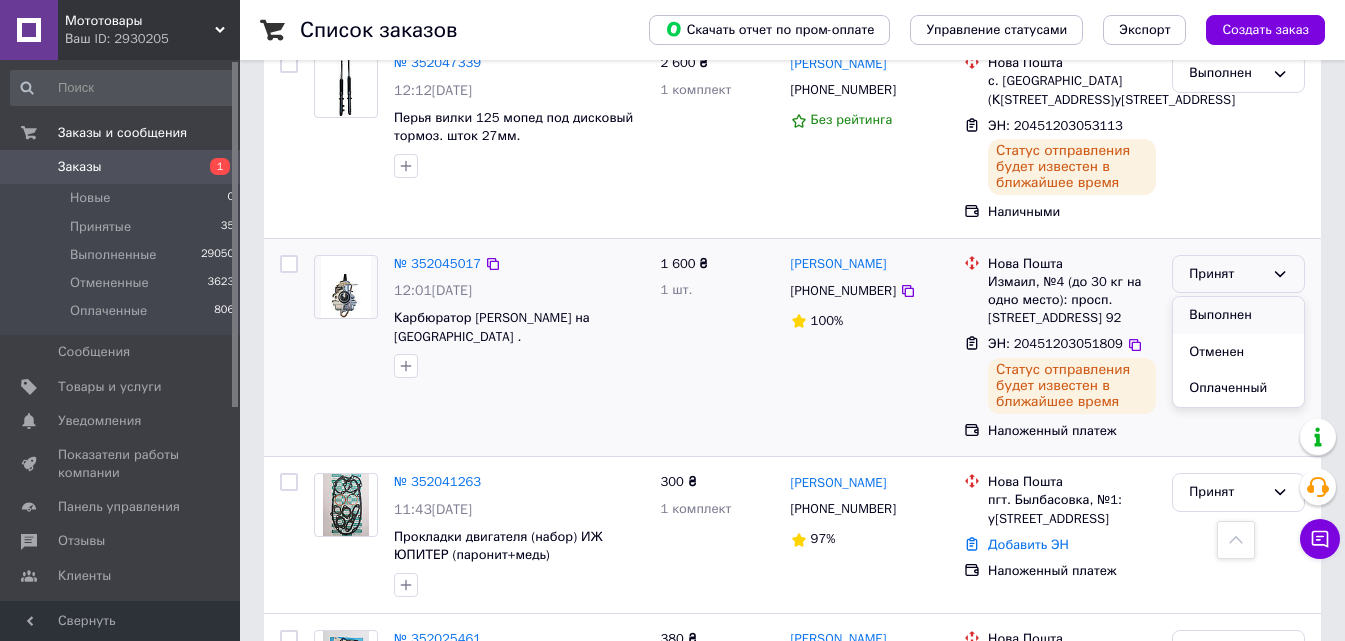 click on "Выполнен" at bounding box center (1238, 315) 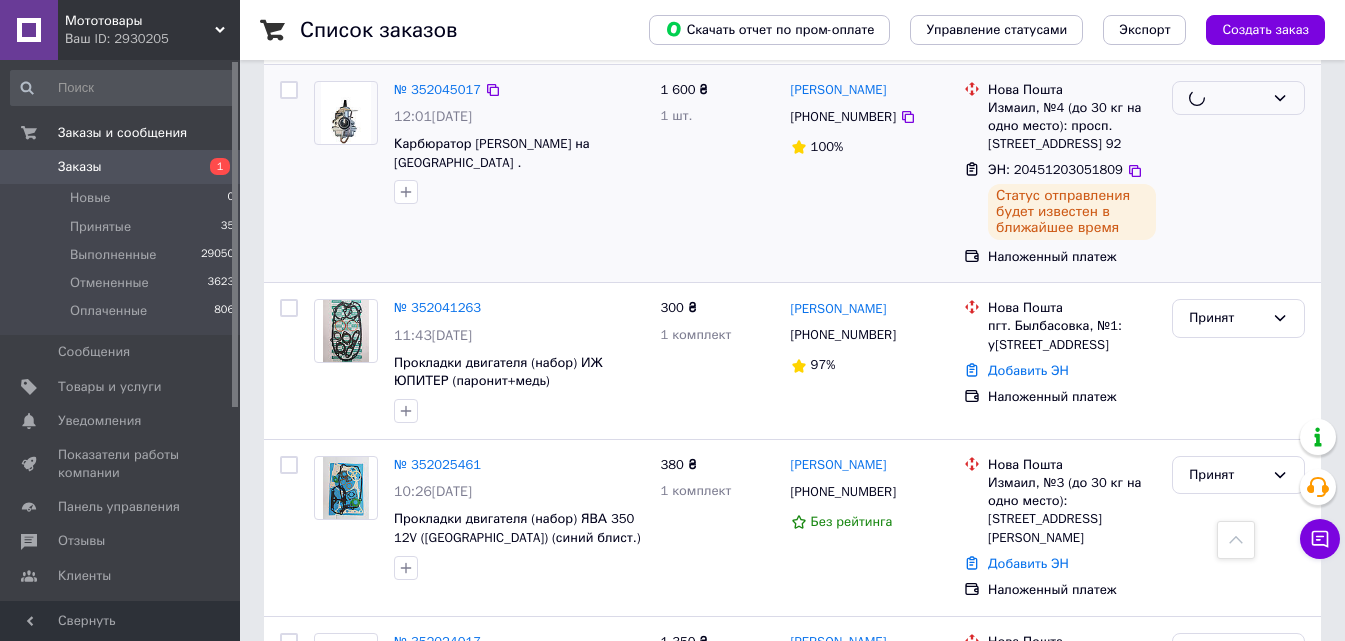 scroll, scrollTop: 2060, scrollLeft: 0, axis: vertical 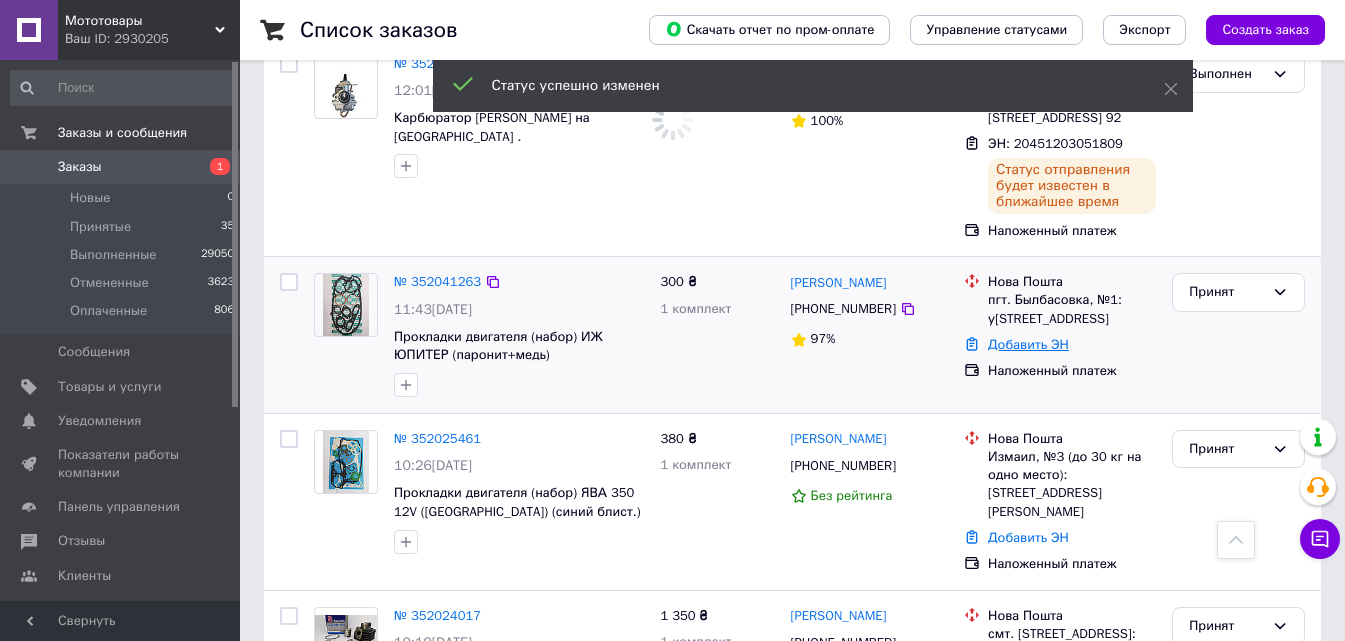 click on "Добавить ЭН" at bounding box center [1028, 344] 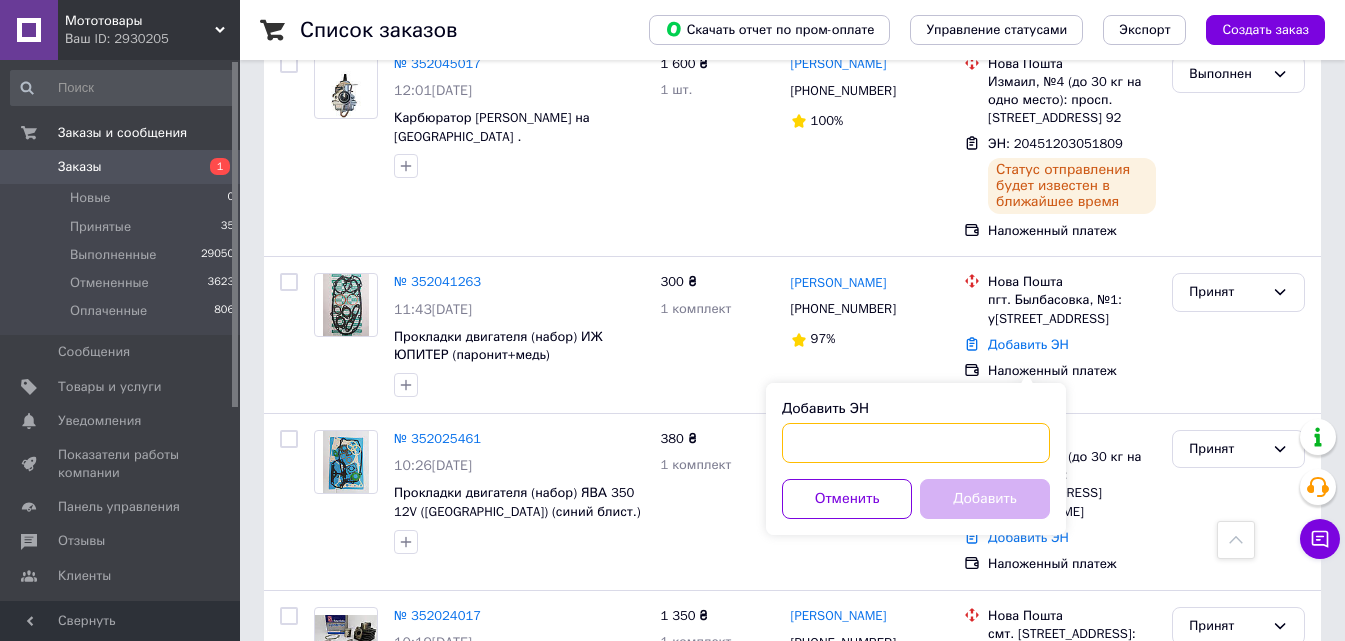click on "Добавить ЭН" at bounding box center [916, 443] 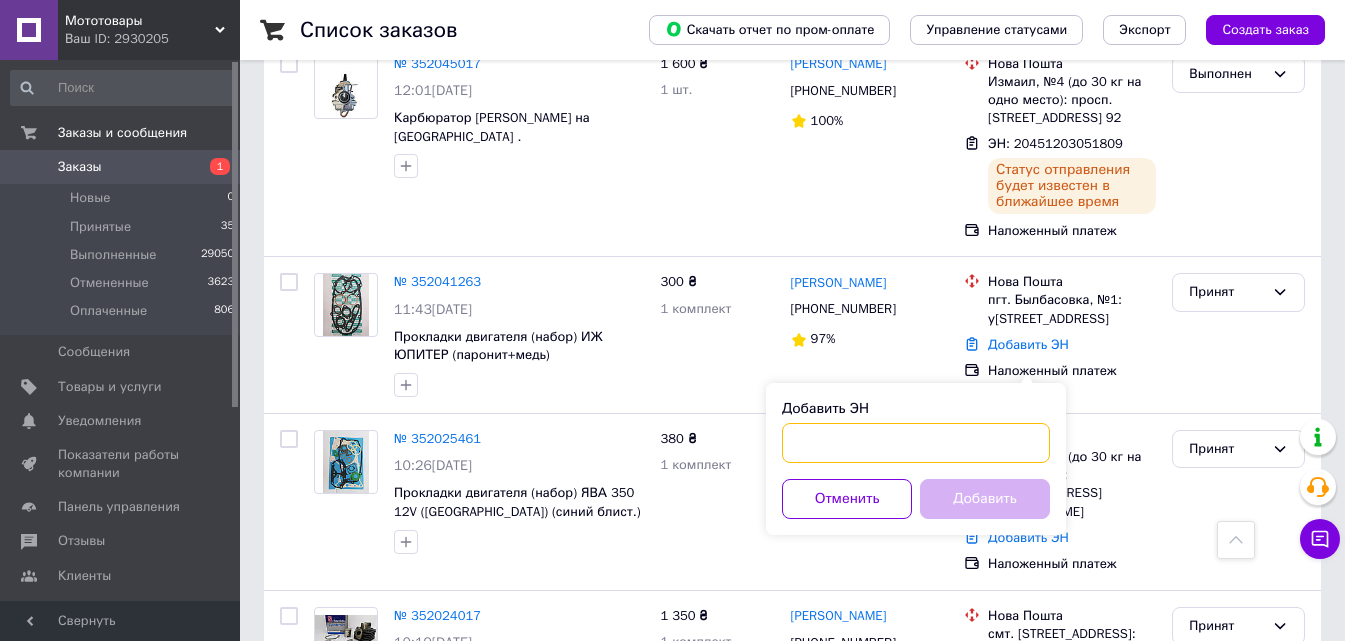 paste on "20451203050792" 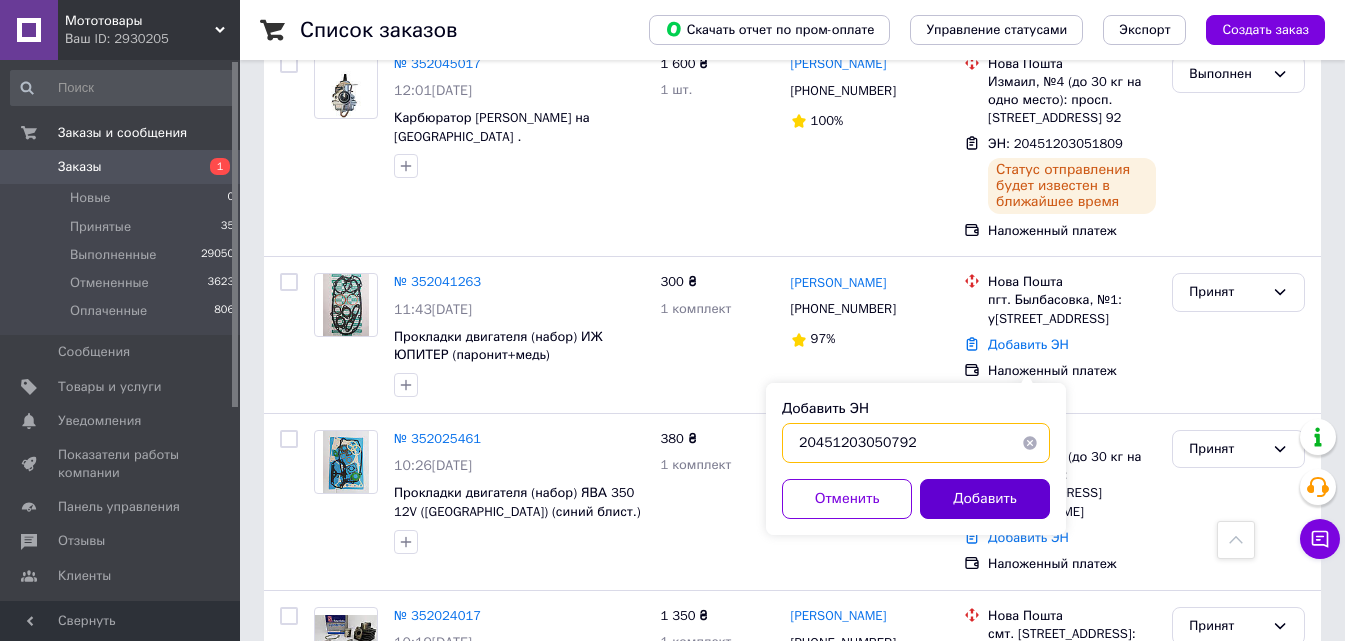 type on "20451203050792" 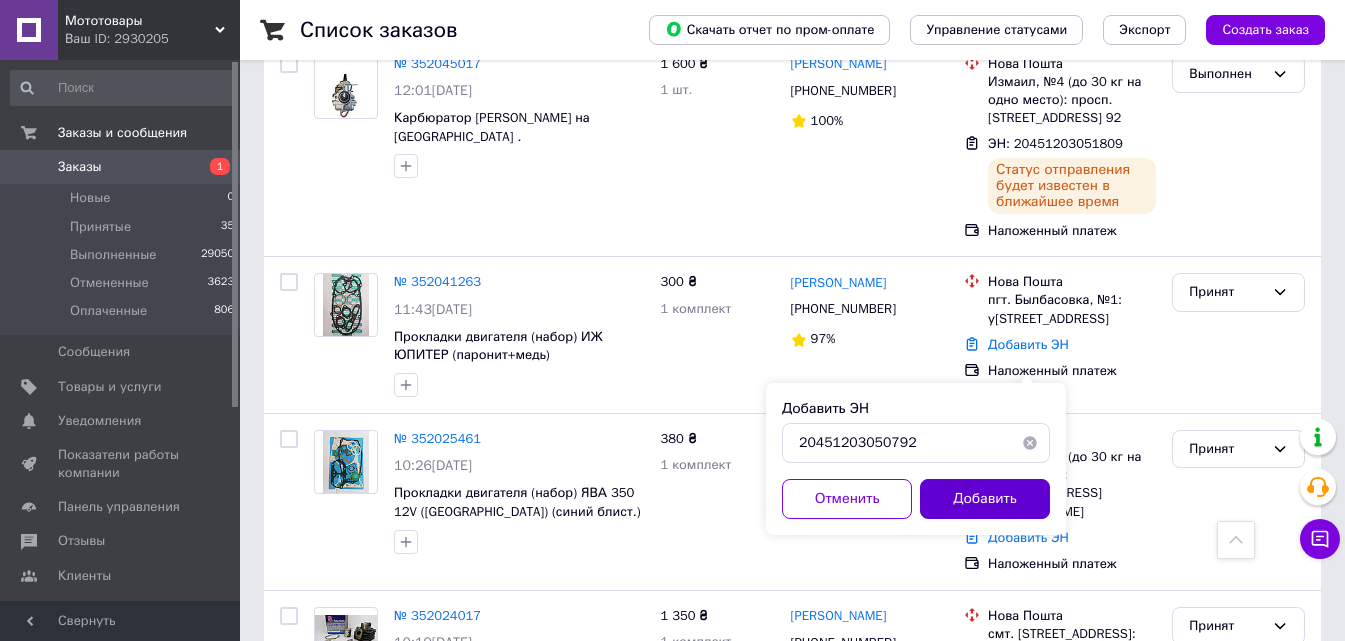 click on "Добавить" at bounding box center (985, 499) 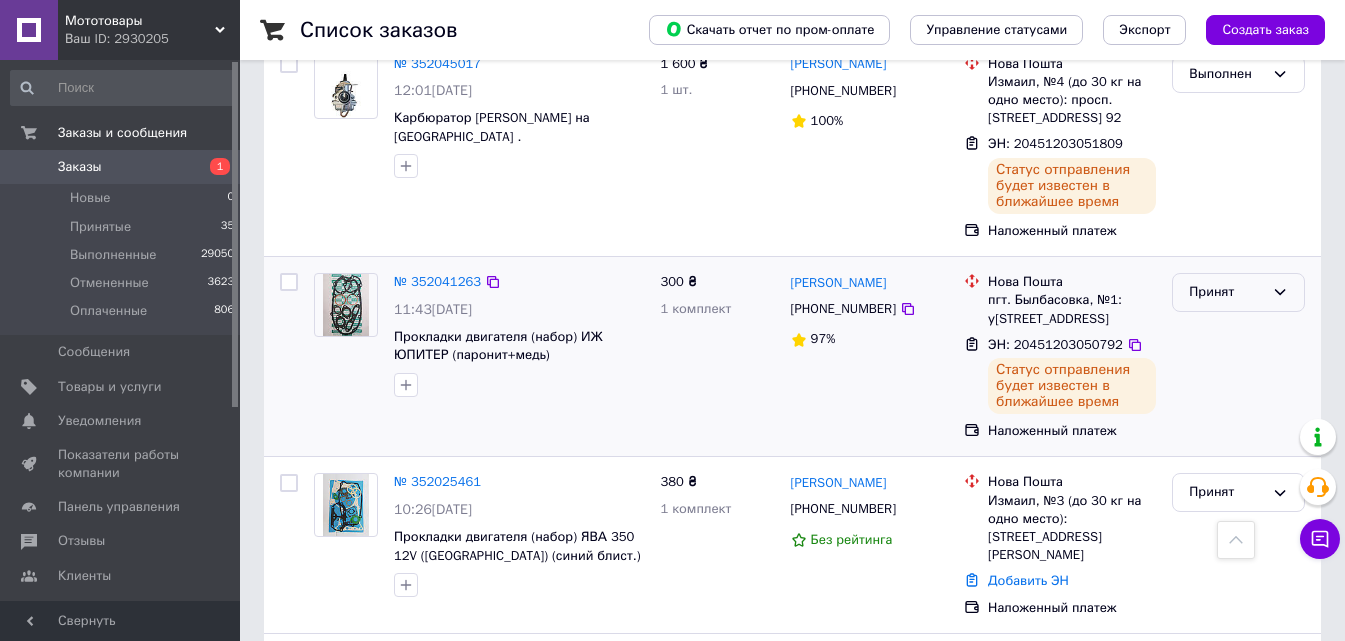 click on "Принят" at bounding box center (1226, 292) 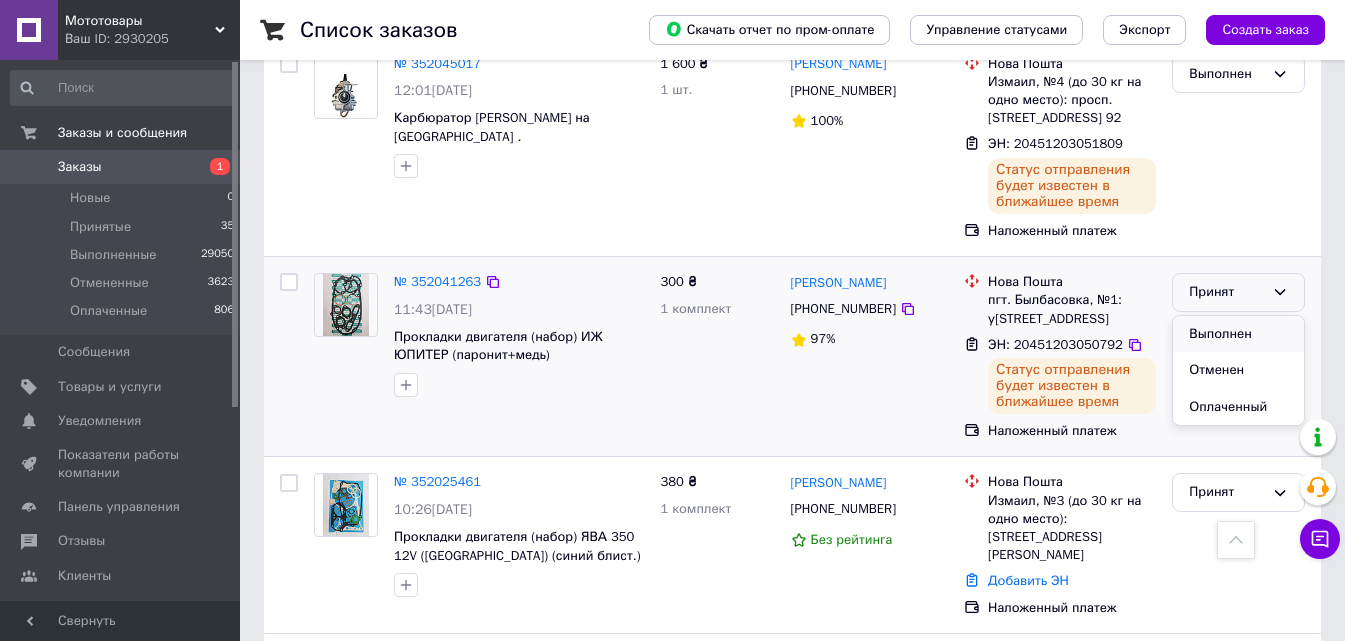 click on "Выполнен" at bounding box center (1238, 334) 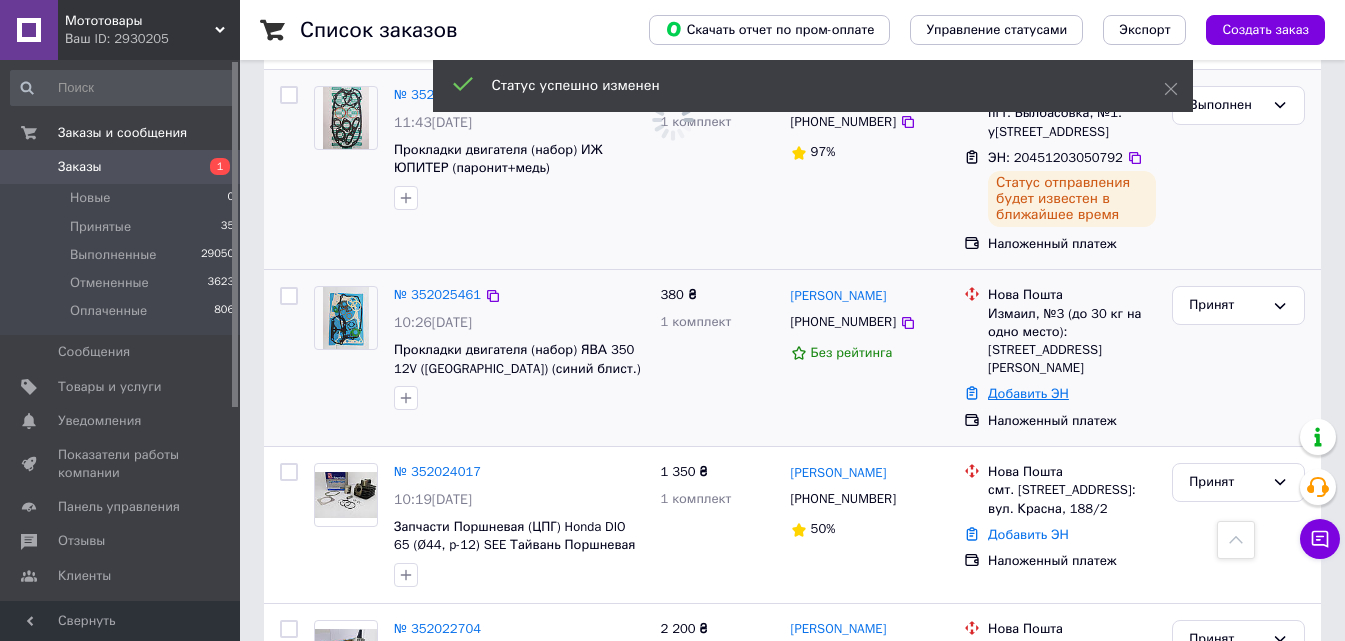 scroll, scrollTop: 2260, scrollLeft: 0, axis: vertical 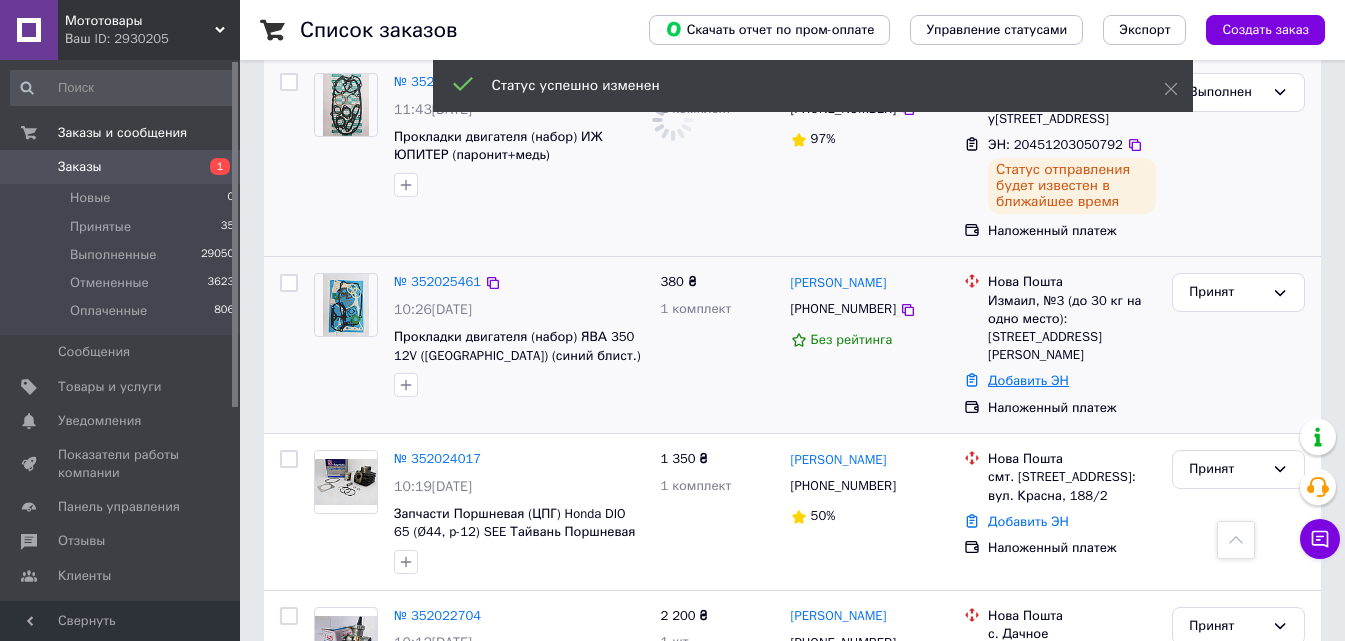 click on "Добавить ЭН" at bounding box center [1028, 380] 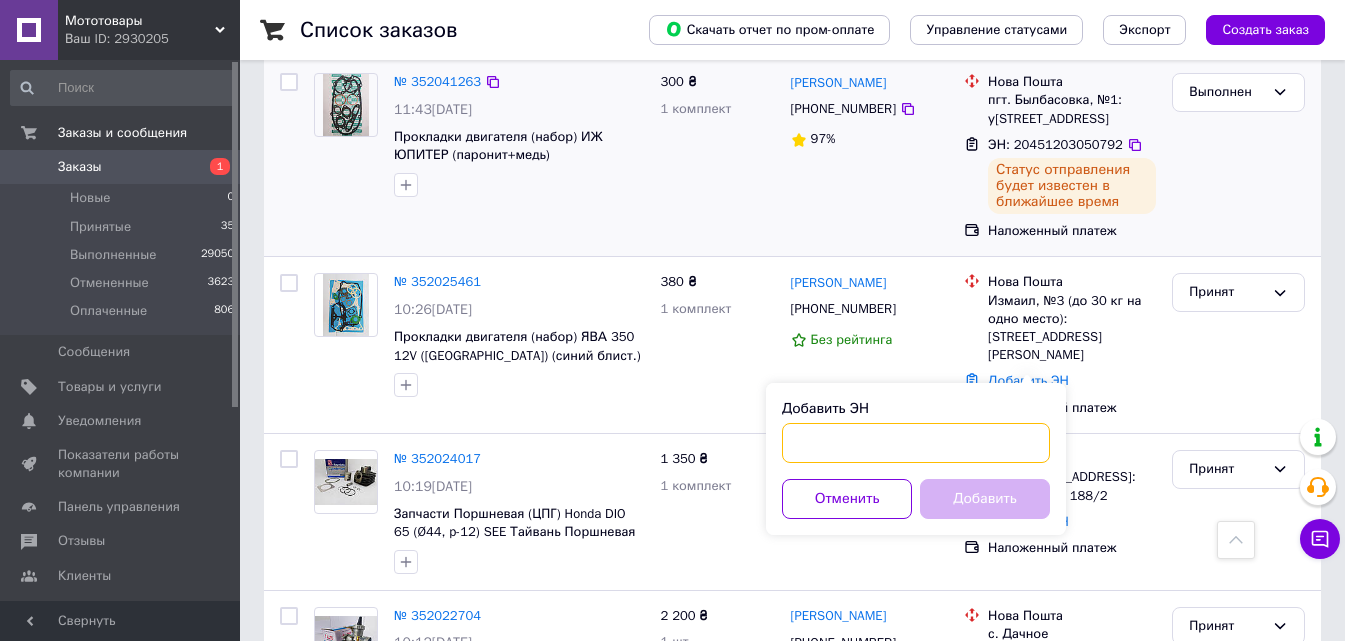 click on "Добавить ЭН" at bounding box center [916, 443] 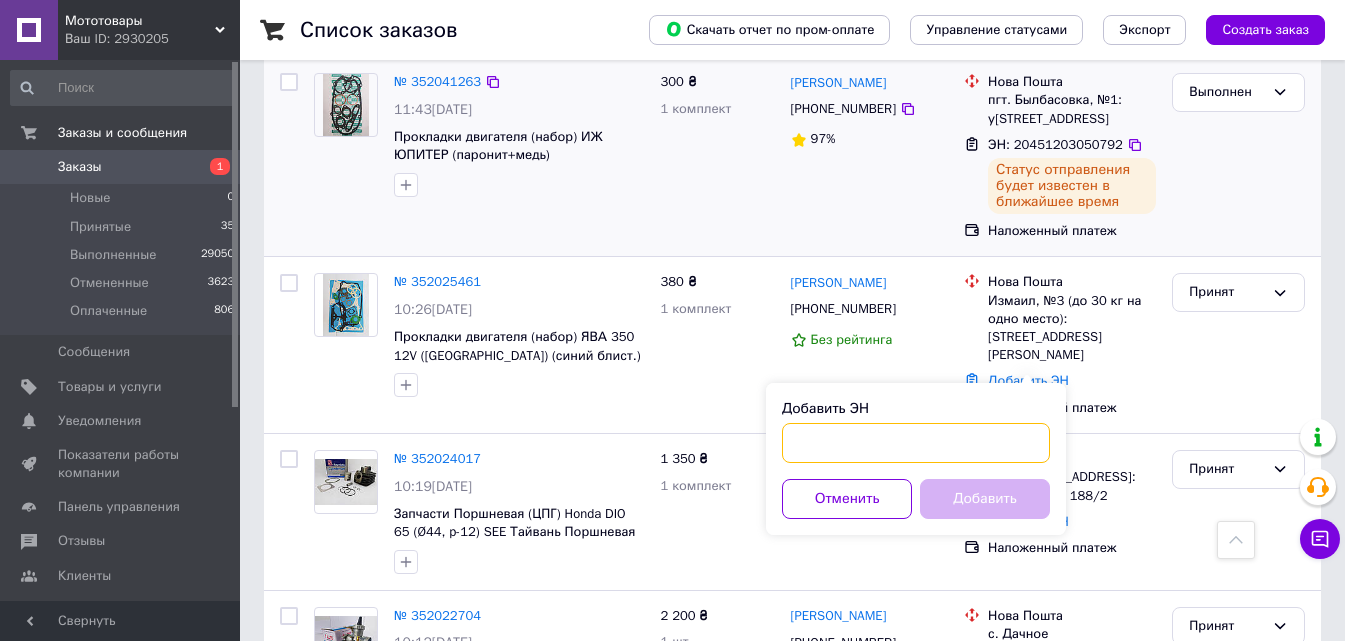 paste on "20451203042554" 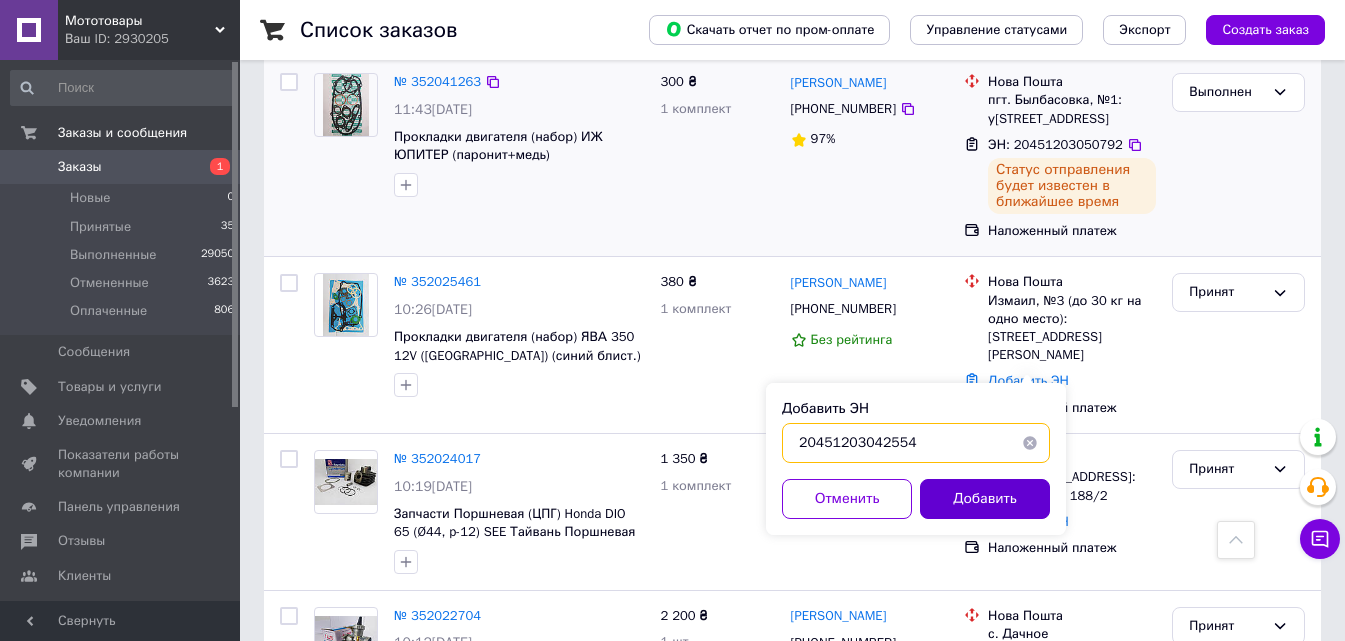 type on "20451203042554" 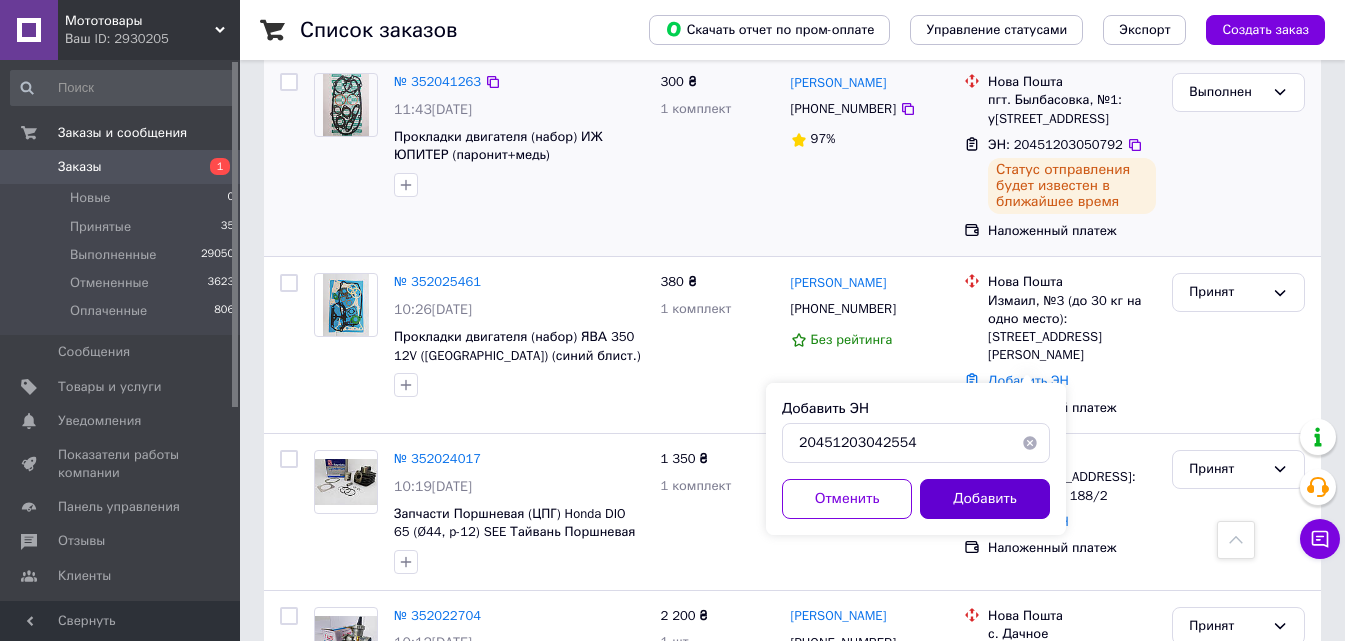 click on "Добавить" at bounding box center [985, 499] 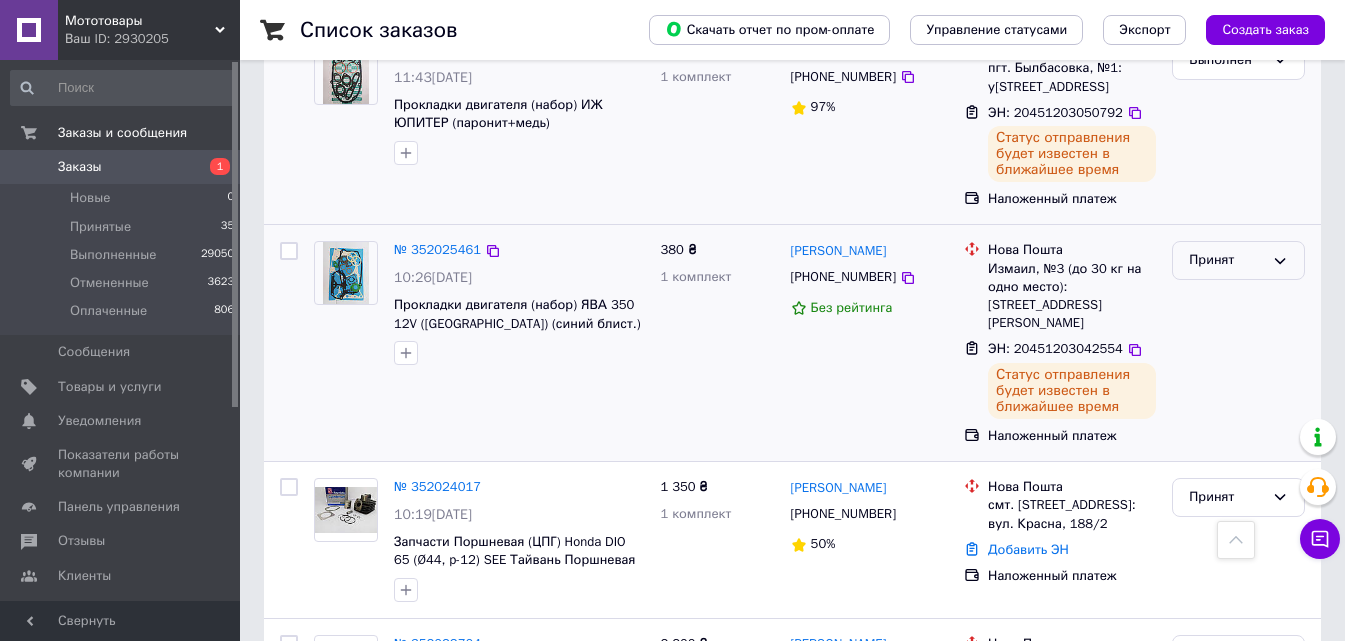 scroll, scrollTop: 2228, scrollLeft: 0, axis: vertical 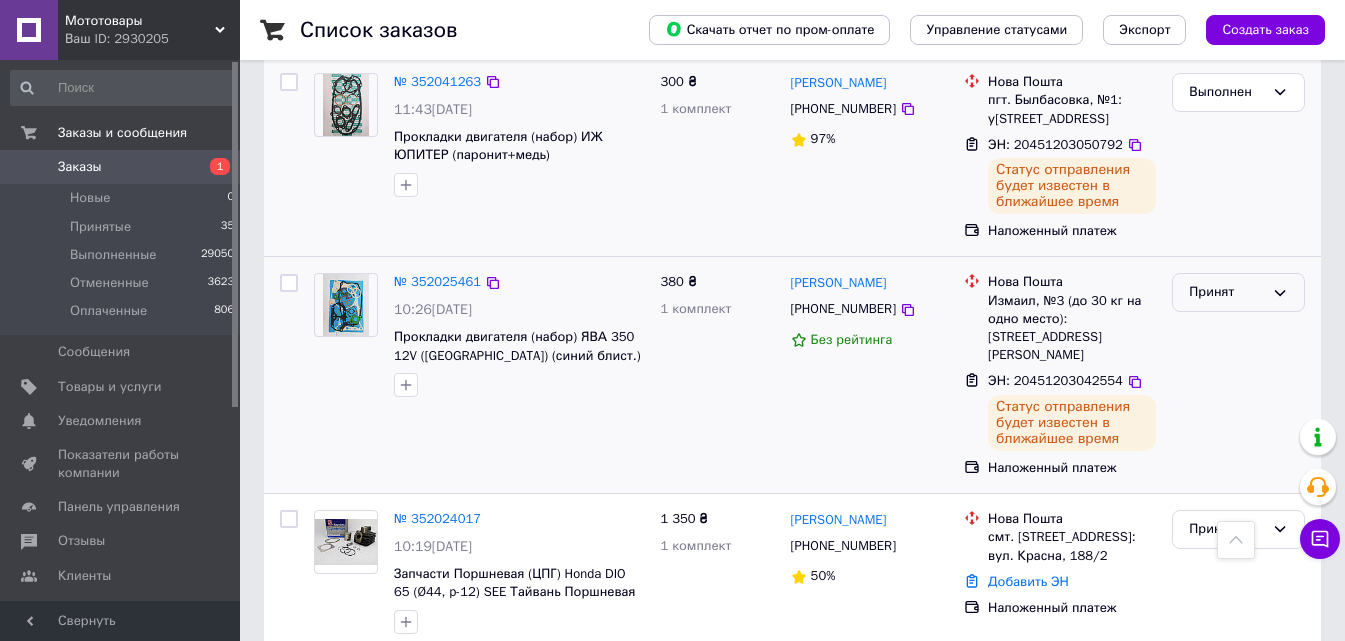 click on "Принят" at bounding box center (1226, 292) 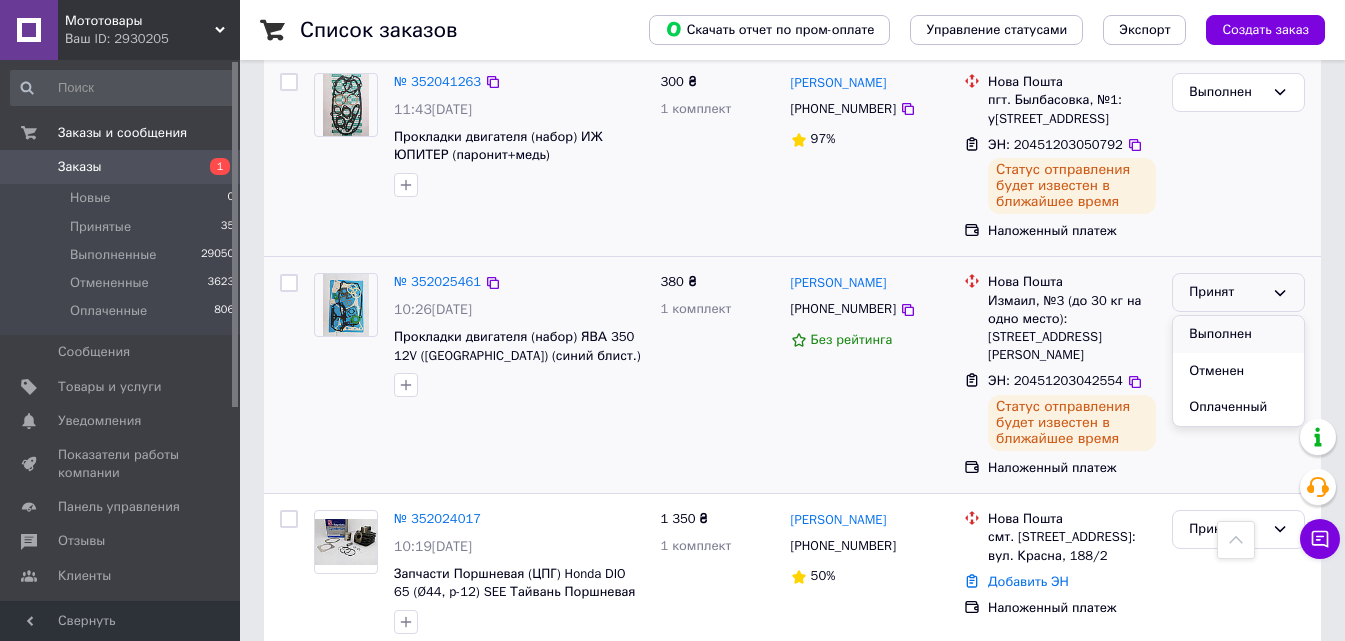 click on "Выполнен" at bounding box center (1238, 334) 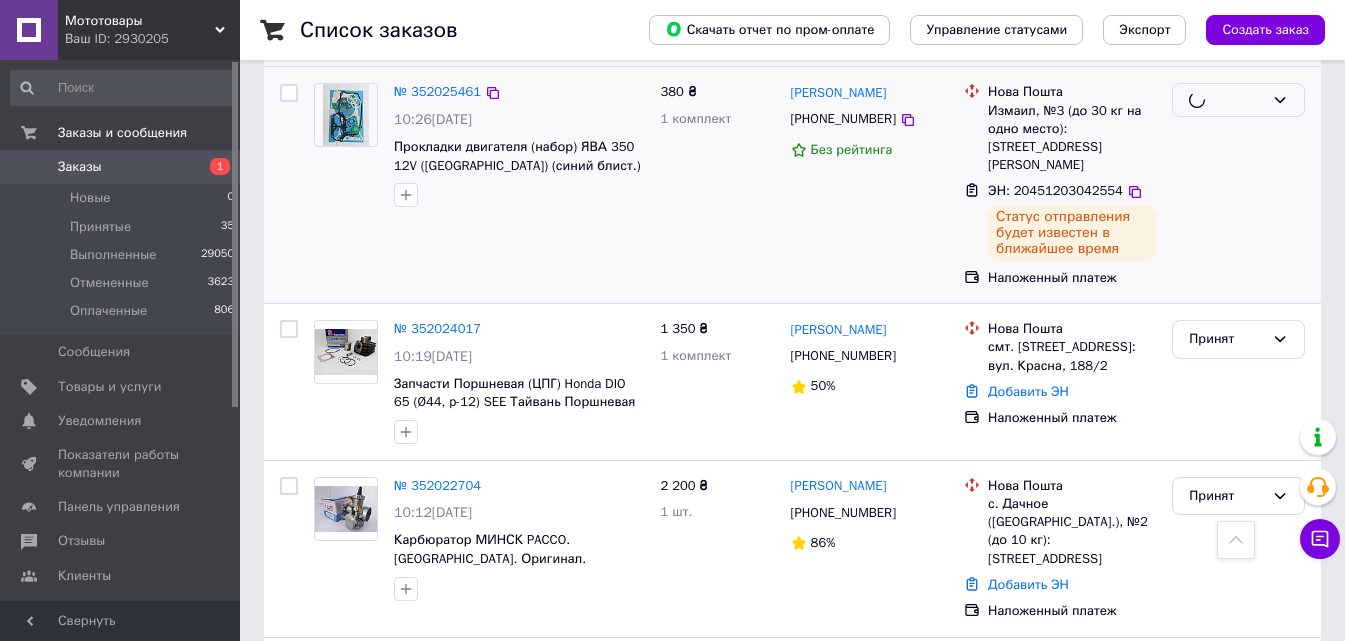 scroll, scrollTop: 2428, scrollLeft: 0, axis: vertical 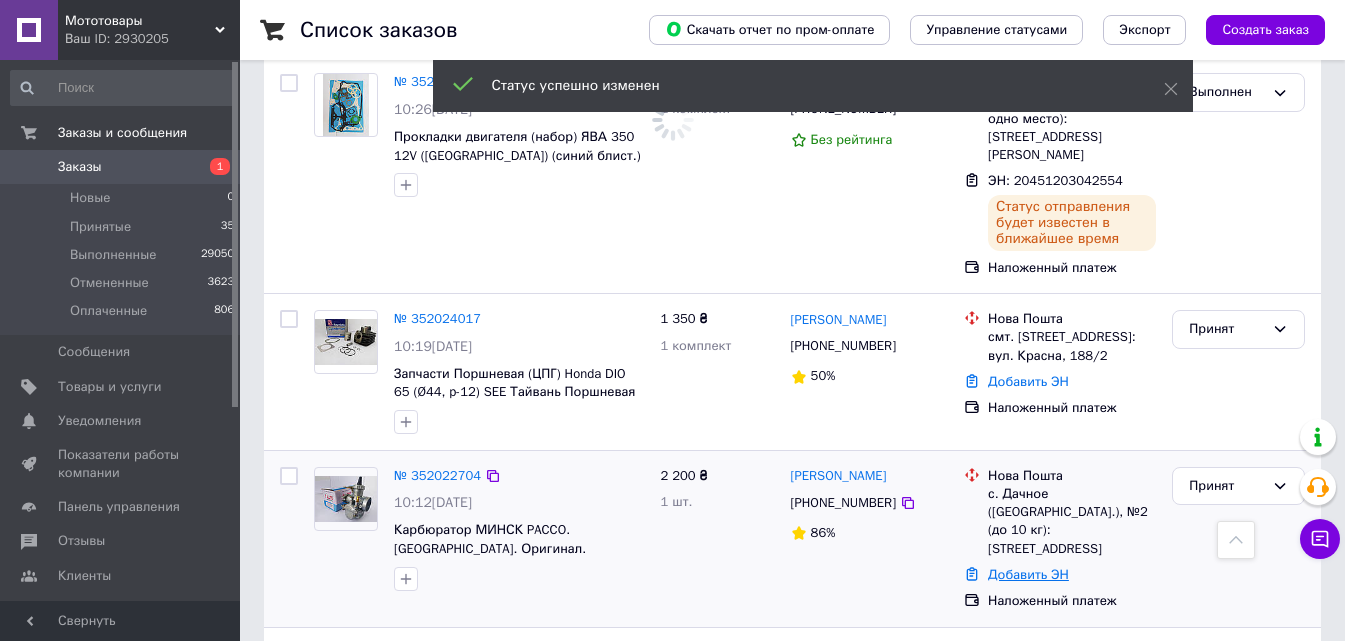 click on "Добавить ЭН" at bounding box center [1028, 574] 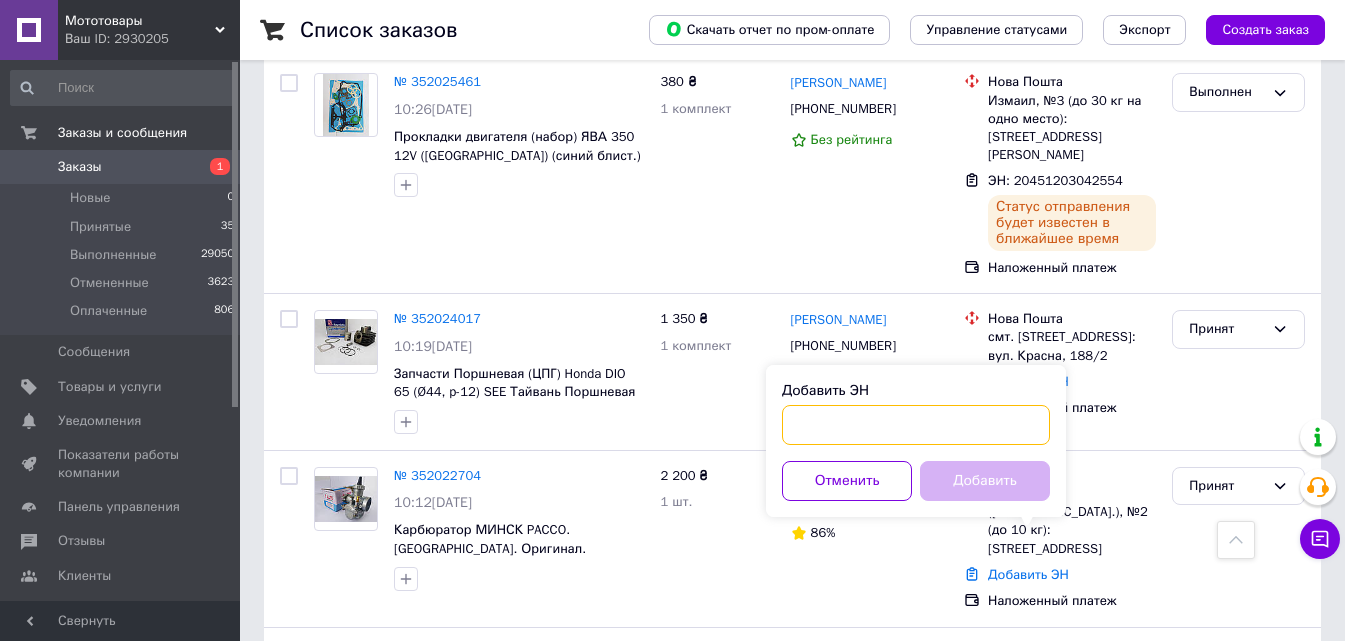 click on "Добавить ЭН" at bounding box center [916, 425] 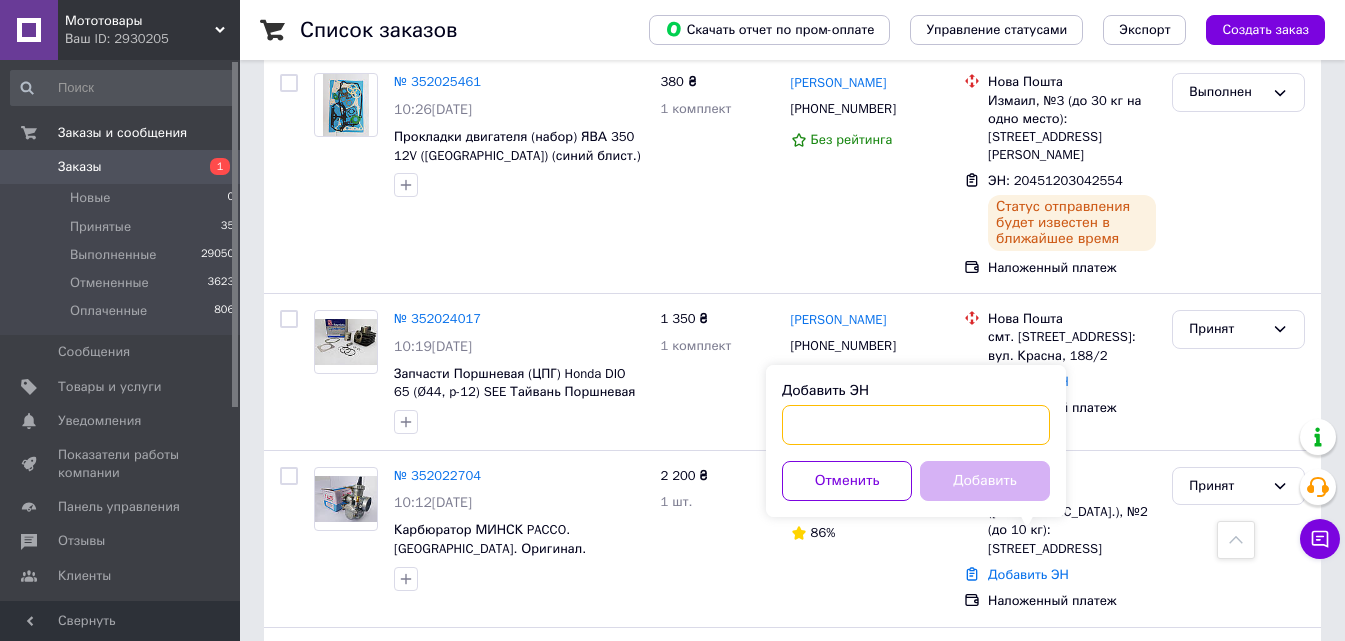 paste on "20451203041432" 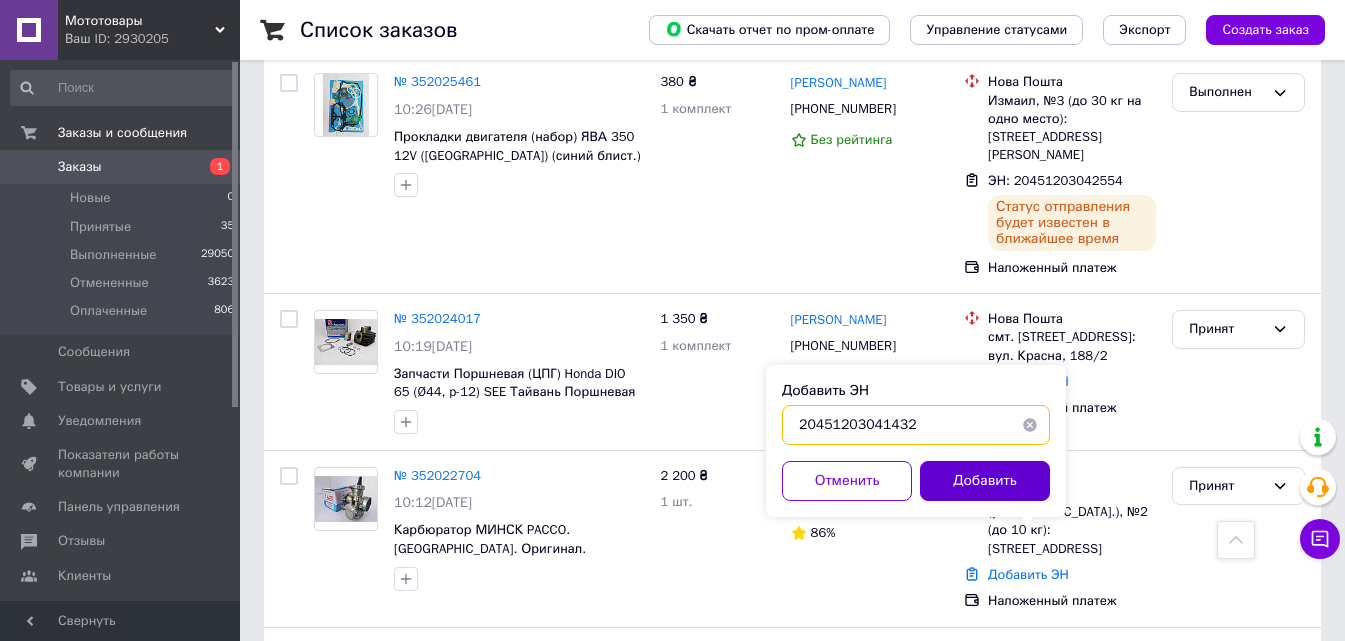 type on "20451203041432" 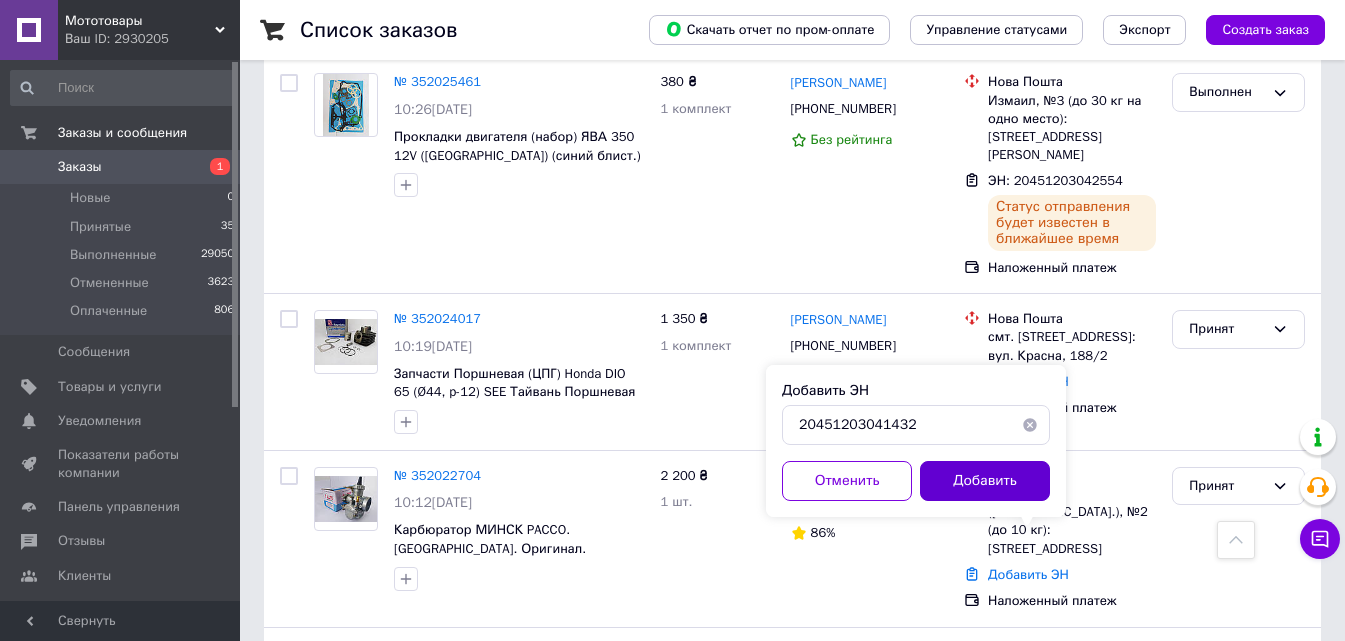 click on "Добавить" at bounding box center (985, 481) 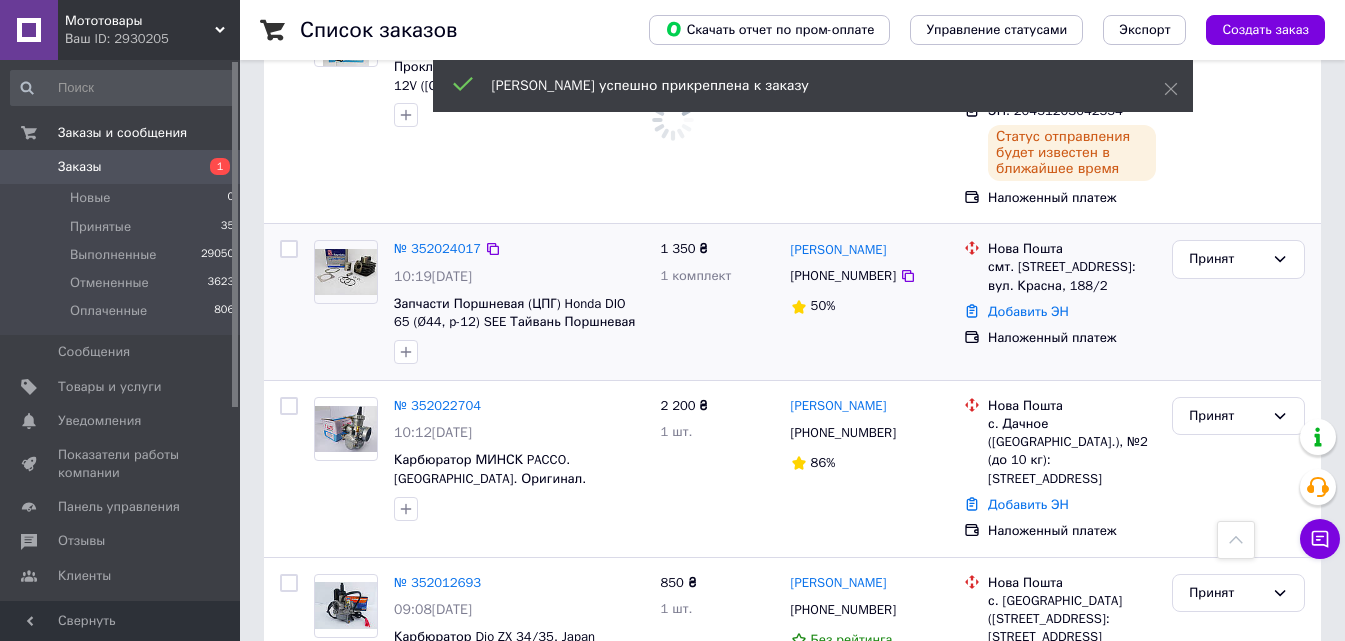 scroll, scrollTop: 2528, scrollLeft: 0, axis: vertical 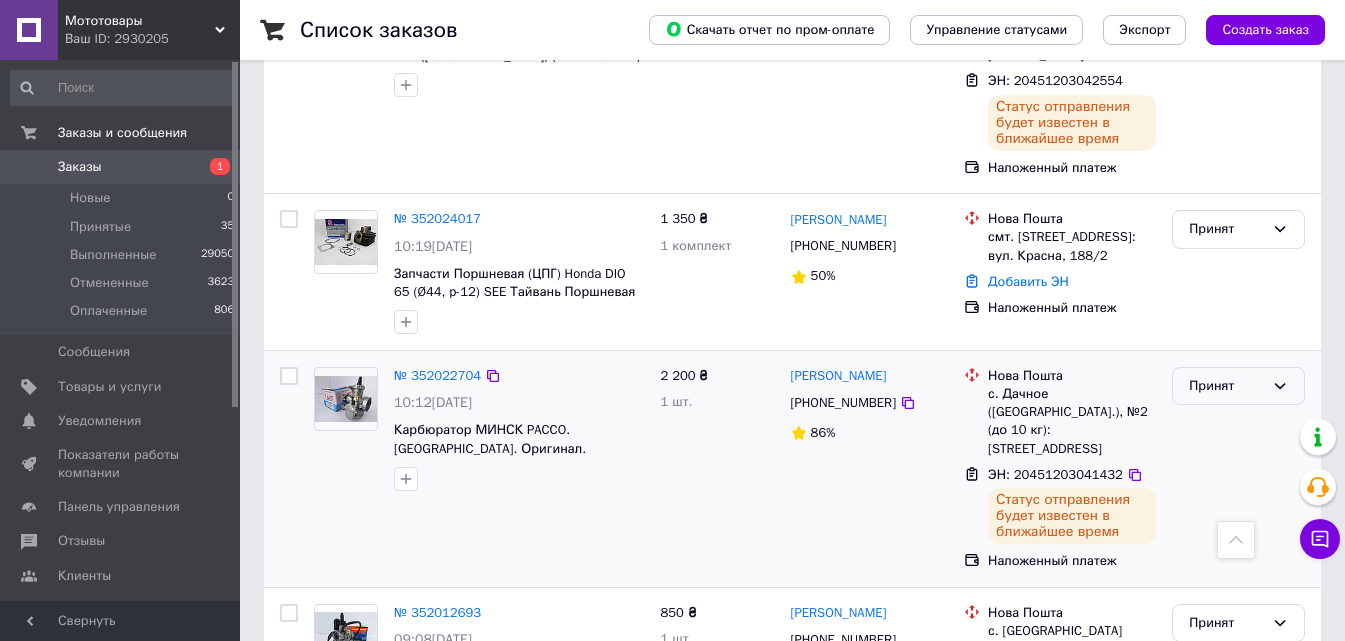 click on "Принят" at bounding box center (1226, 386) 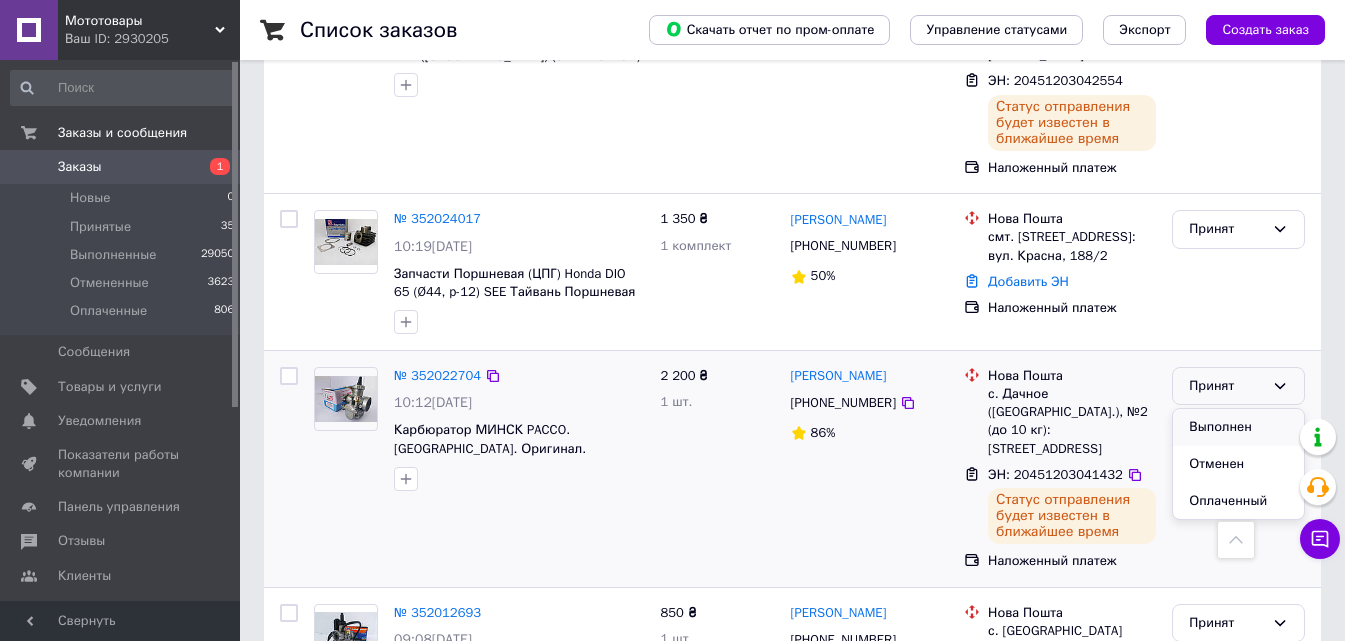 click on "Выполнен" at bounding box center (1238, 427) 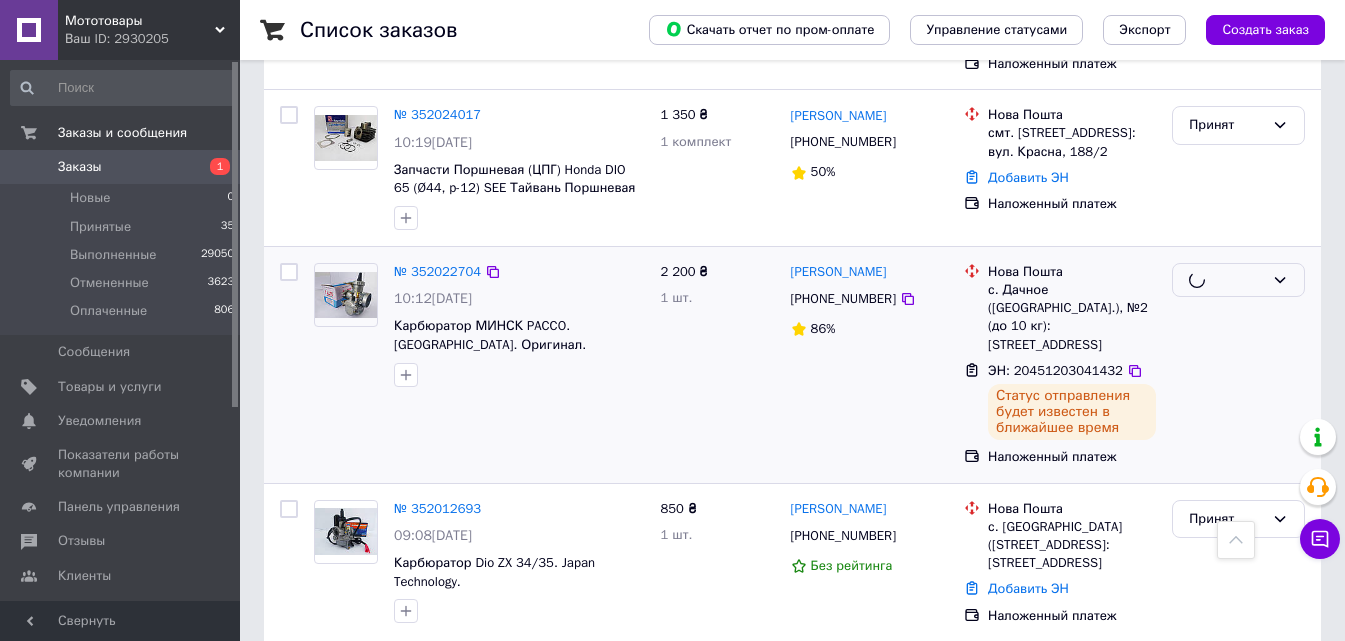 scroll, scrollTop: 2728, scrollLeft: 0, axis: vertical 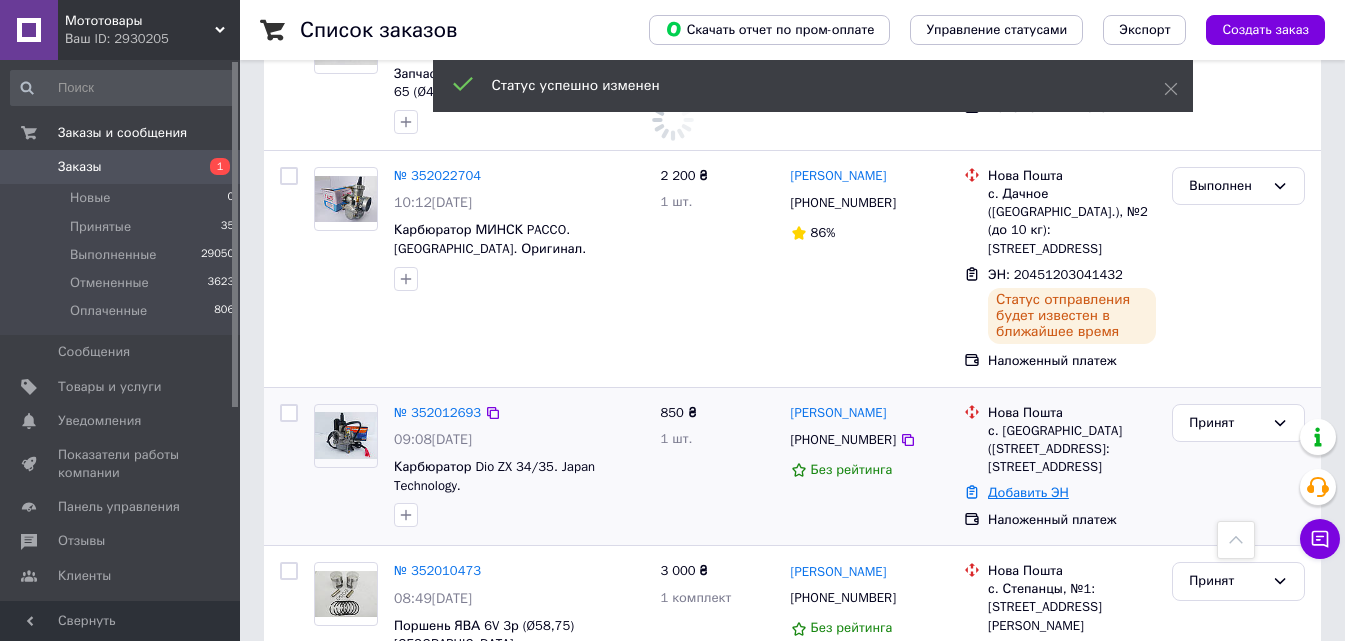 click on "Добавить ЭН" at bounding box center (1028, 492) 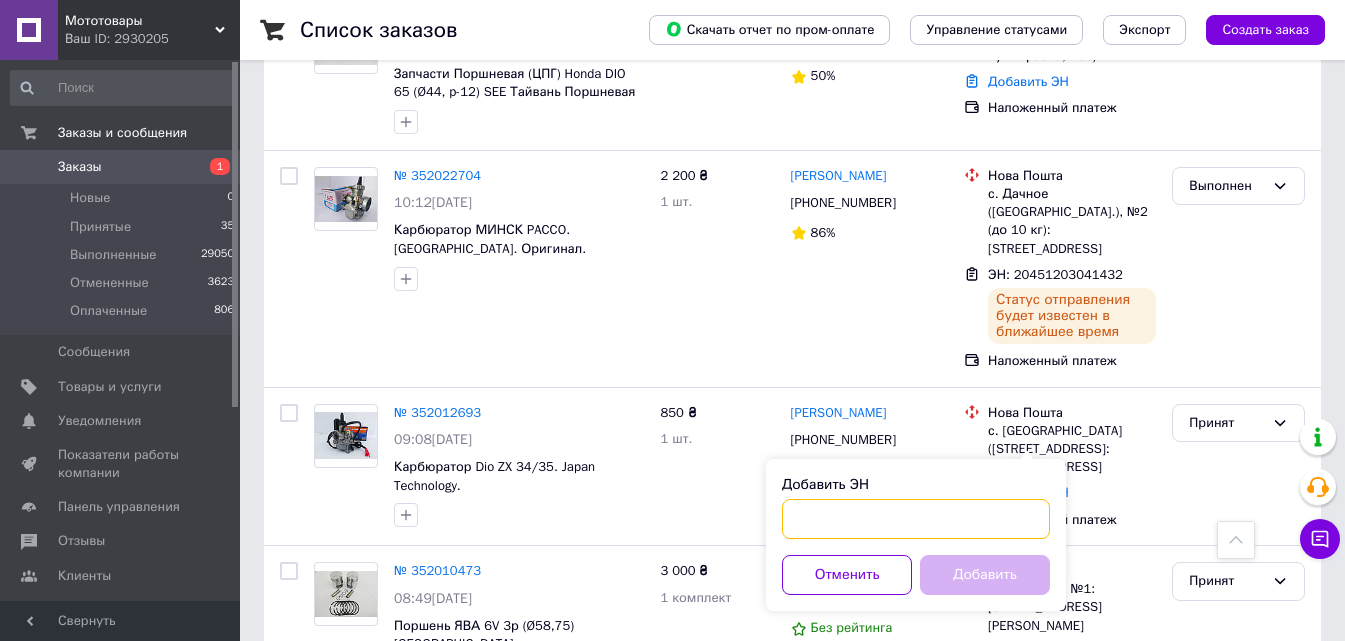 click on "Добавить ЭН" at bounding box center [916, 519] 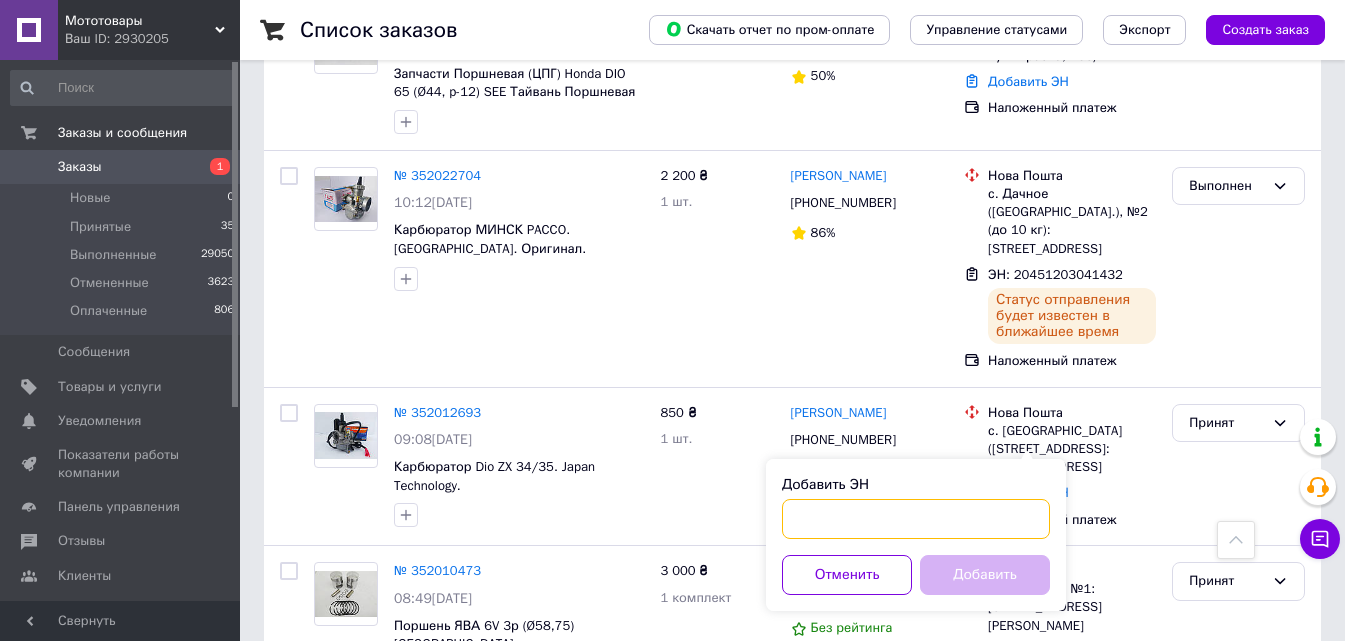 paste on "20451203039409" 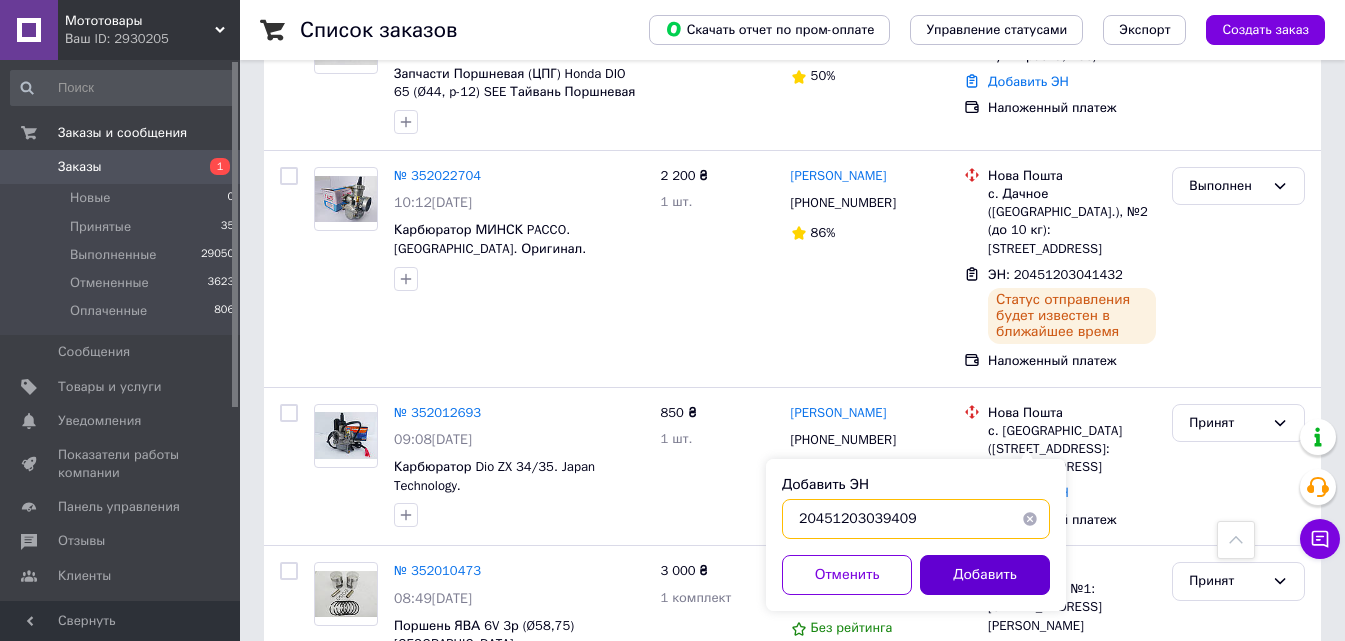 type on "20451203039409" 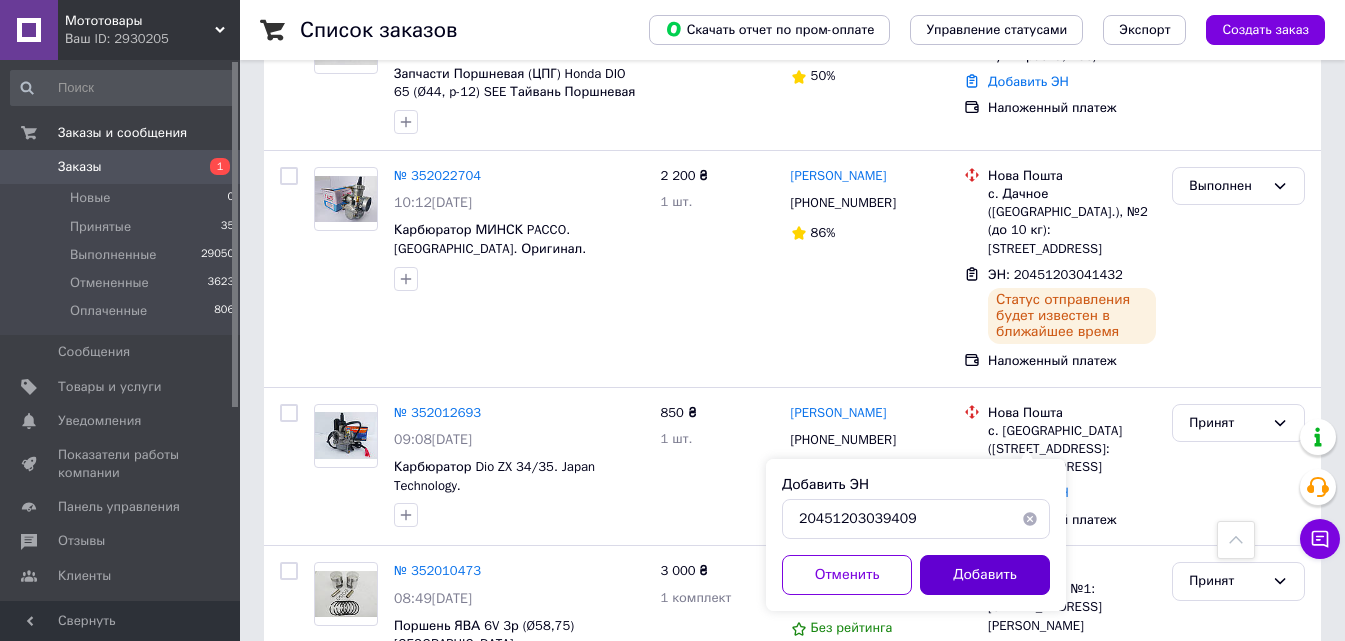 click on "Добавить" at bounding box center (985, 575) 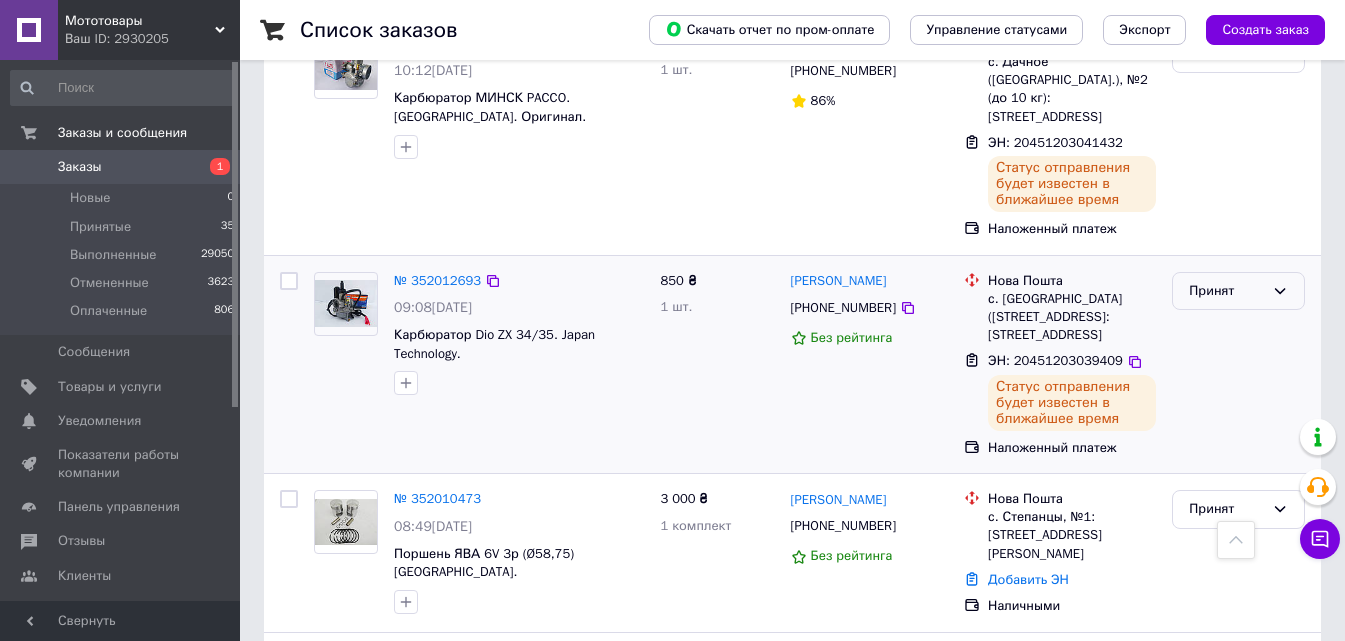 scroll, scrollTop: 2796, scrollLeft: 0, axis: vertical 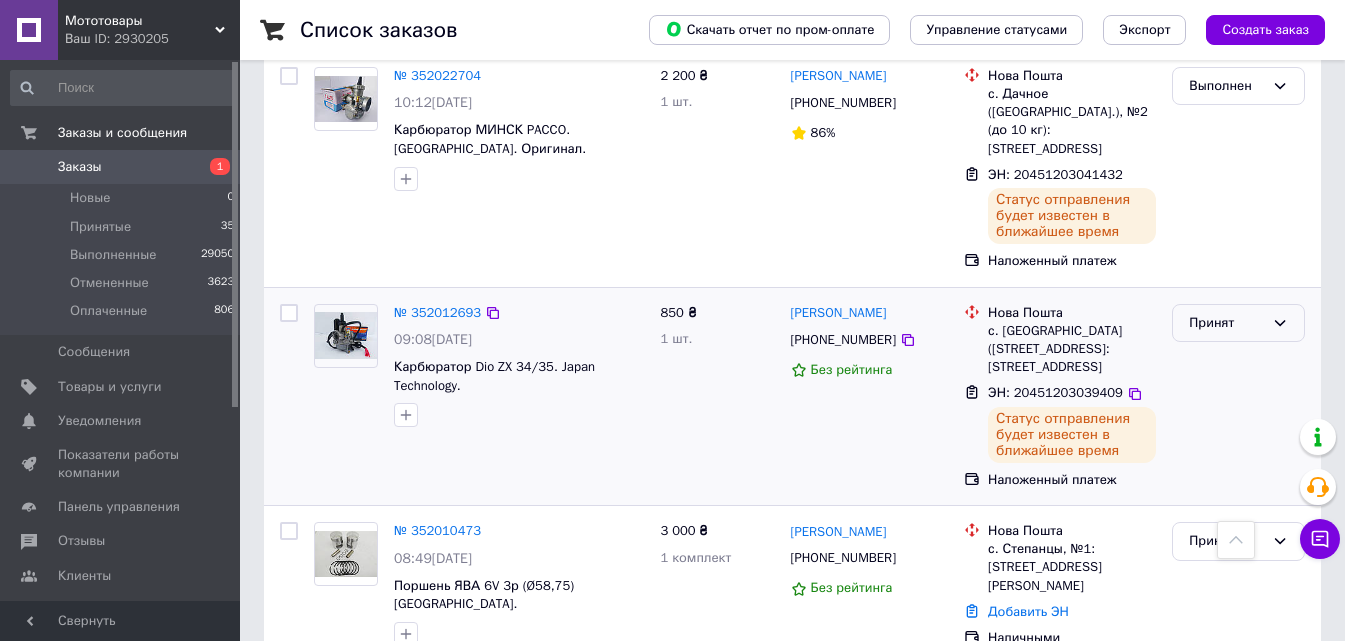 click on "Принят" at bounding box center (1226, 323) 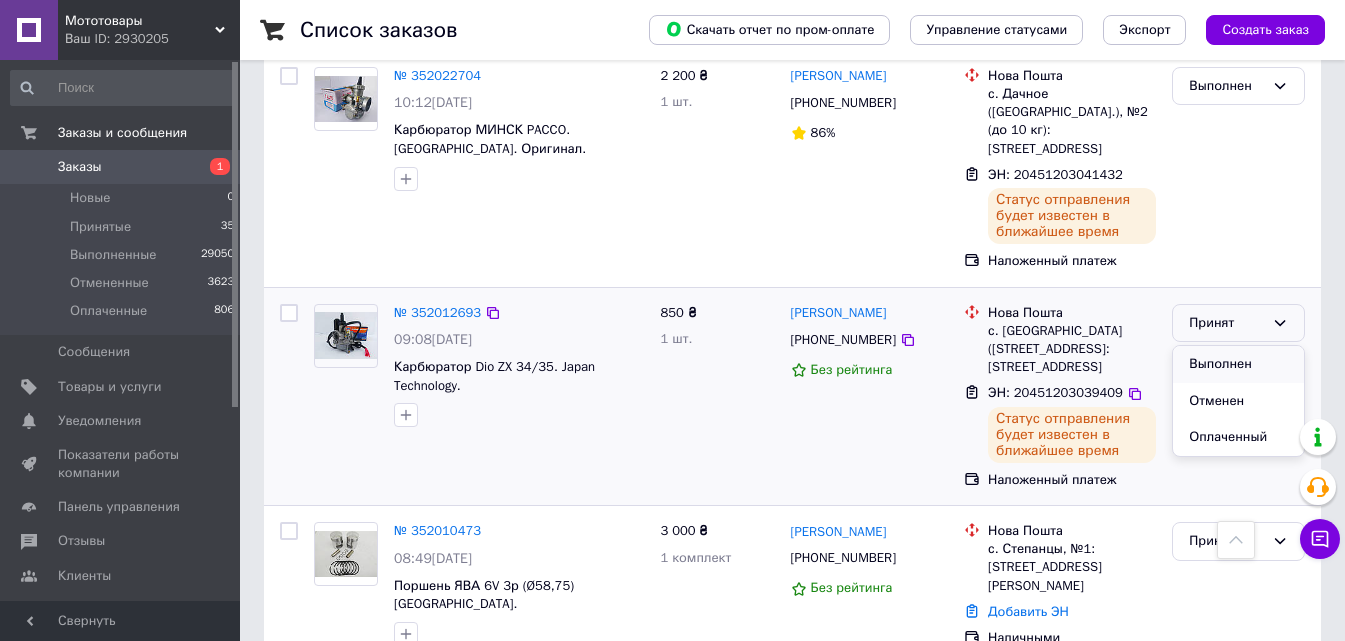 click on "Выполнен" at bounding box center (1238, 364) 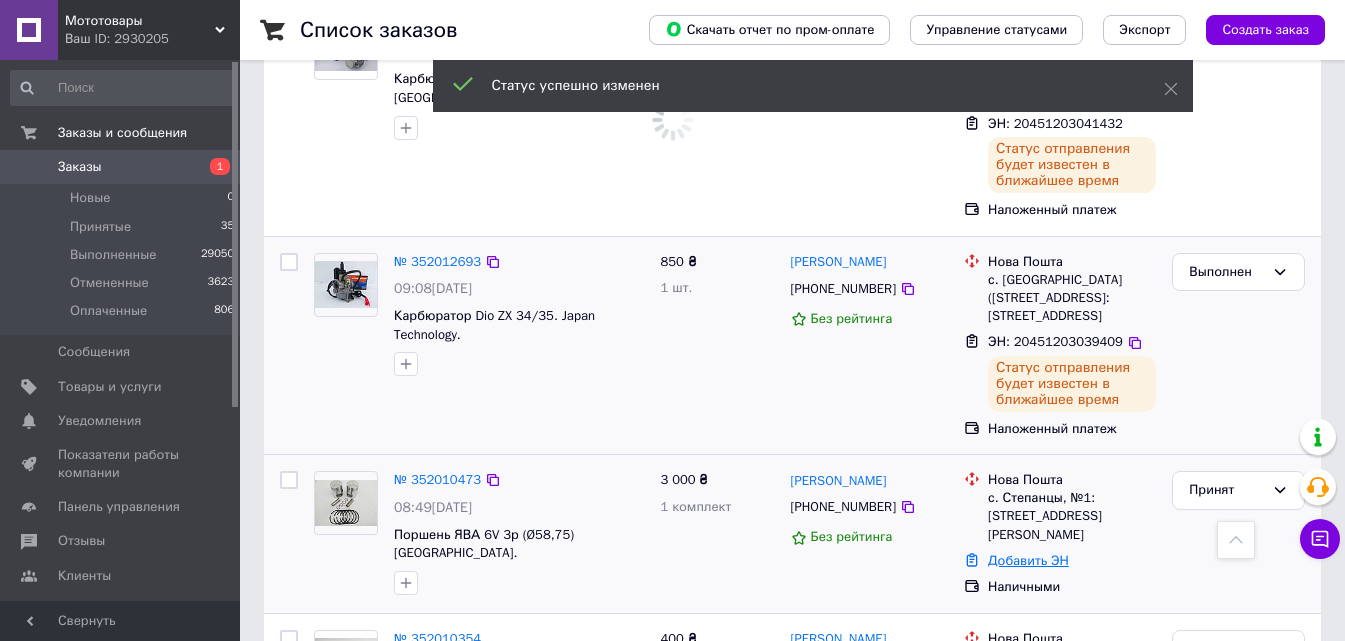 scroll, scrollTop: 2896, scrollLeft: 0, axis: vertical 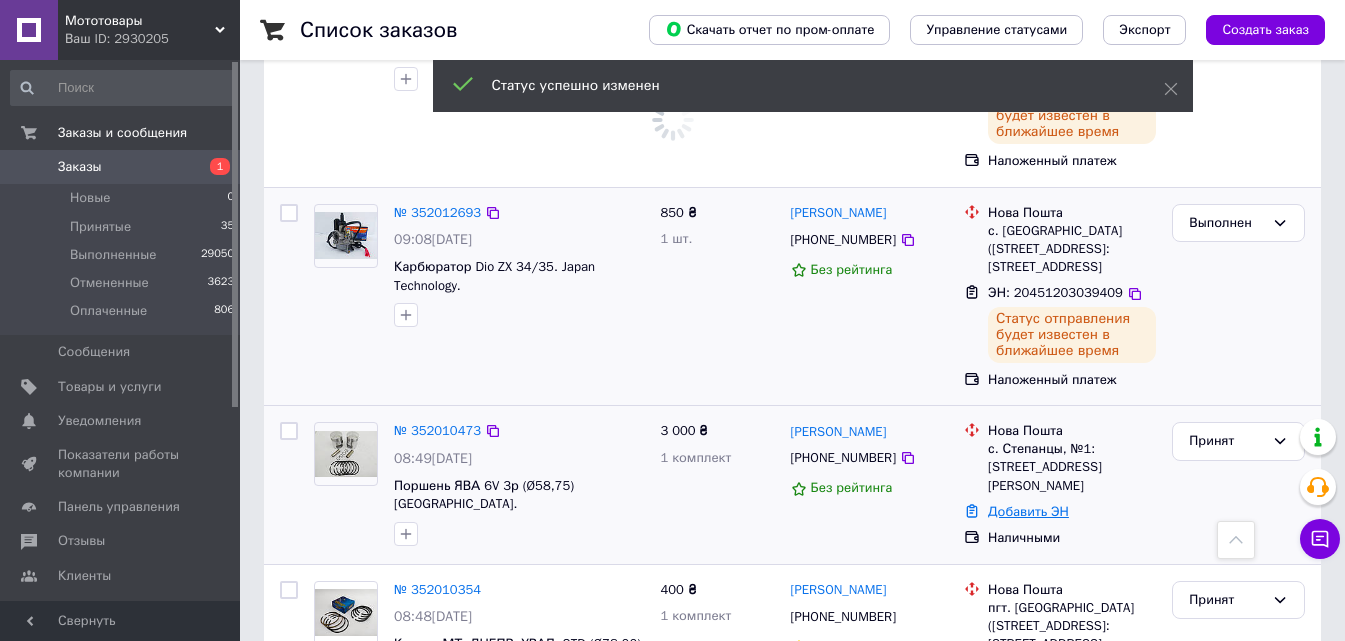click on "Добавить ЭН" at bounding box center [1028, 511] 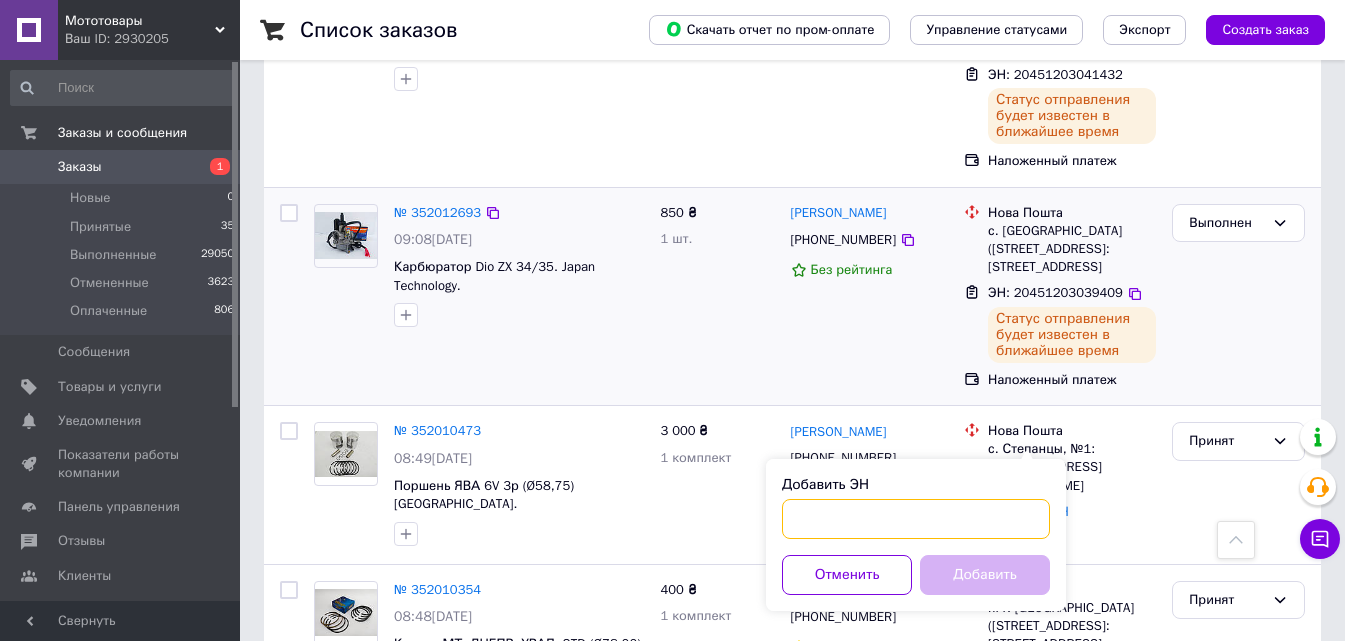 click on "Добавить ЭН" at bounding box center (916, 519) 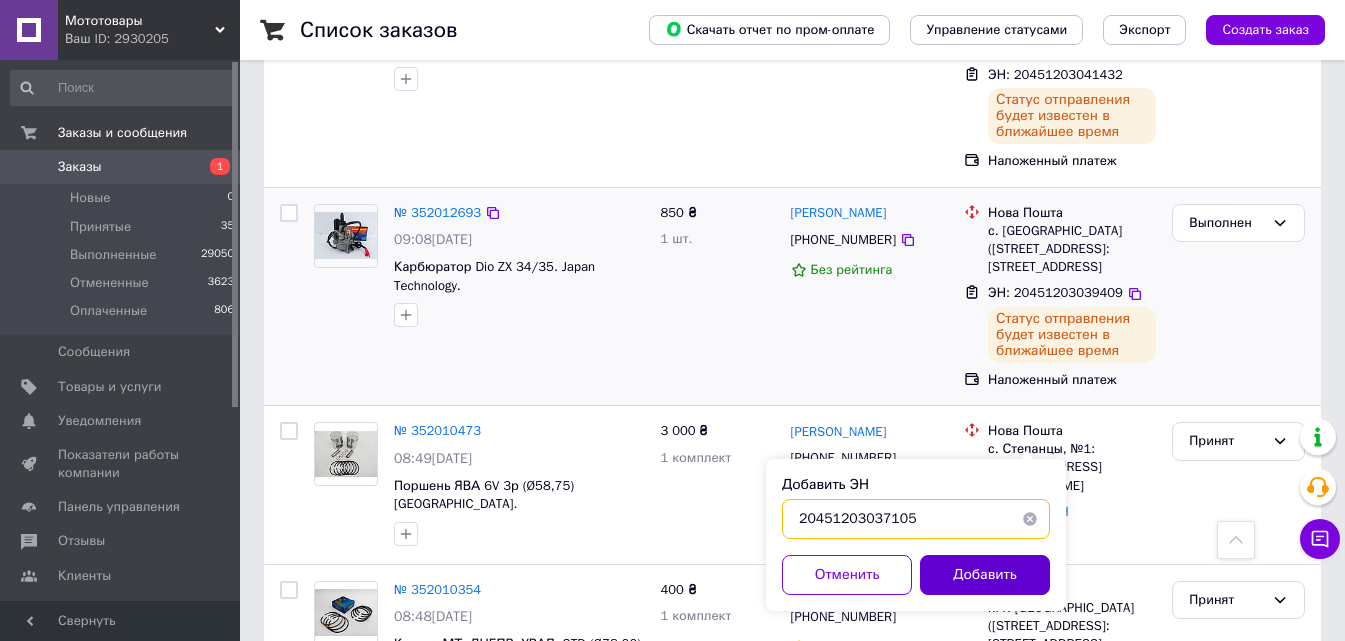type on "20451203037105" 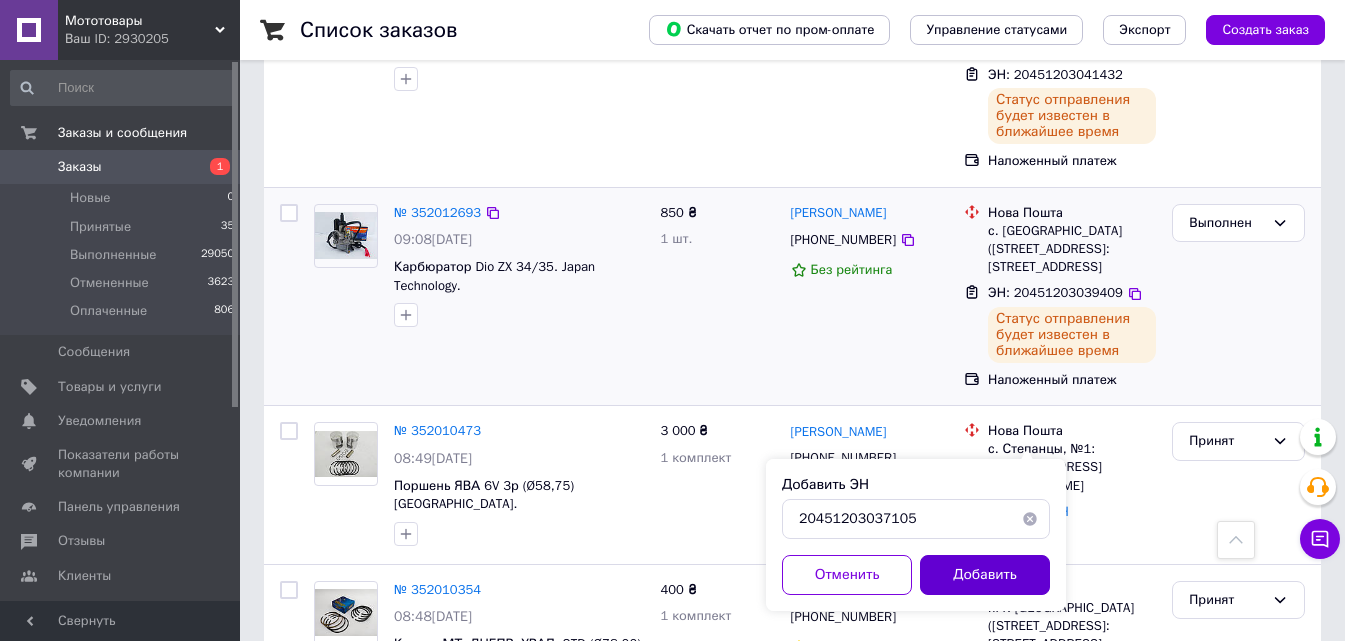click on "Добавить" at bounding box center [985, 575] 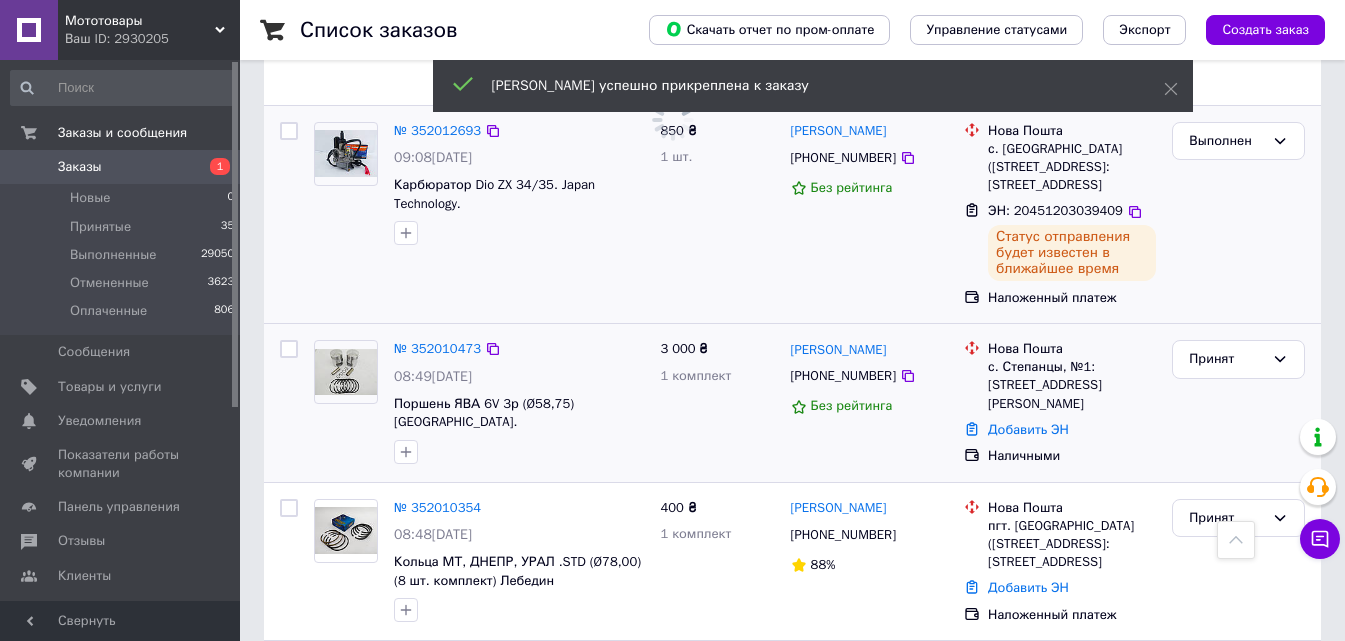 scroll, scrollTop: 2996, scrollLeft: 0, axis: vertical 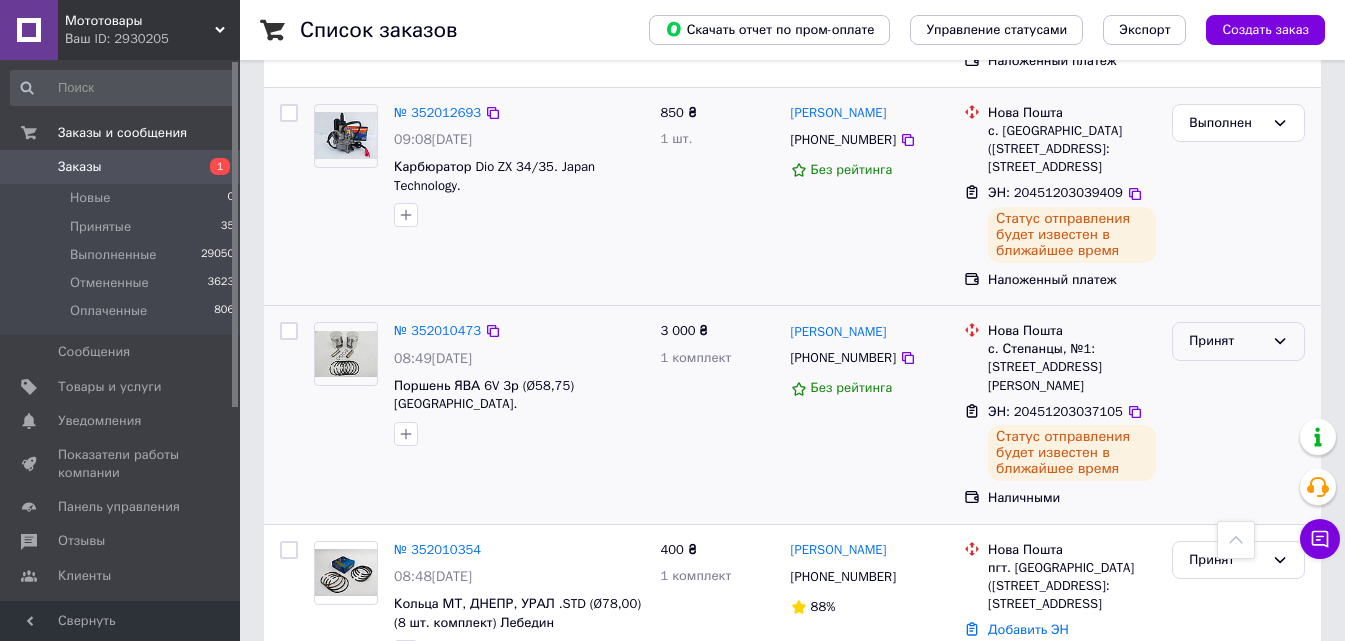 click on "Принят" at bounding box center [1226, 341] 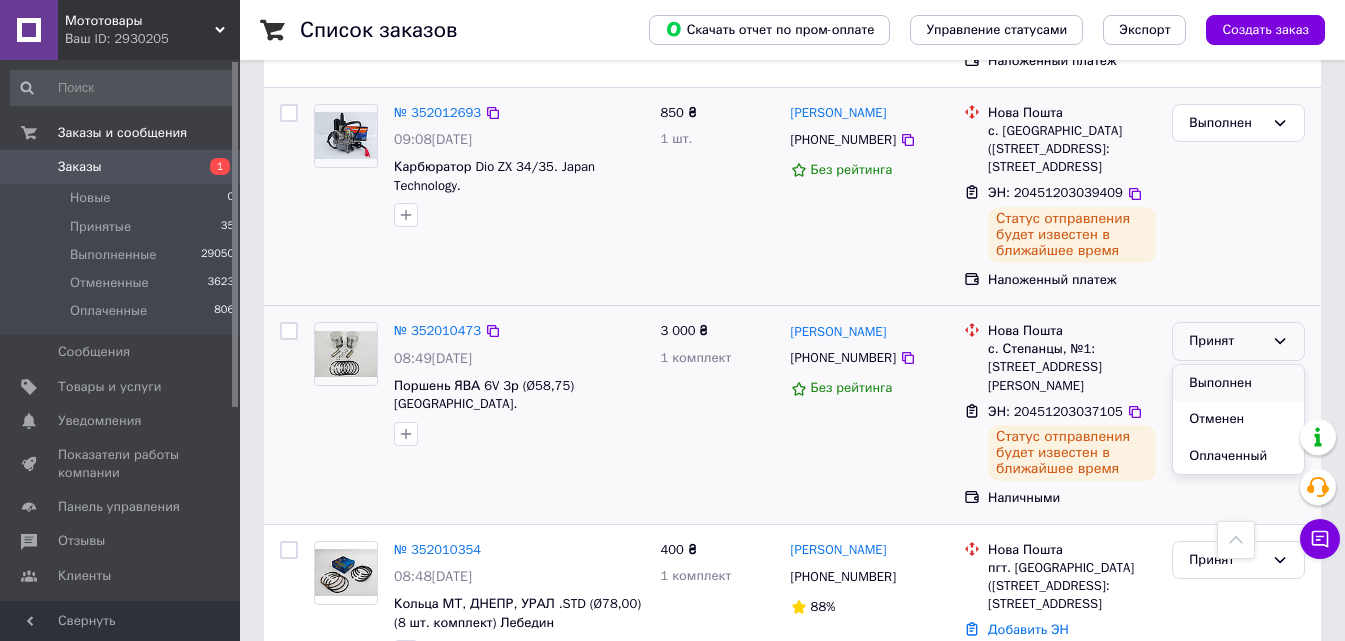 click on "Выполнен" at bounding box center [1238, 383] 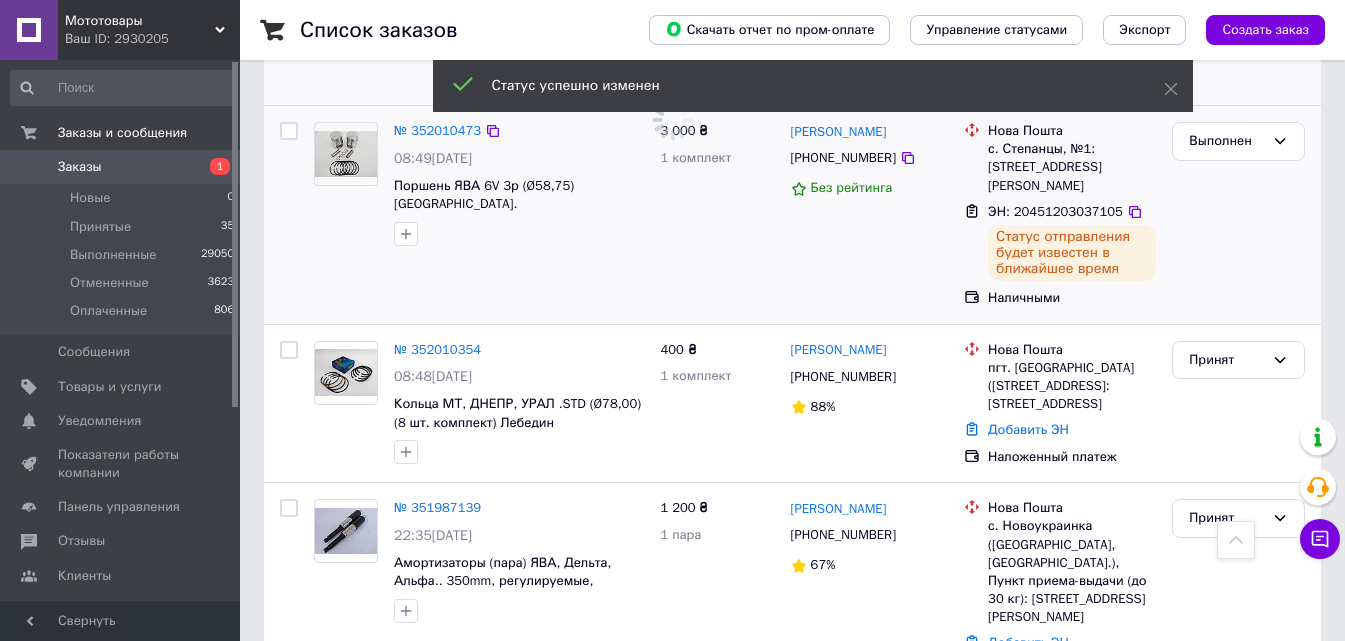 scroll, scrollTop: 3396, scrollLeft: 0, axis: vertical 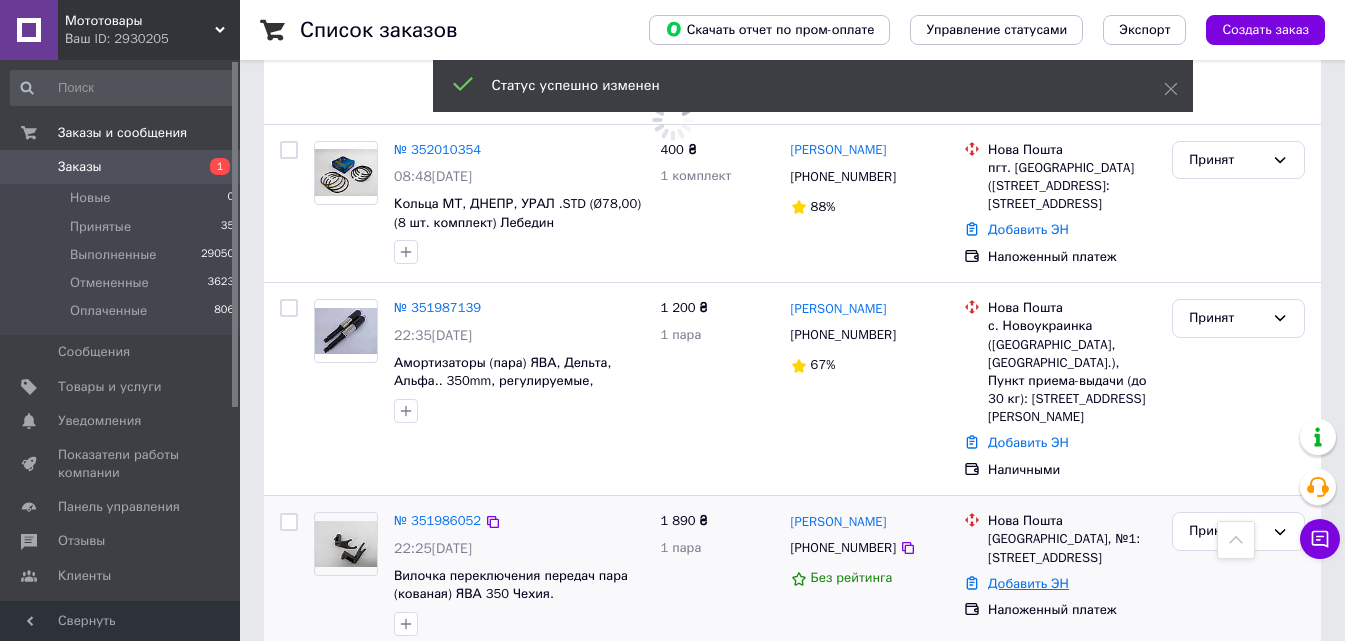 click on "Добавить ЭН" at bounding box center (1028, 583) 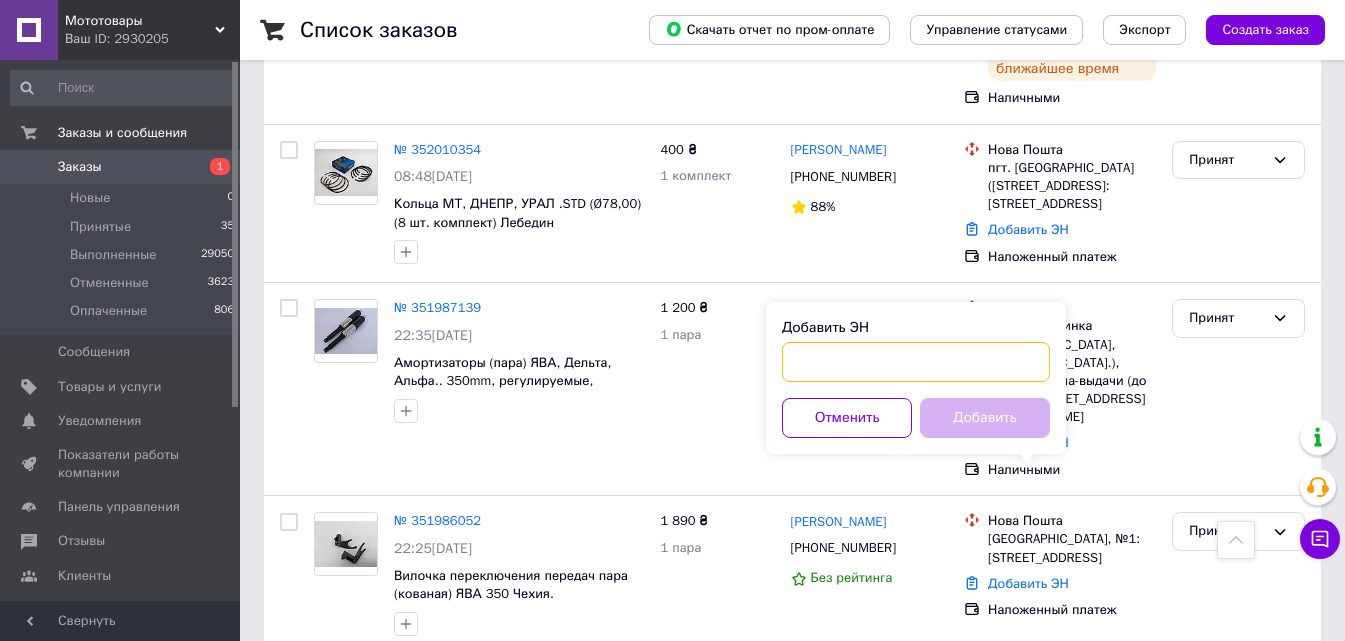 click on "Добавить ЭН" at bounding box center (916, 362) 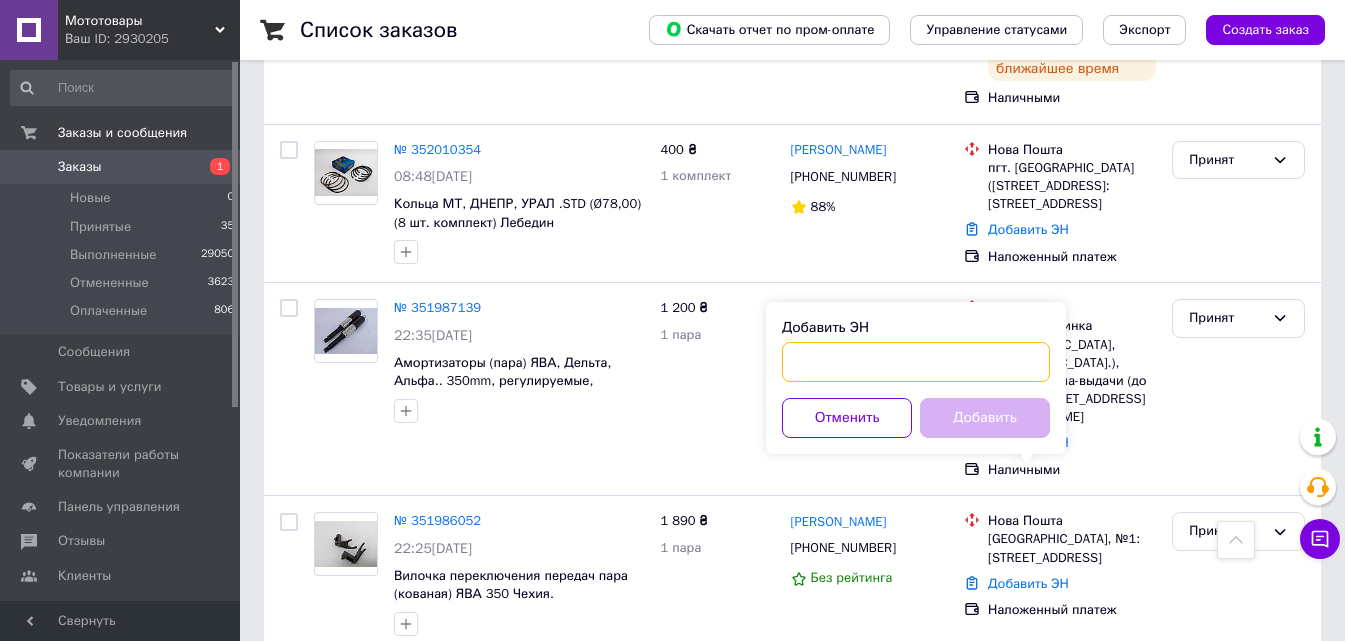 paste on "20451203034222" 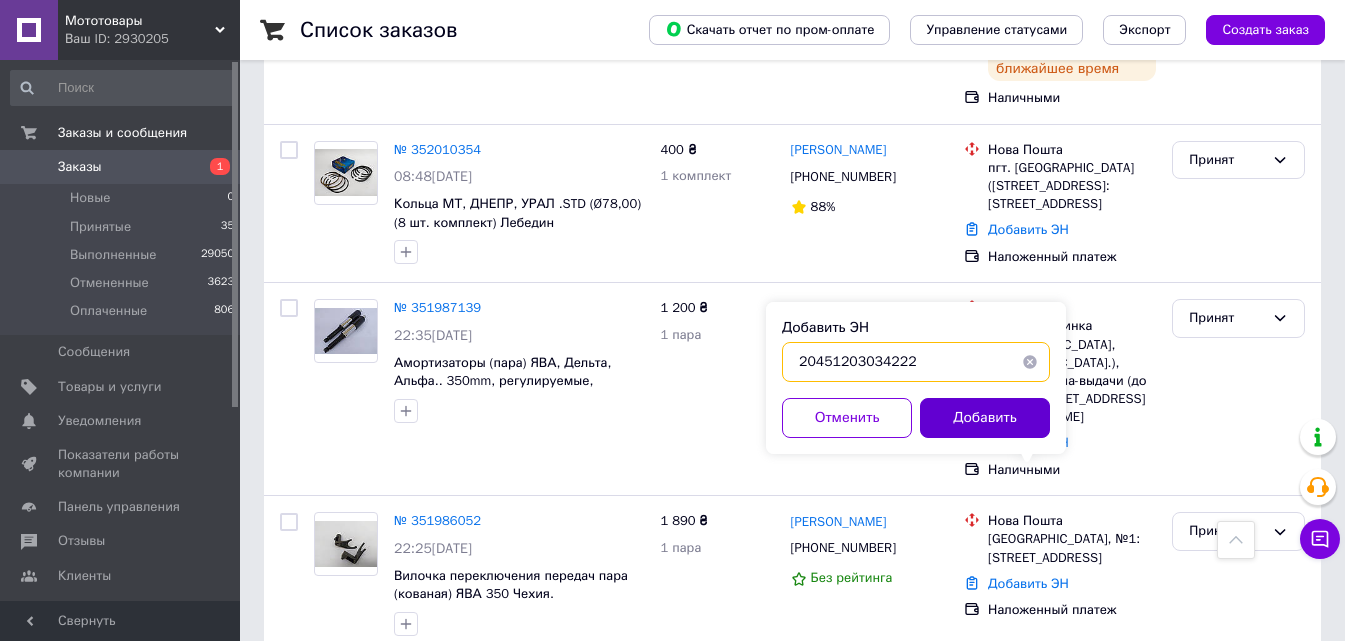 type on "20451203034222" 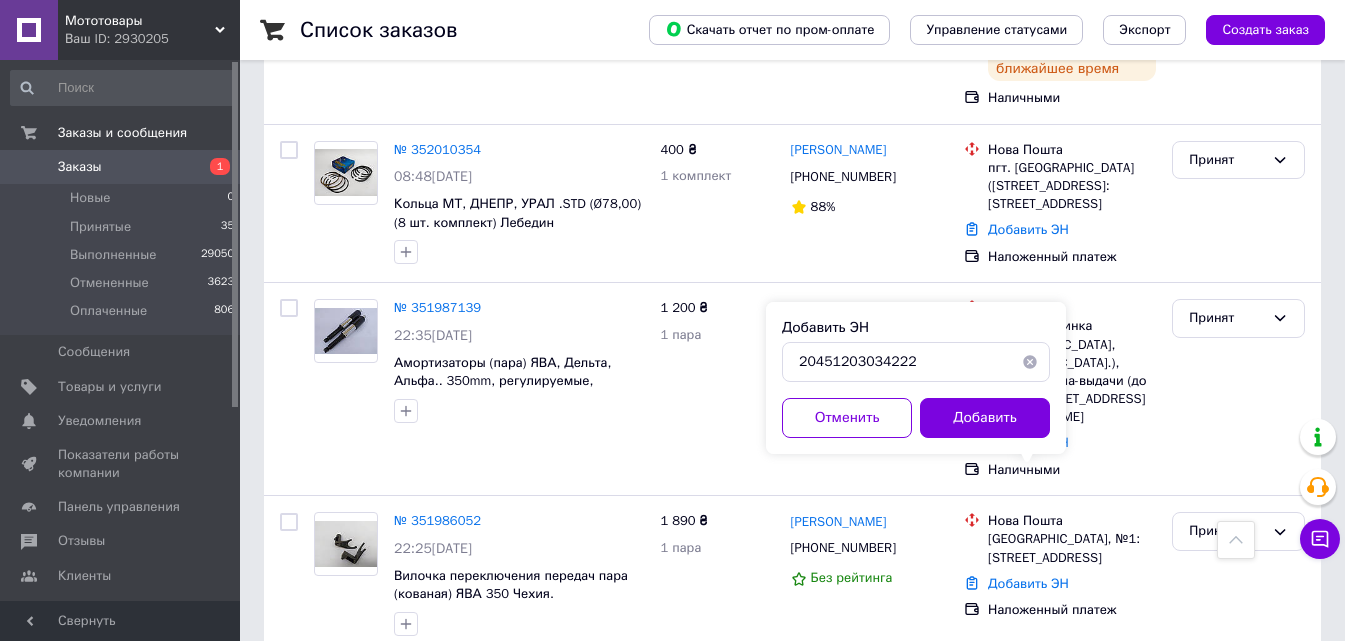 click on "Добавить" at bounding box center (985, 418) 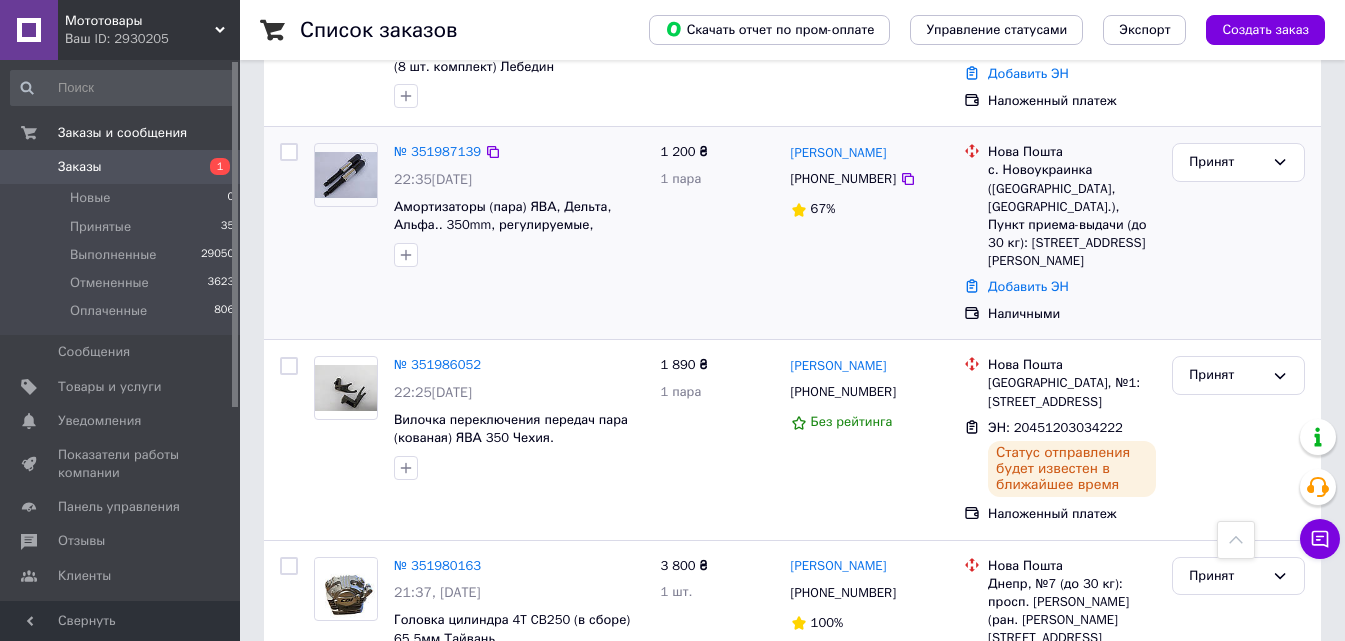 scroll, scrollTop: 3596, scrollLeft: 0, axis: vertical 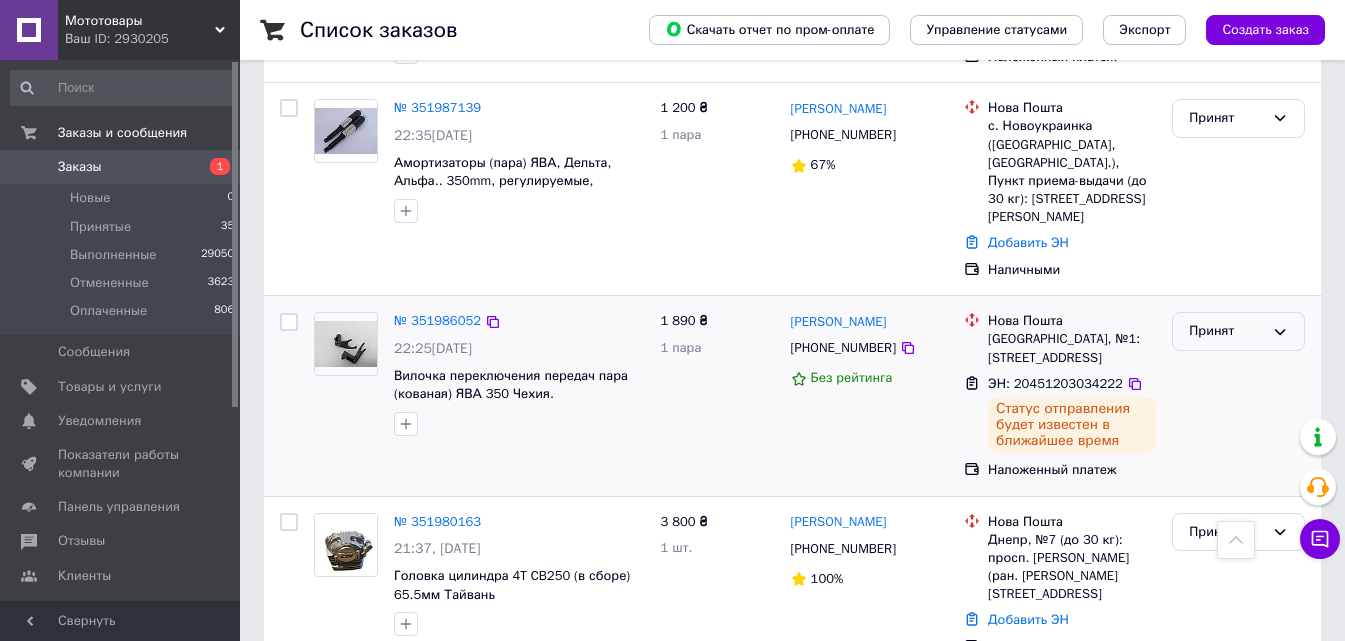 click on "Принят" at bounding box center (1226, 331) 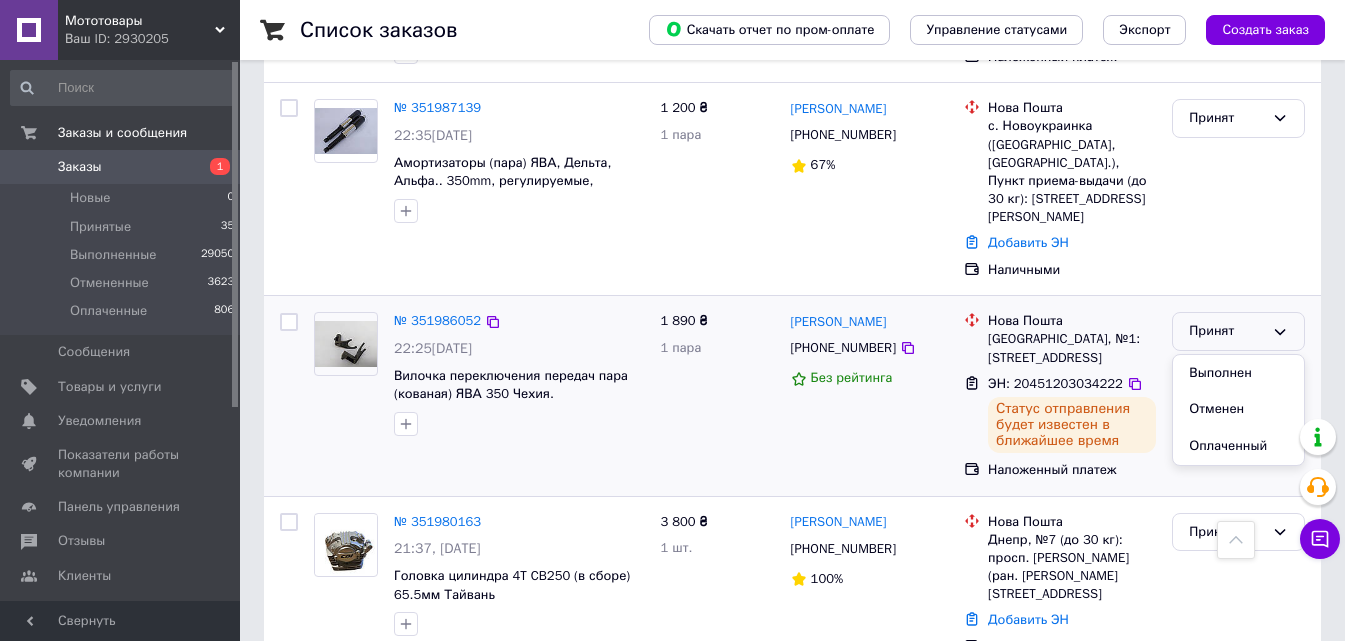 click on "Выполнен" at bounding box center (1238, 373) 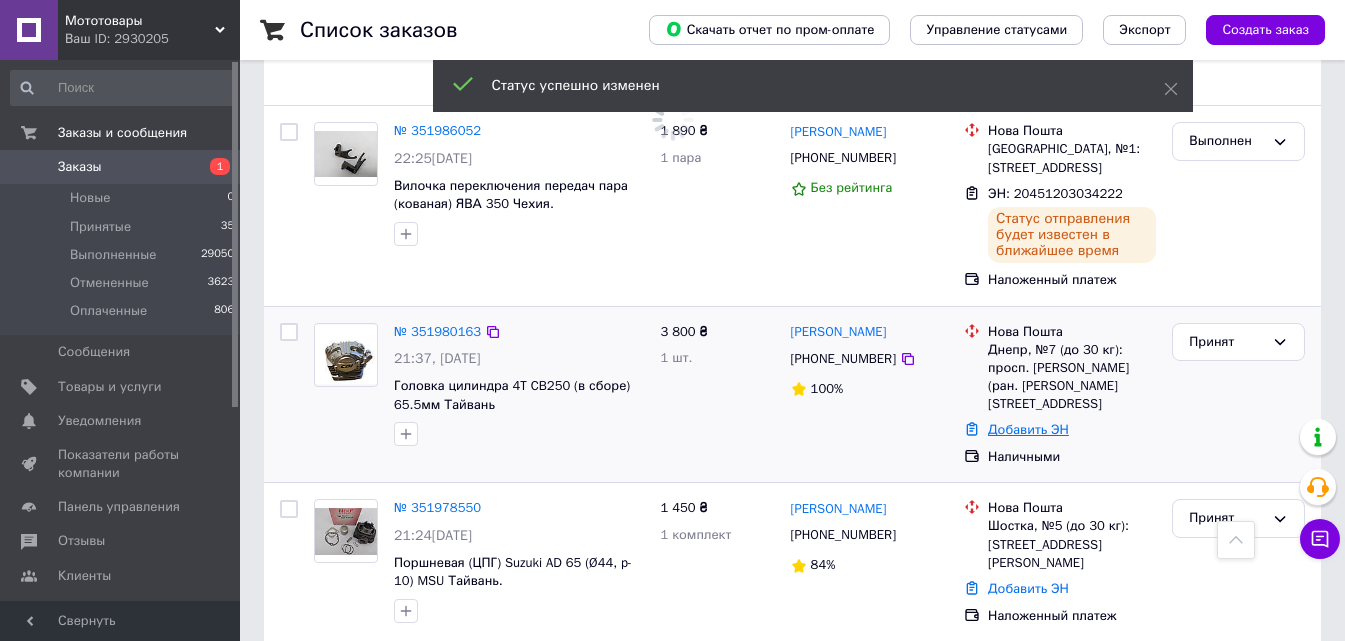 scroll, scrollTop: 3796, scrollLeft: 0, axis: vertical 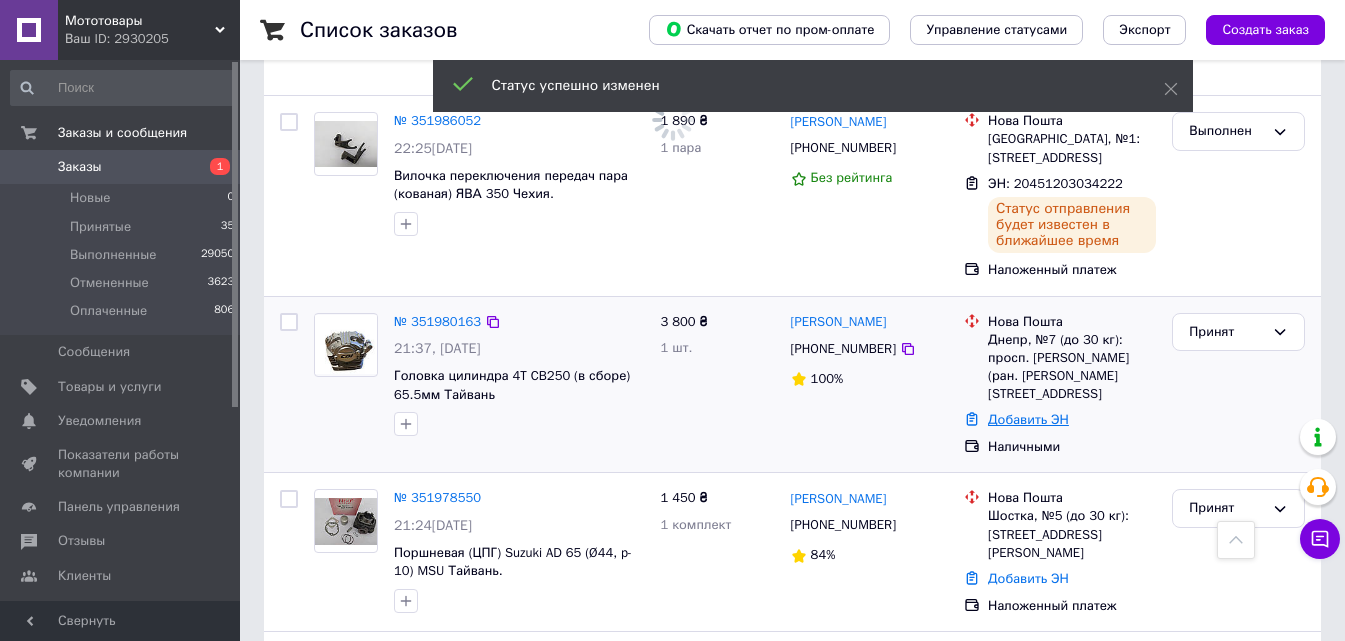 click on "Добавить ЭН" at bounding box center (1028, 419) 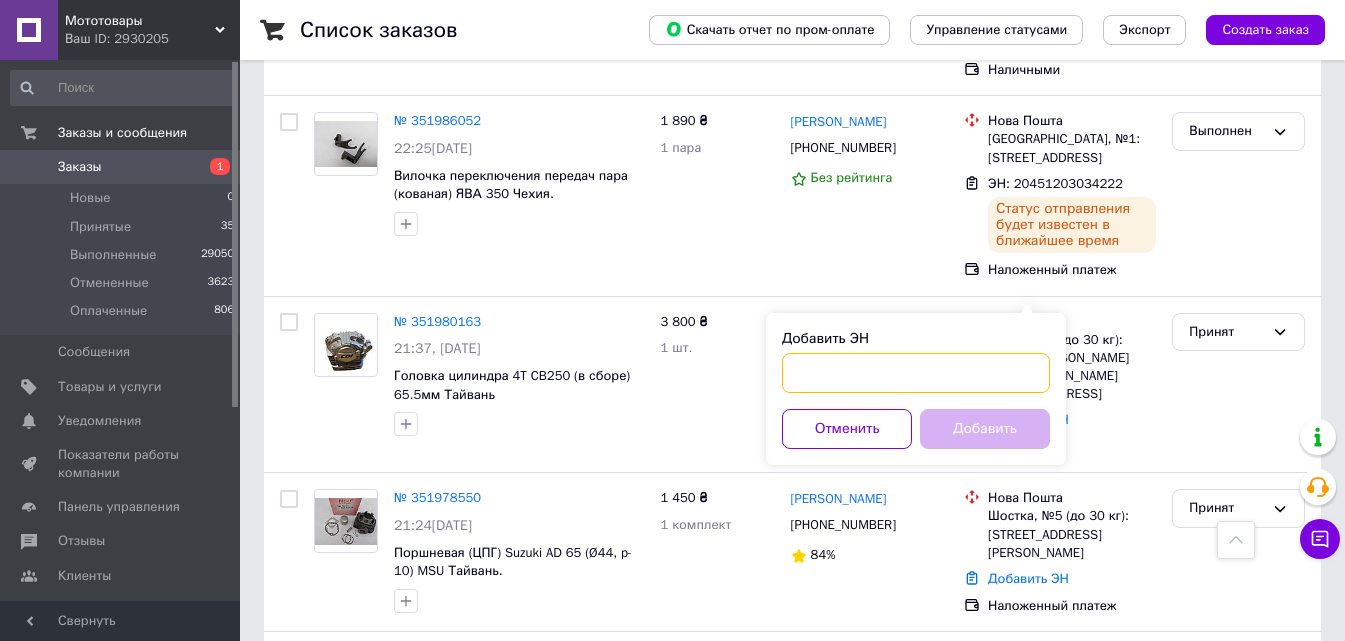 click on "Добавить ЭН" at bounding box center [916, 373] 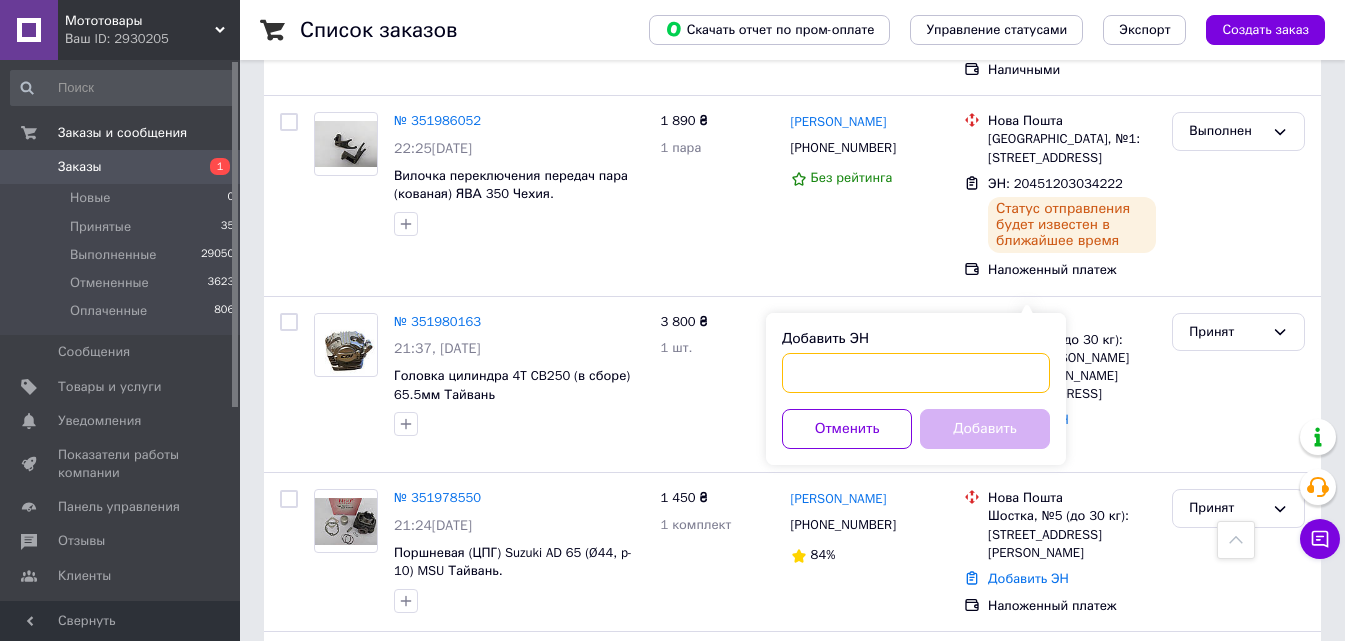 paste on "20451203033112" 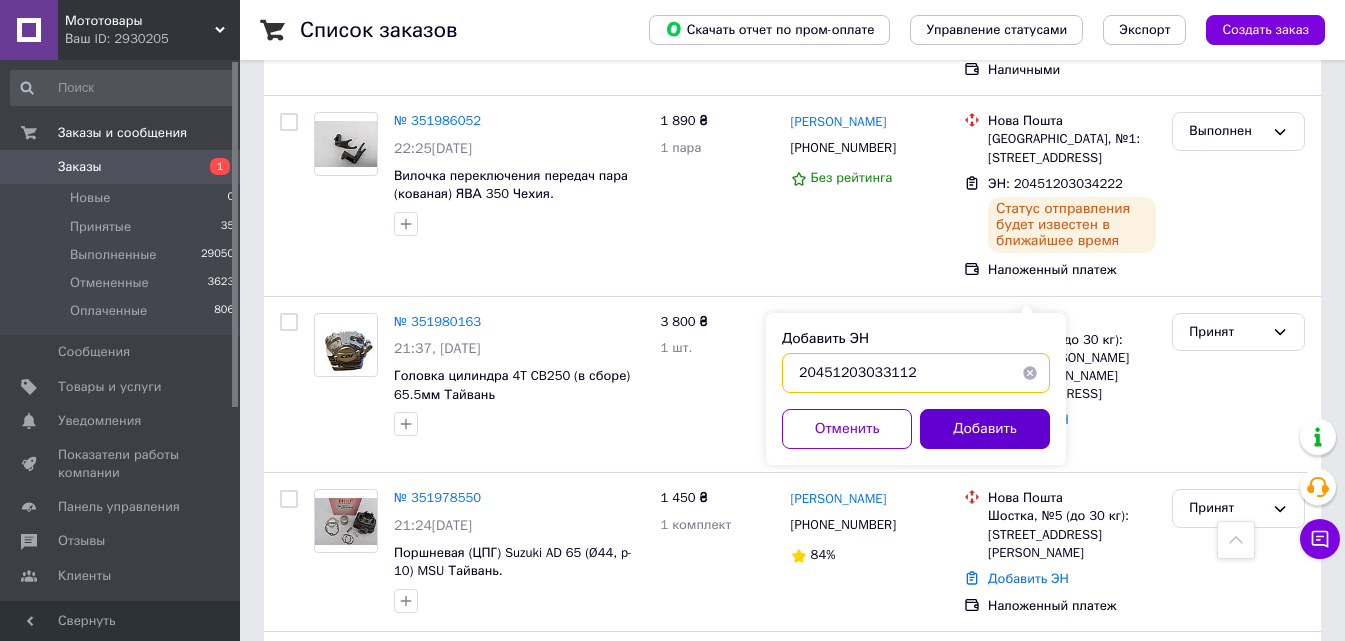 type on "20451203033112" 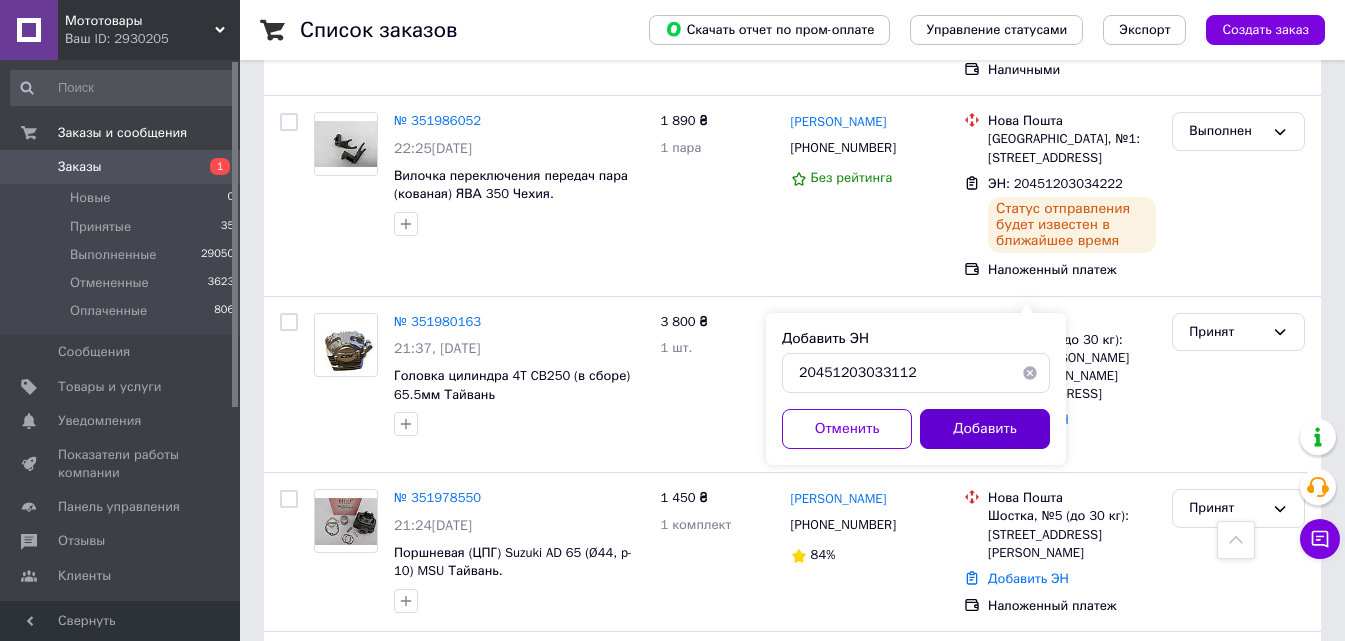 click on "Добавить" at bounding box center (985, 429) 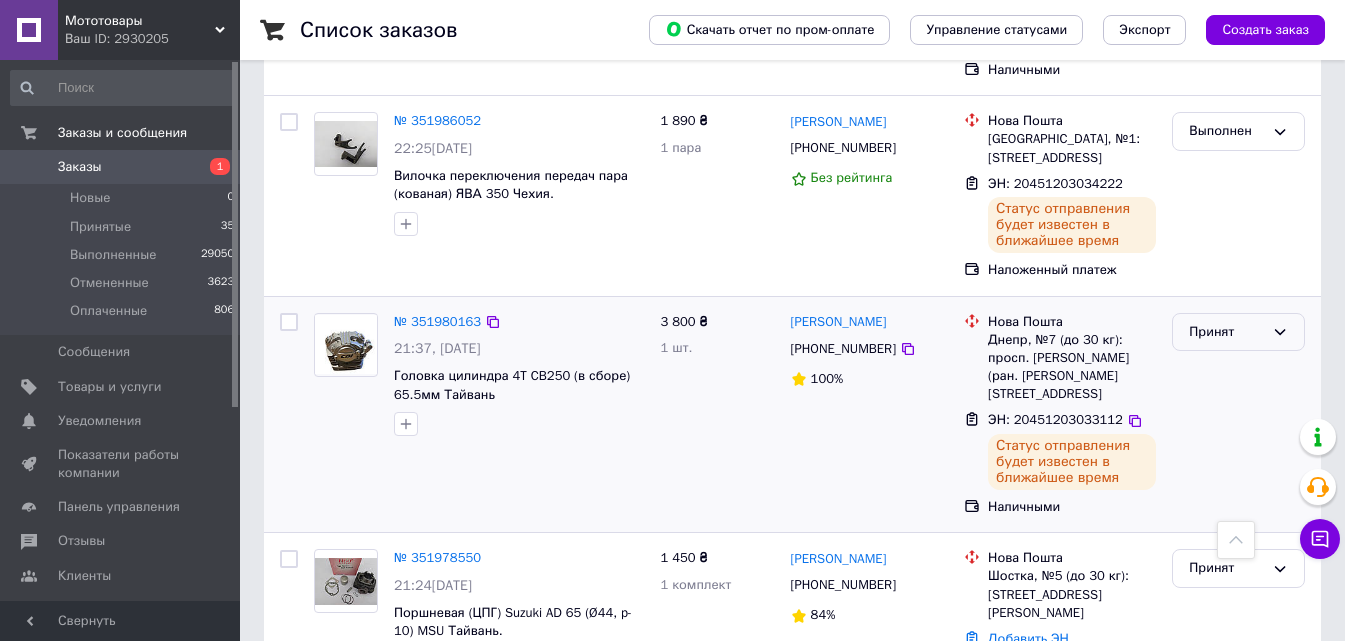 click on "Принят" at bounding box center [1226, 332] 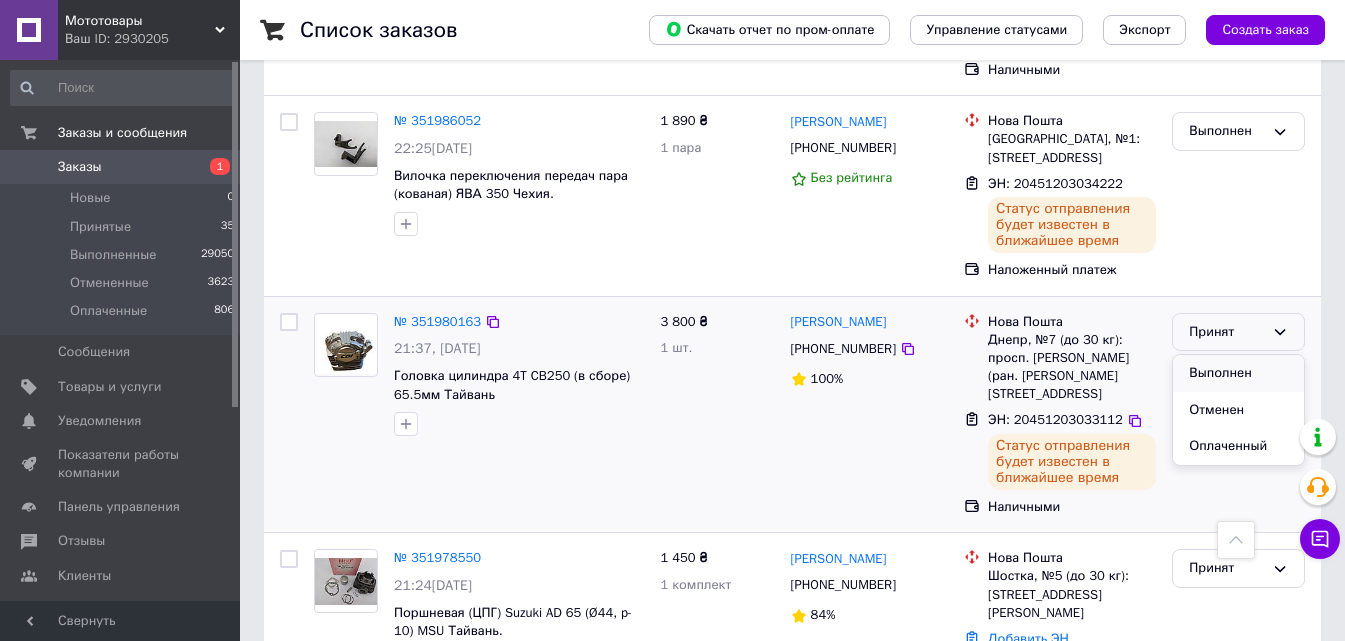 click on "Выполнен" at bounding box center (1238, 373) 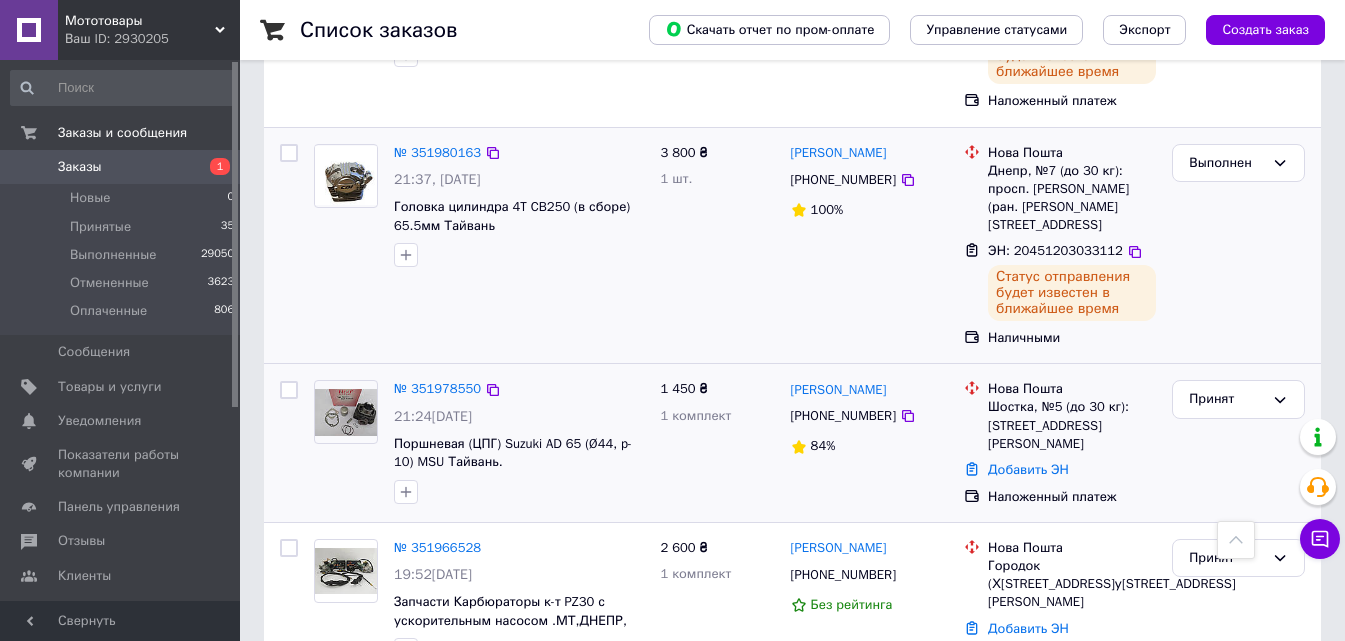 scroll, scrollTop: 3996, scrollLeft: 0, axis: vertical 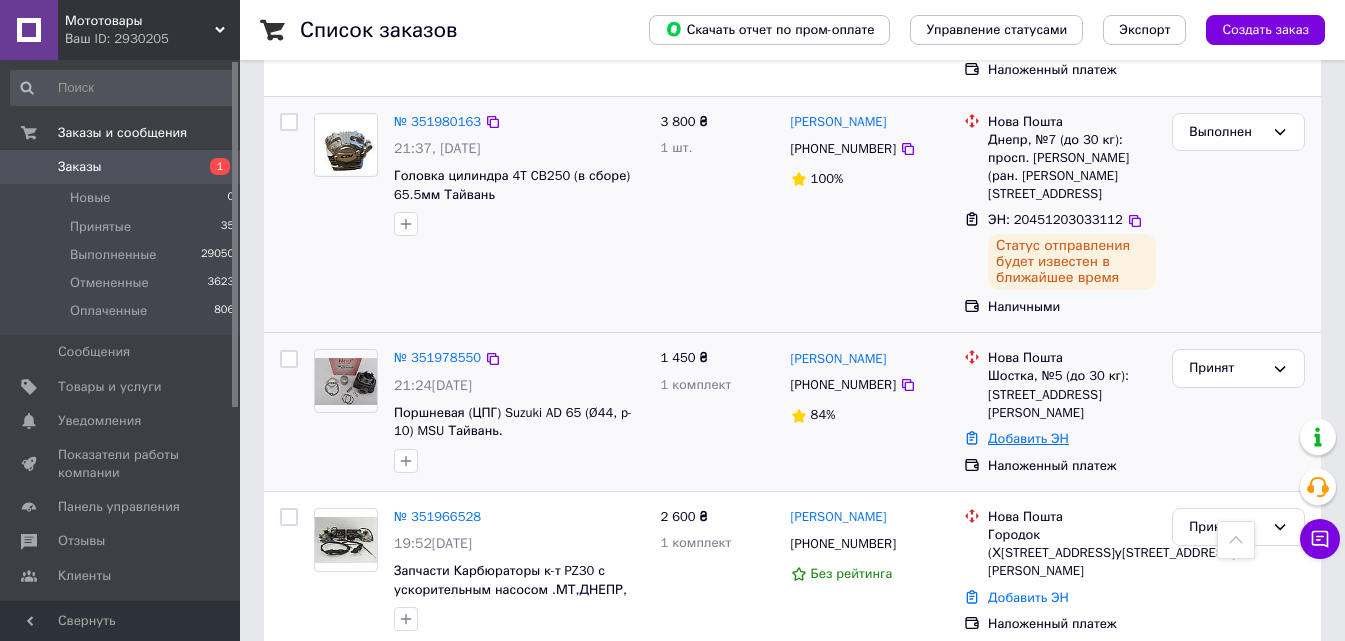 click on "Добавить ЭН" at bounding box center (1028, 438) 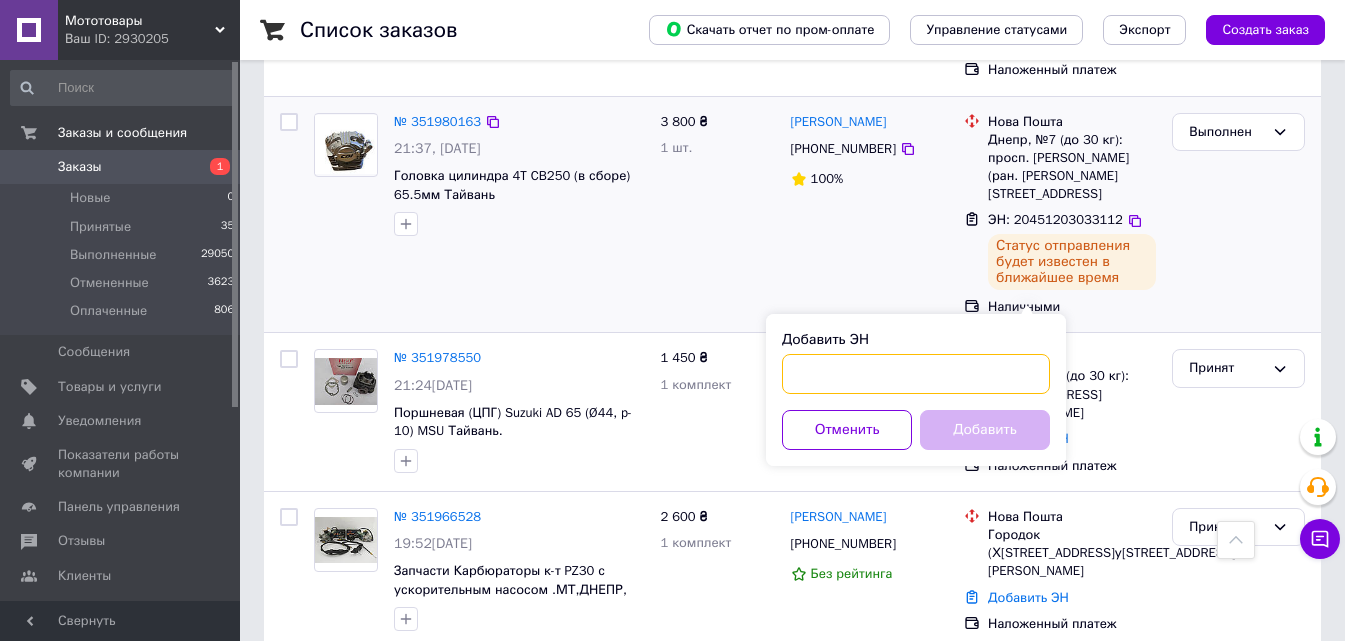 click on "Добавить ЭН" at bounding box center (916, 374) 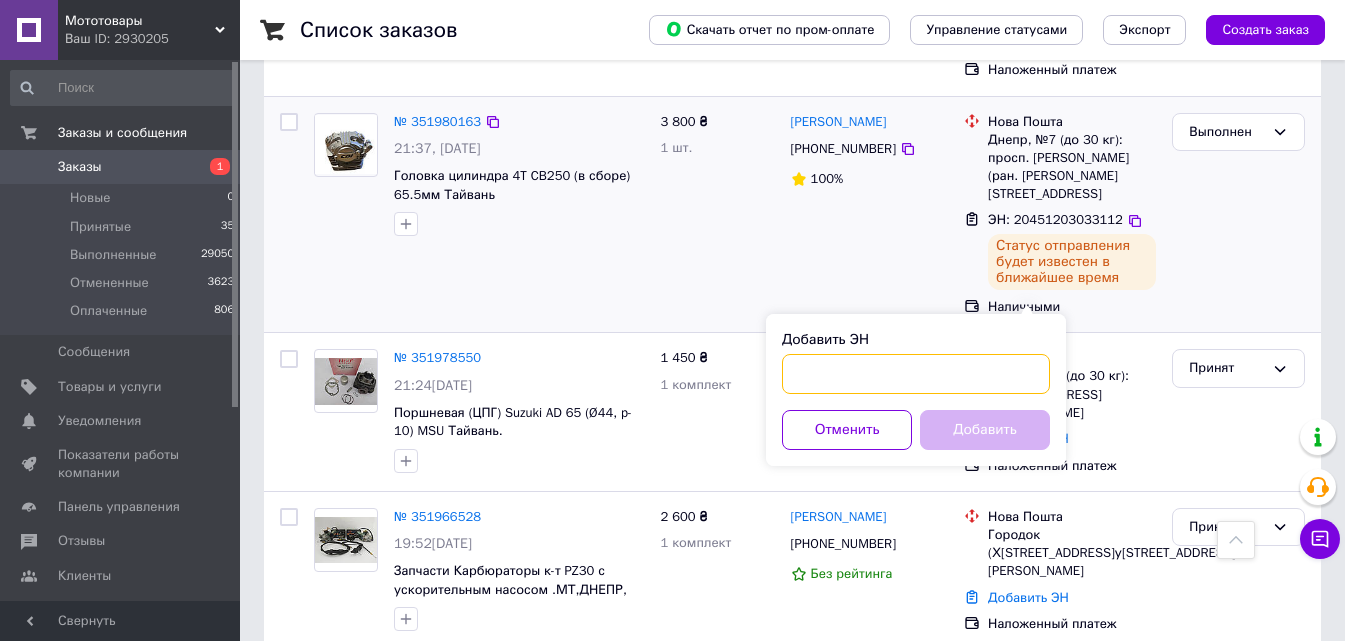 paste on "20451203032183" 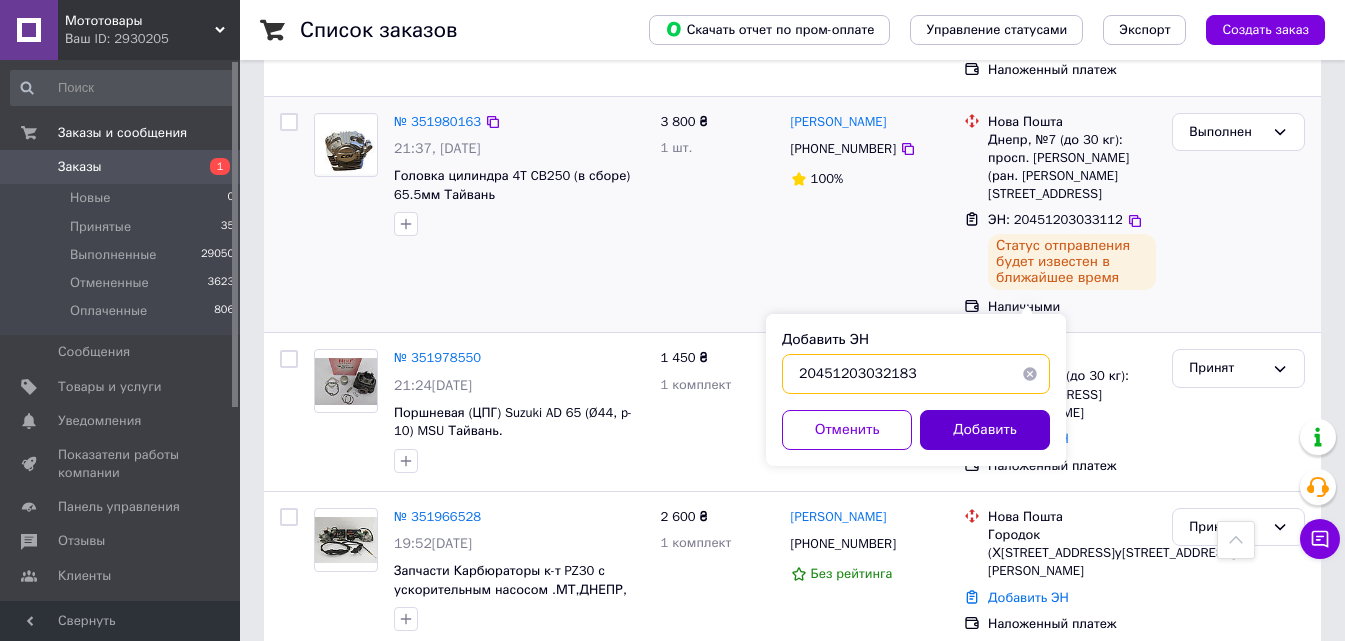type on "20451203032183" 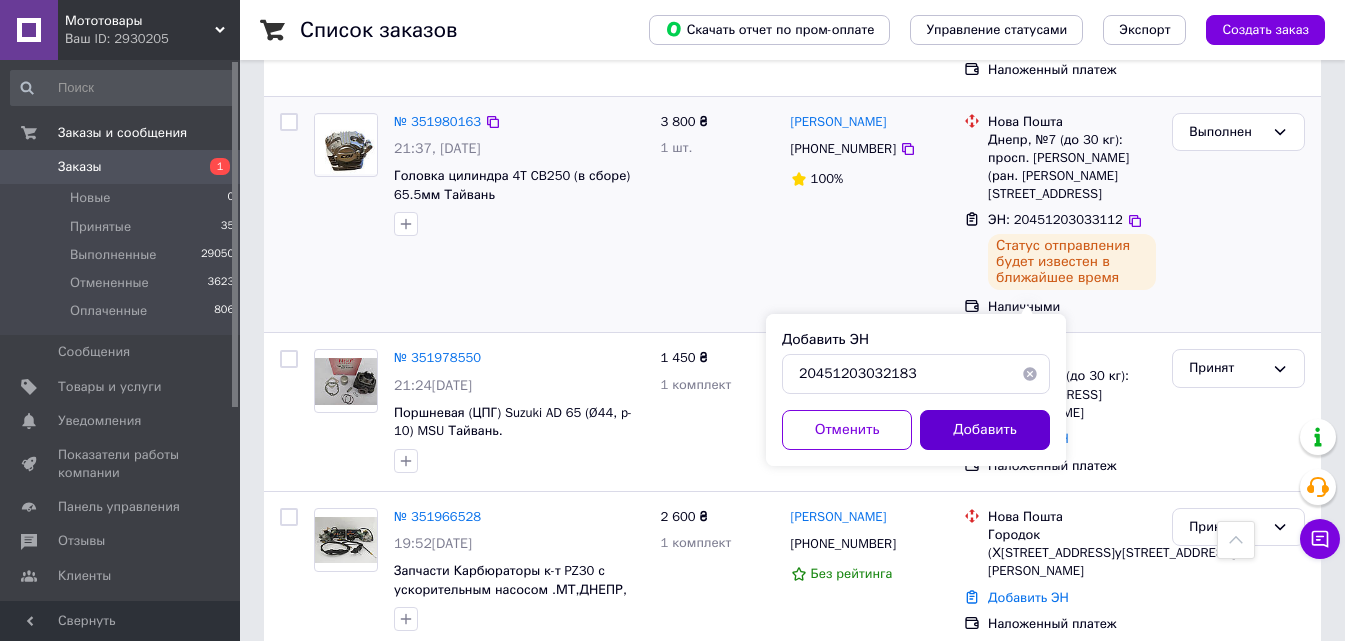 click on "Добавить" at bounding box center (985, 430) 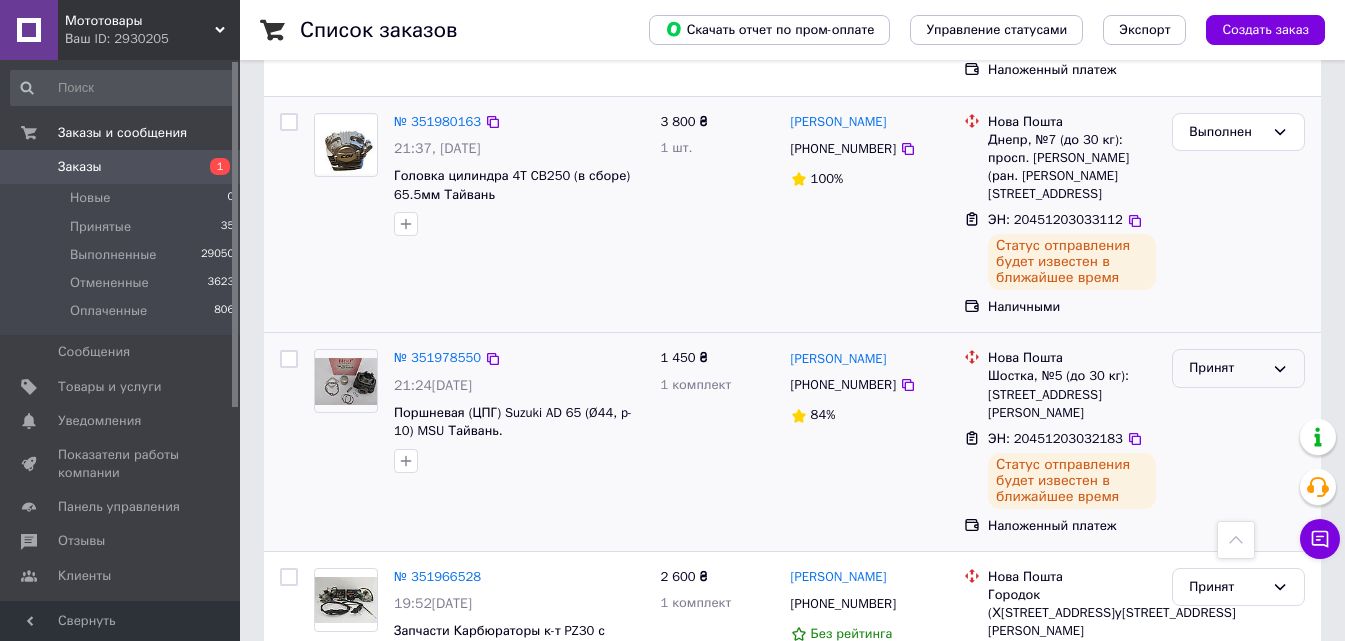 click on "Принят" at bounding box center (1226, 368) 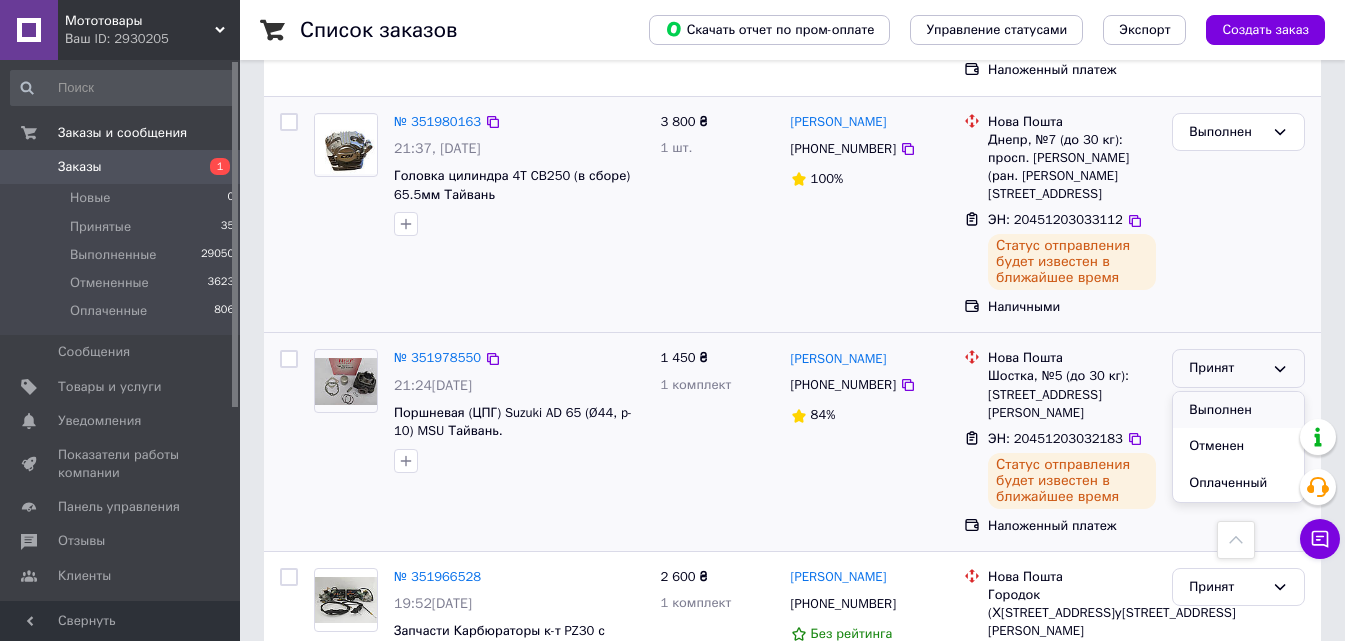click on "Выполнен" at bounding box center [1238, 410] 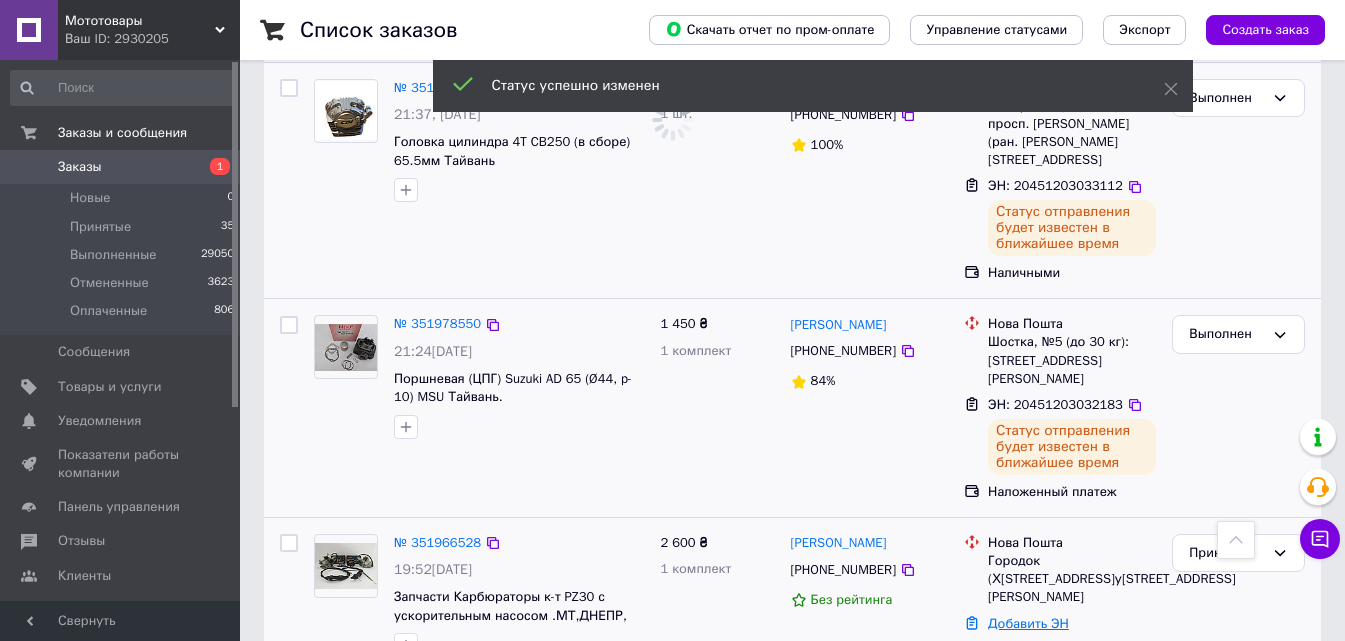 scroll, scrollTop: 4096, scrollLeft: 0, axis: vertical 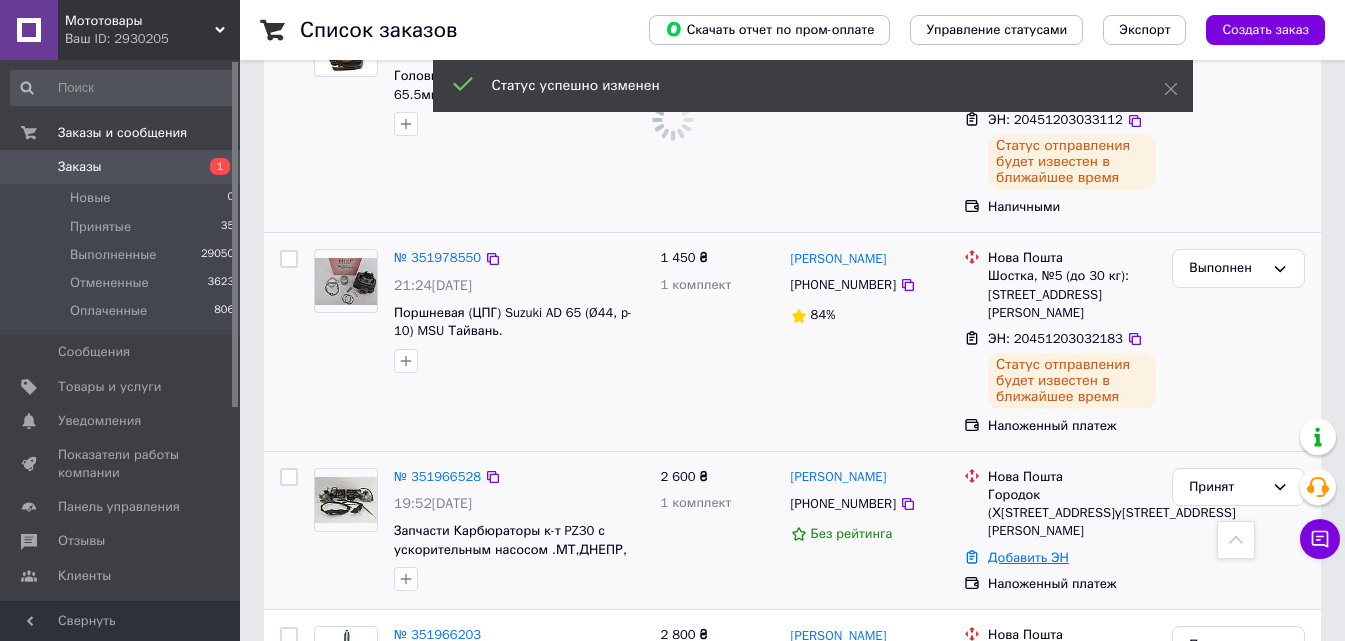 click on "Добавить ЭН" at bounding box center (1028, 557) 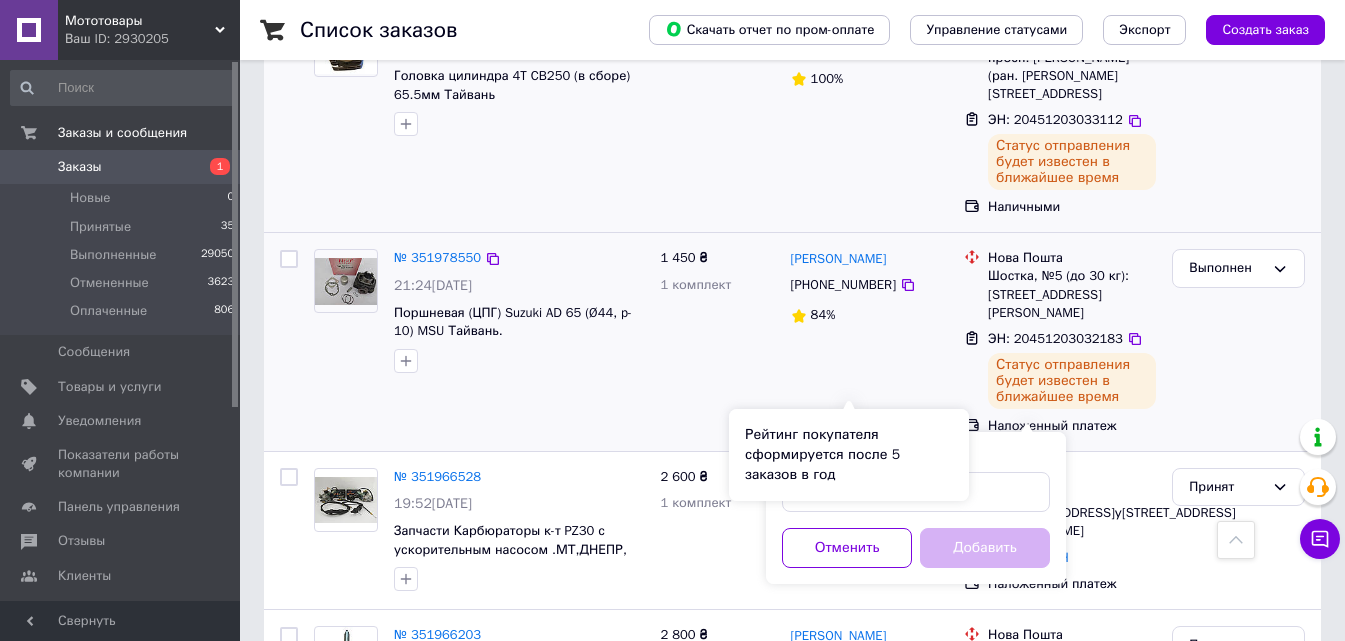 click on "Рейтинг покупателя сформируется после 5 заказов в год" at bounding box center [849, 455] 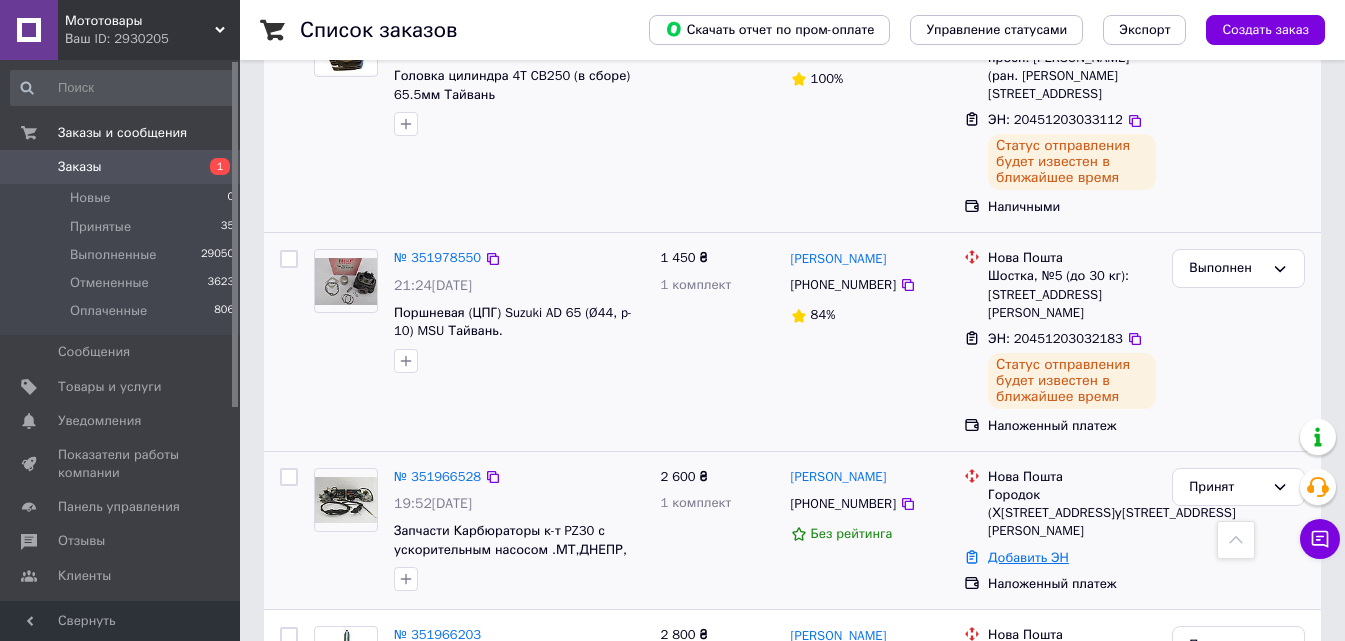 click on "Добавить ЭН" at bounding box center [1028, 557] 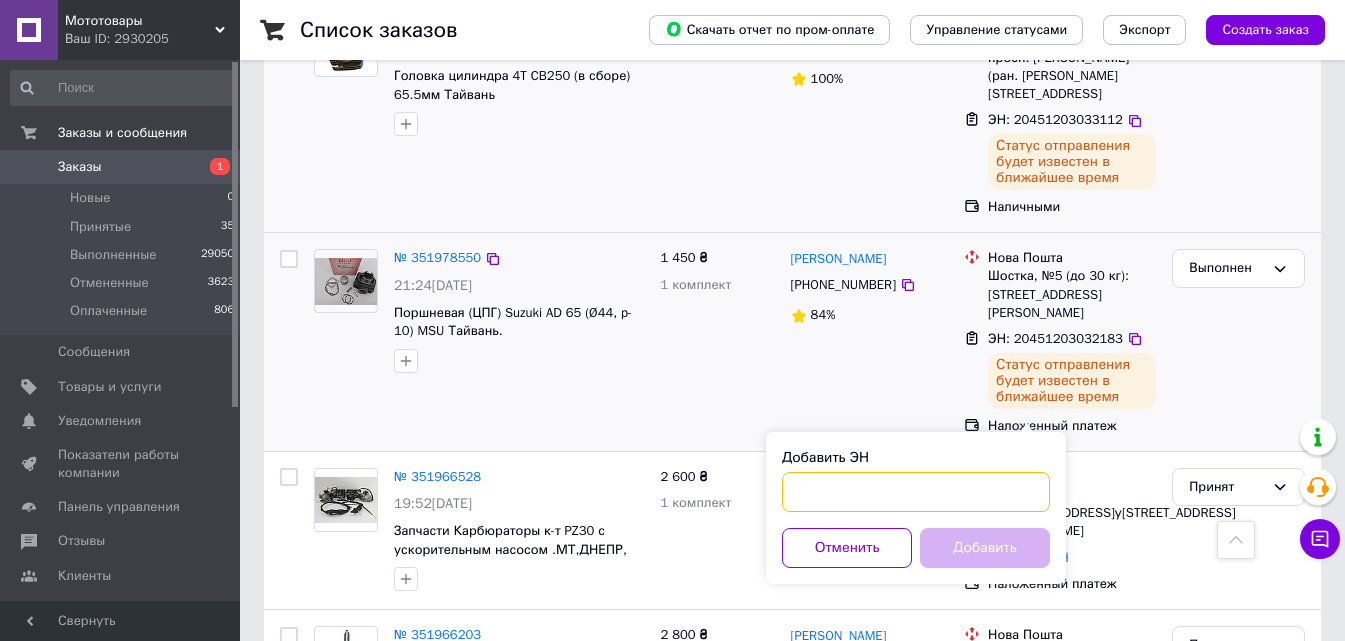 click on "Добавить ЭН" at bounding box center (916, 492) 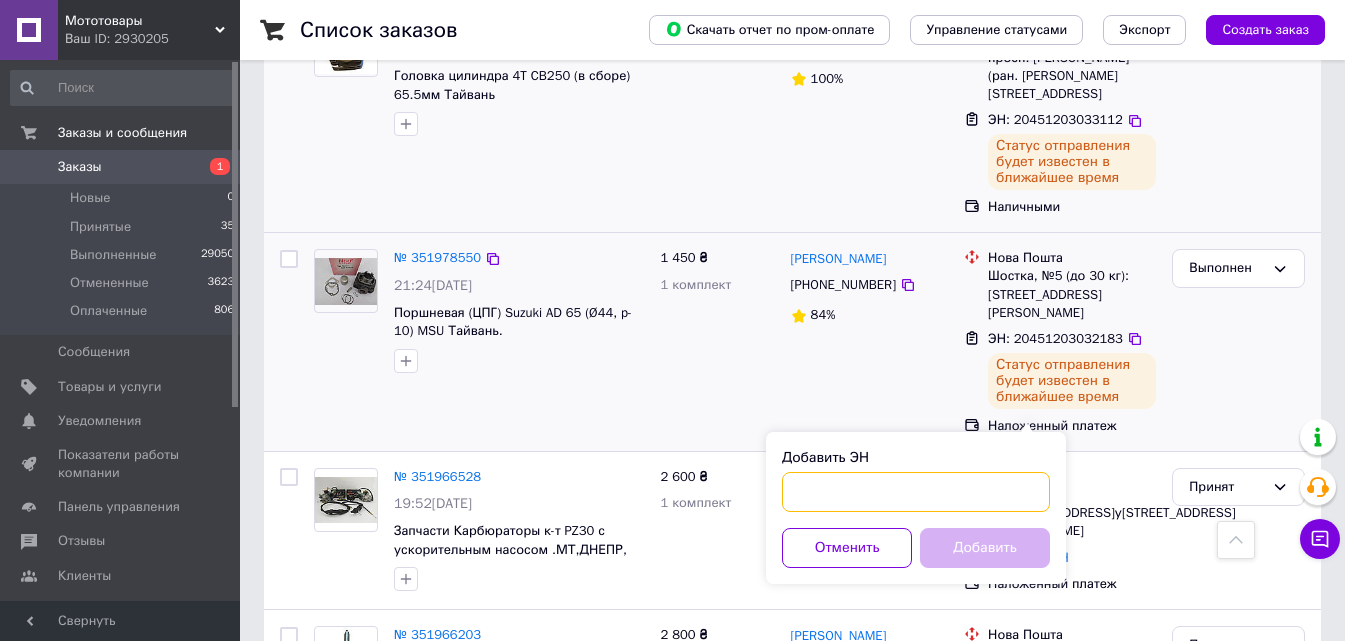 paste on "20451203031243" 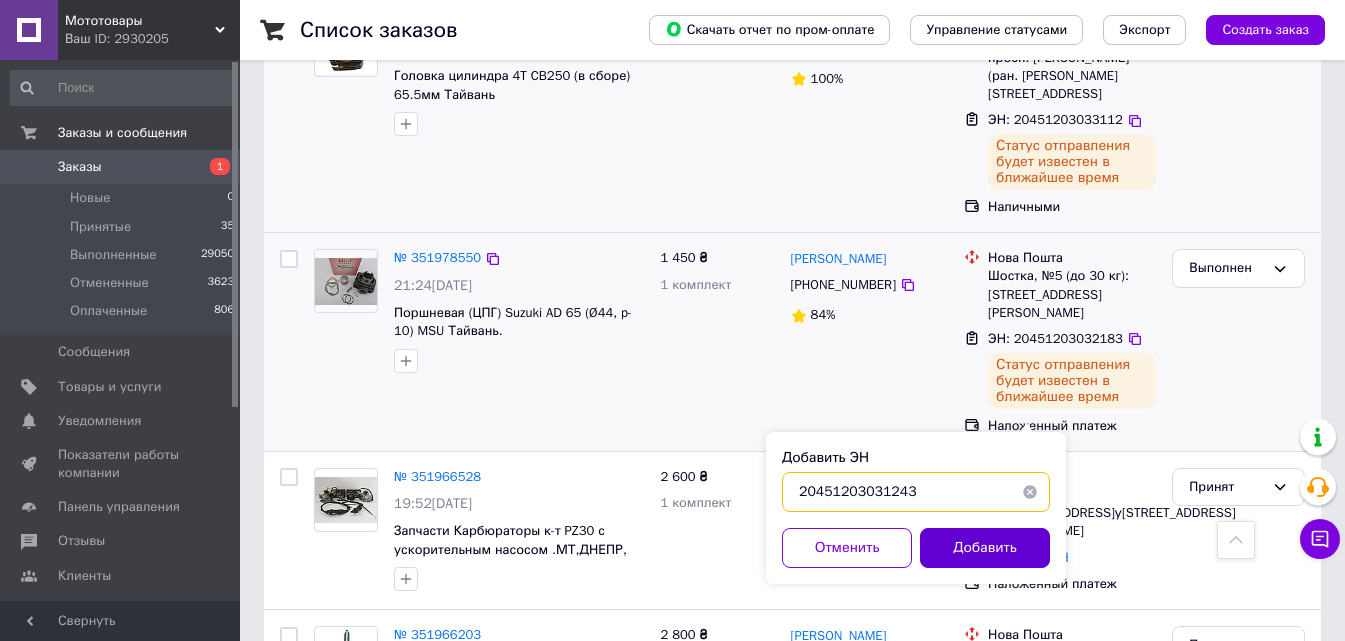 type on "20451203031243" 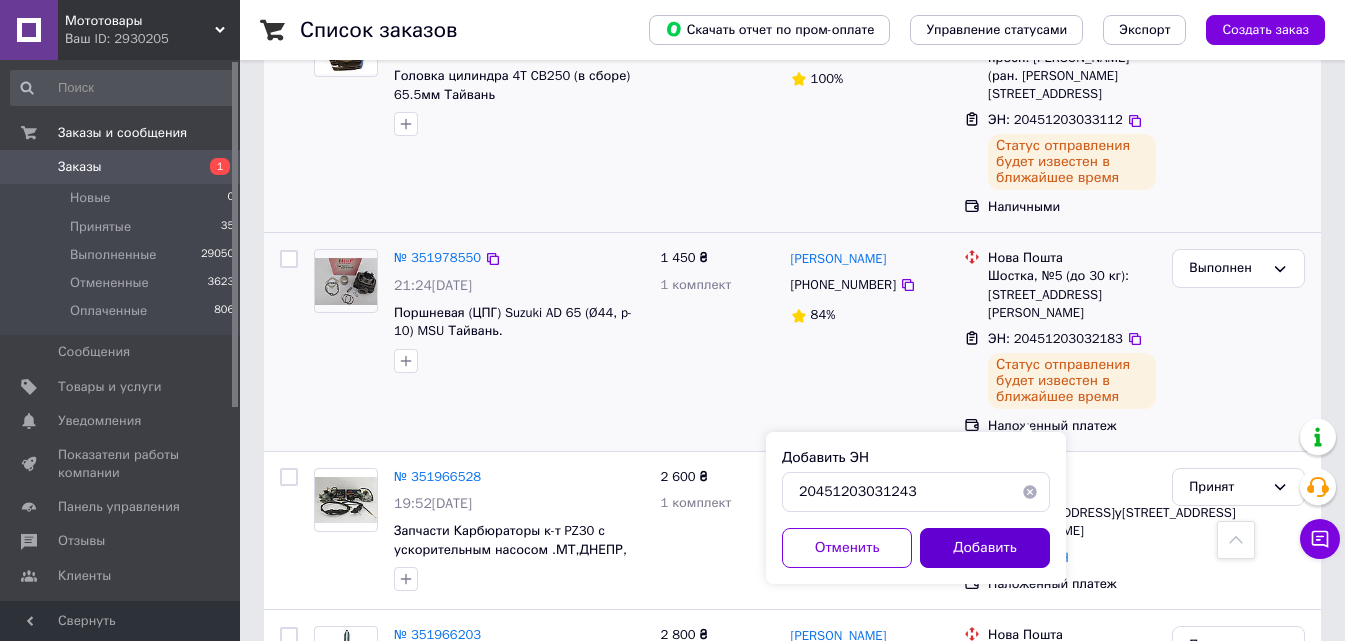 click on "Добавить" at bounding box center [985, 548] 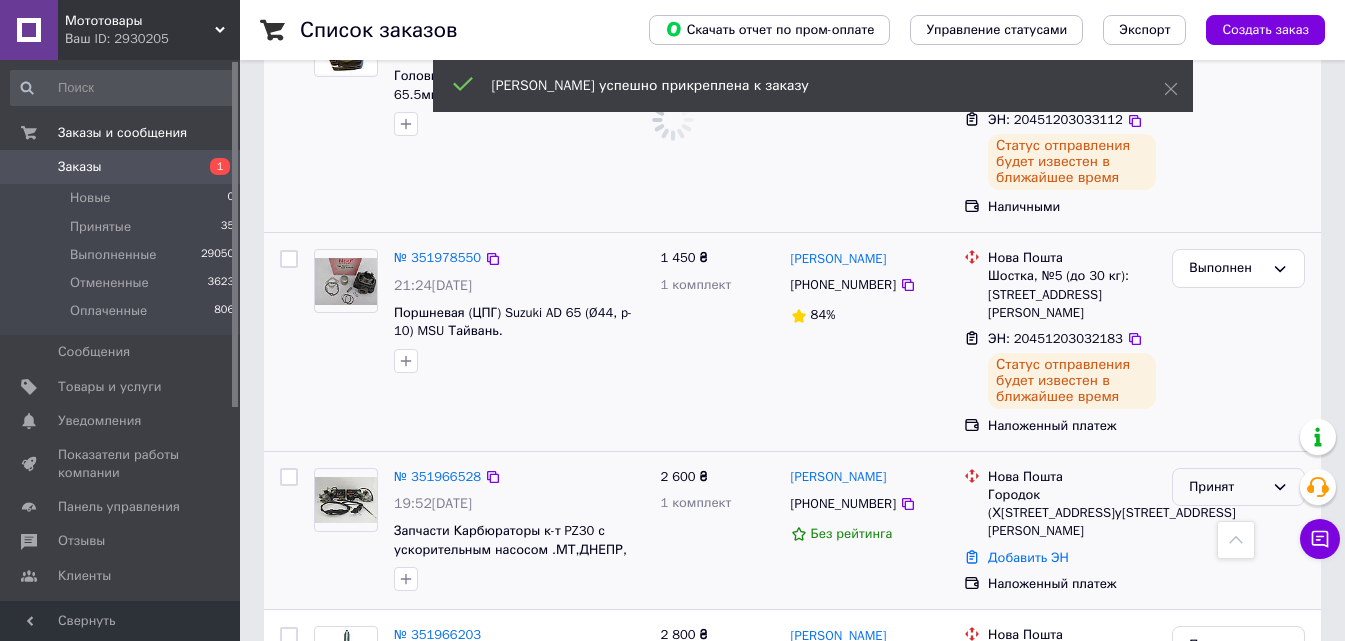 click on "Принят" at bounding box center (1226, 487) 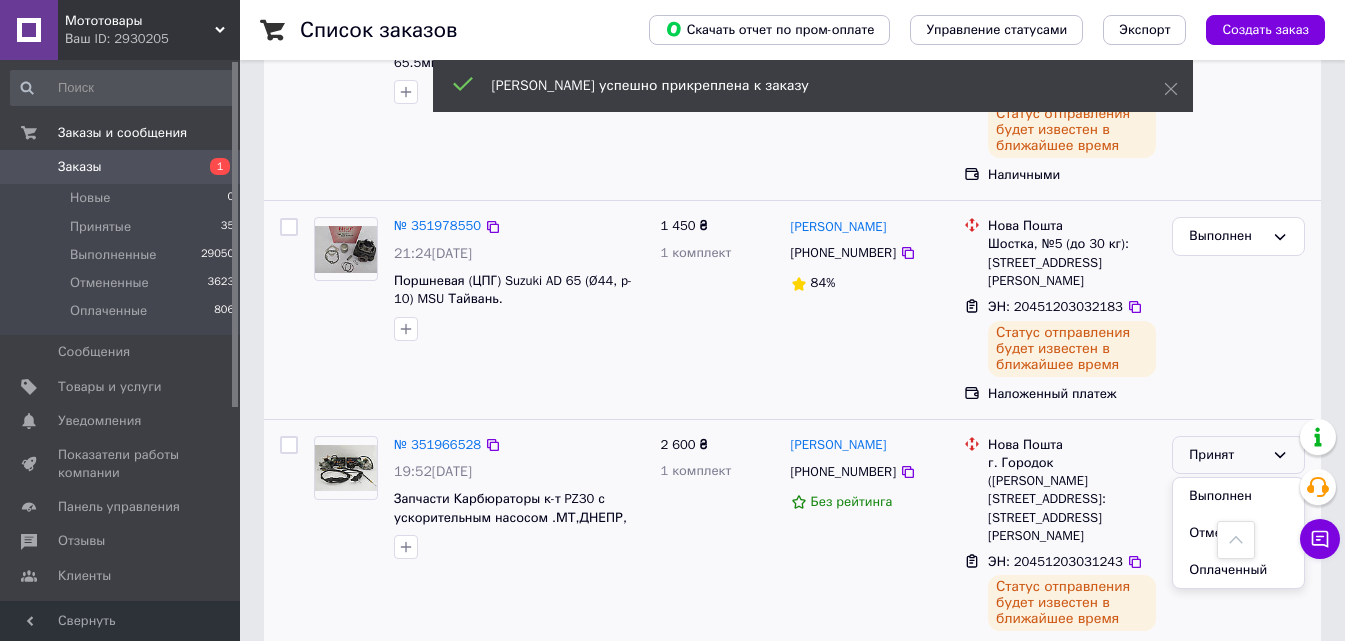 scroll, scrollTop: 4064, scrollLeft: 0, axis: vertical 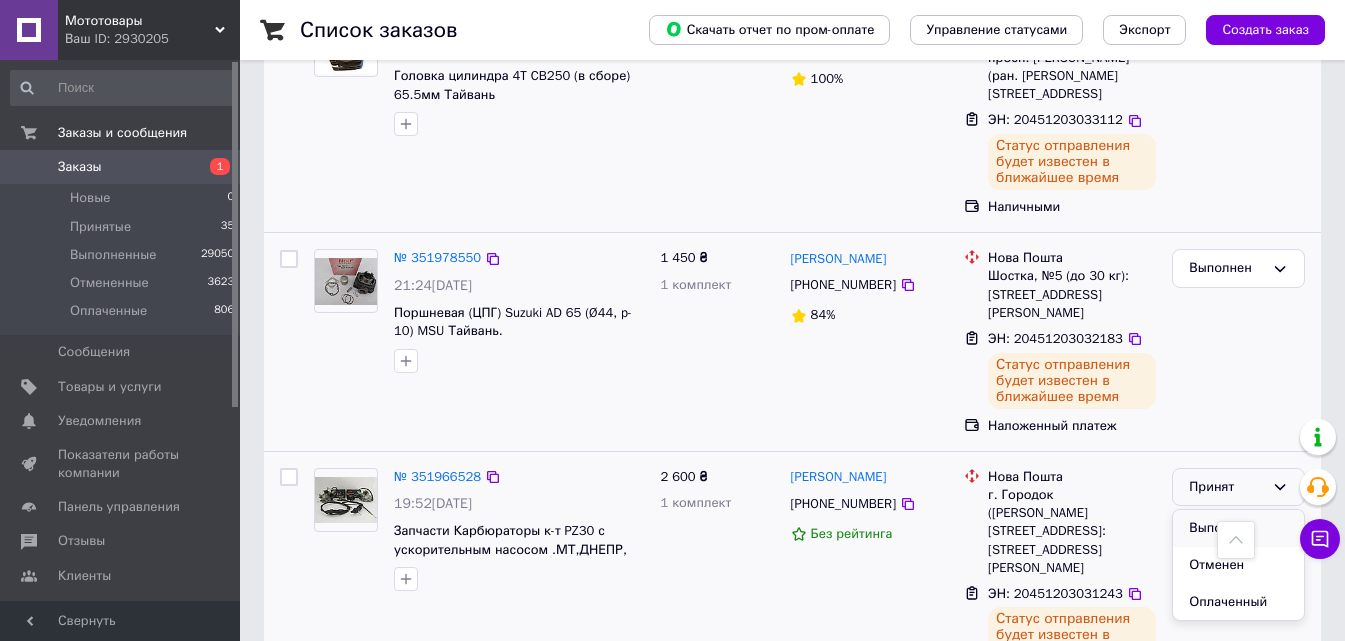 click on "Выполнен" at bounding box center [1238, 528] 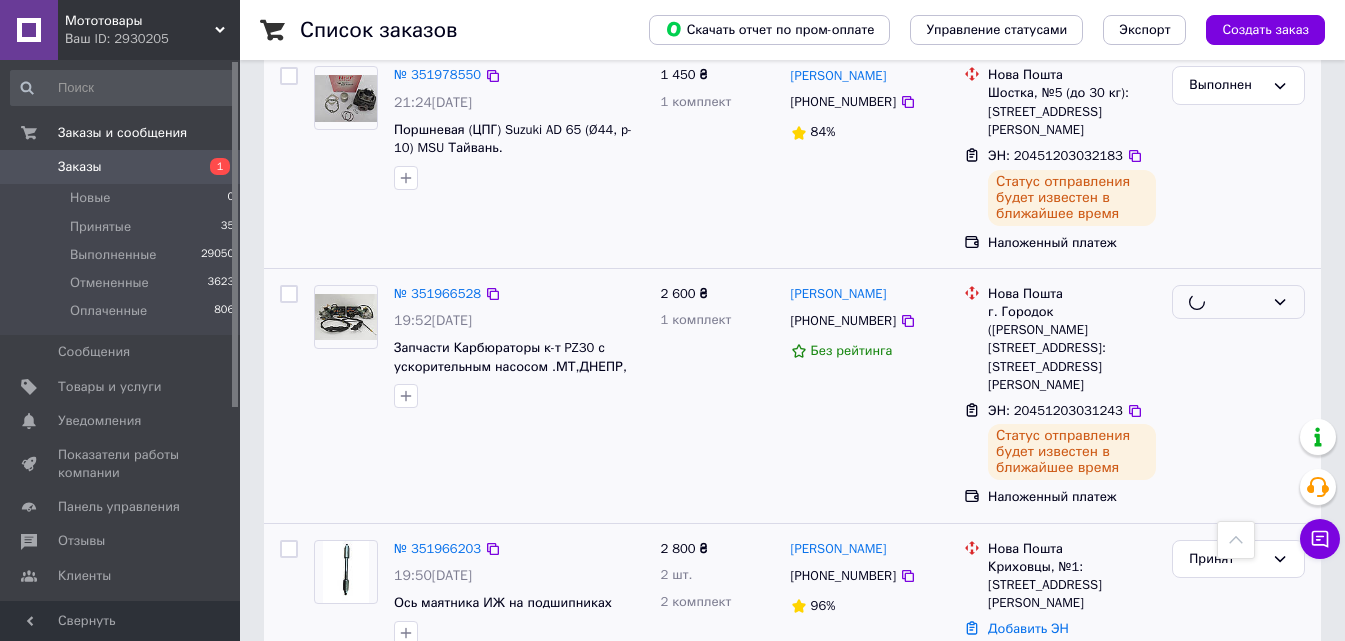 scroll, scrollTop: 4264, scrollLeft: 0, axis: vertical 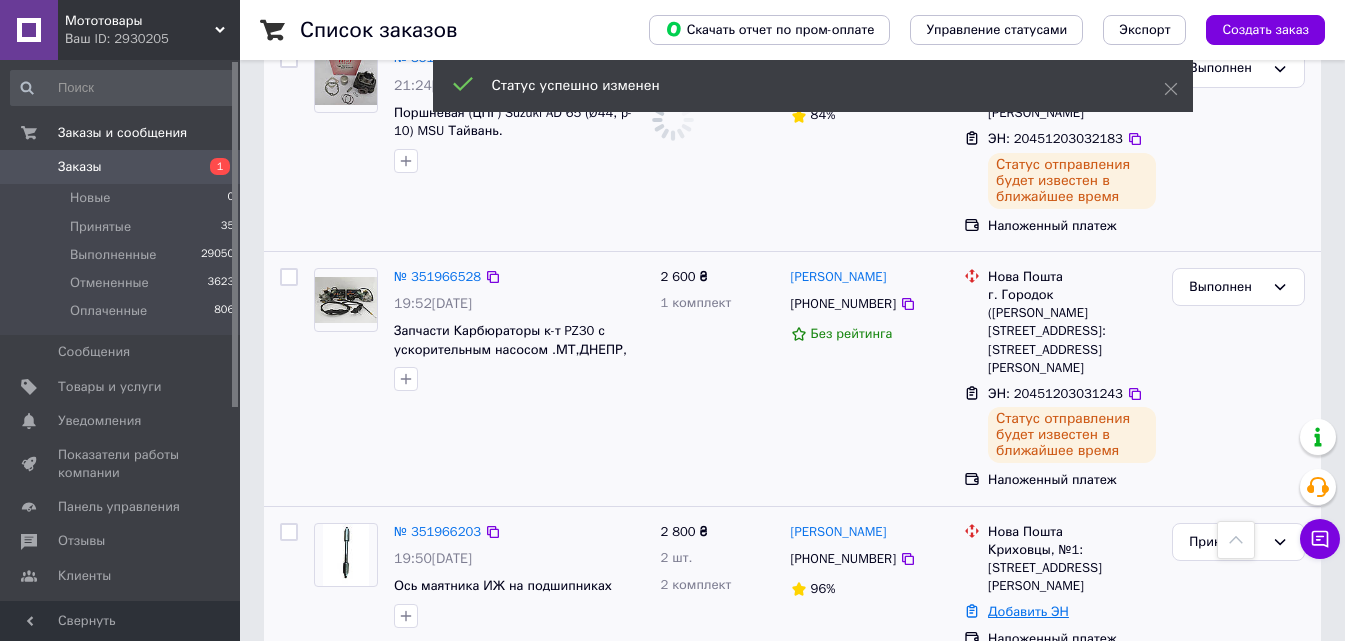 click on "Добавить ЭН" at bounding box center (1028, 611) 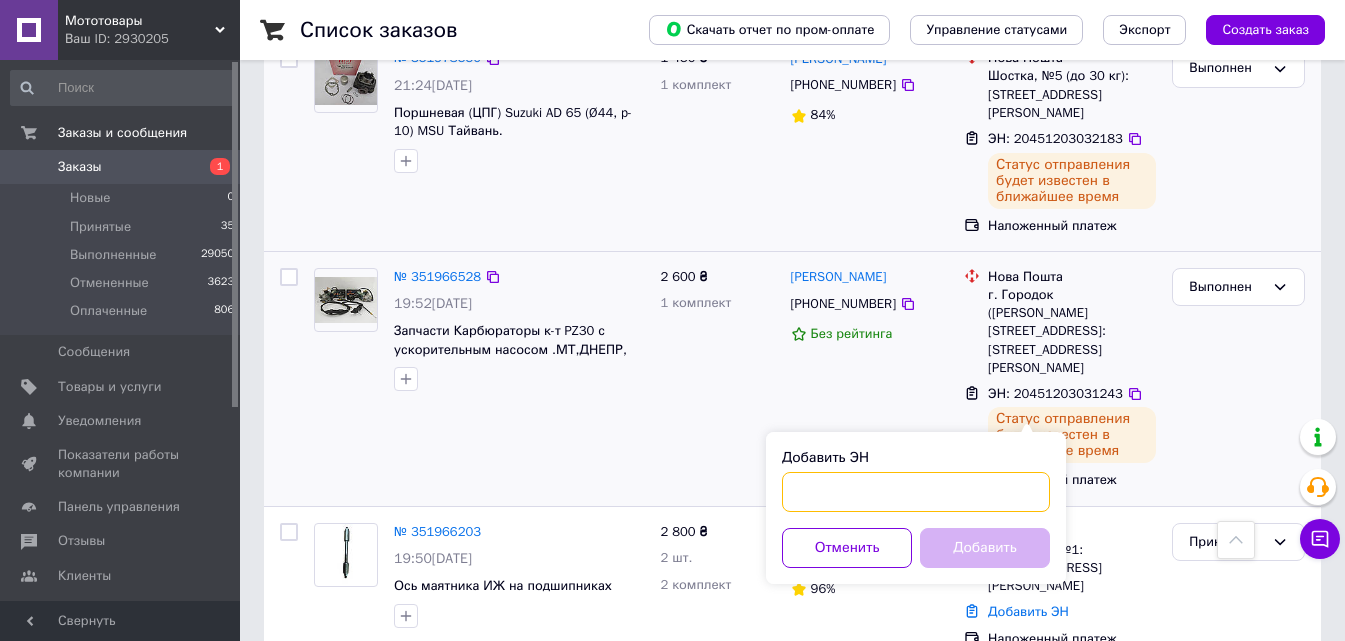 click on "Добавить ЭН" at bounding box center [916, 492] 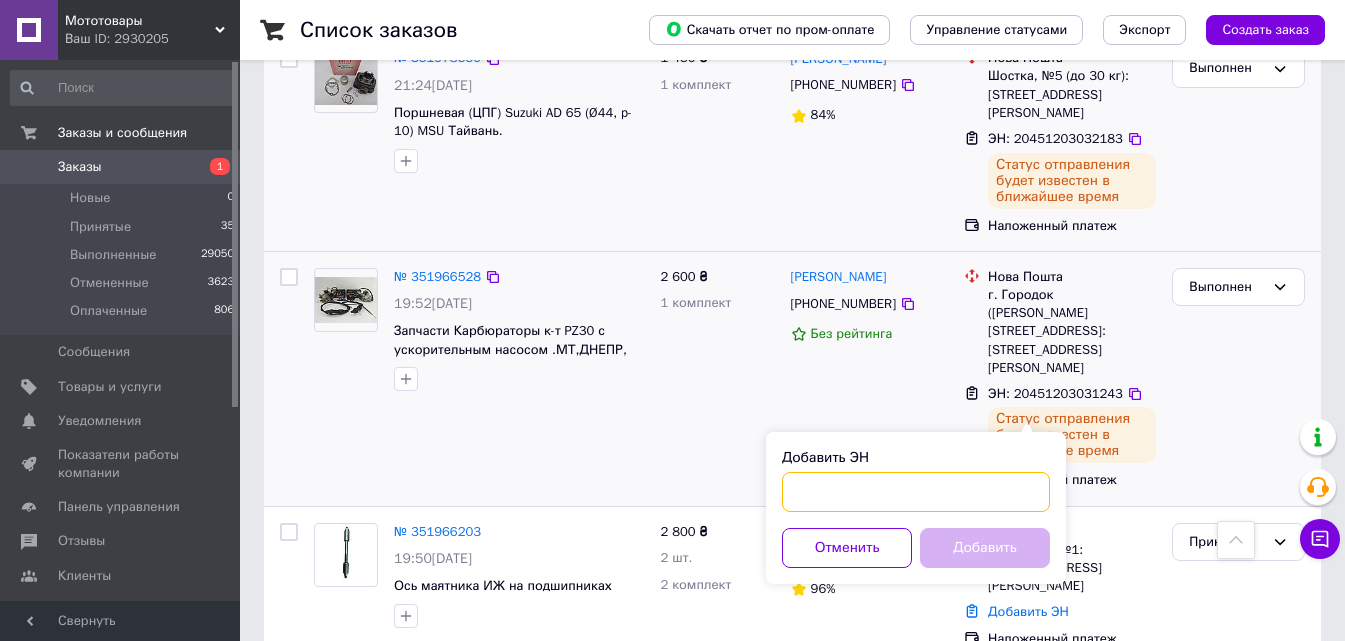 paste on "20451203030196" 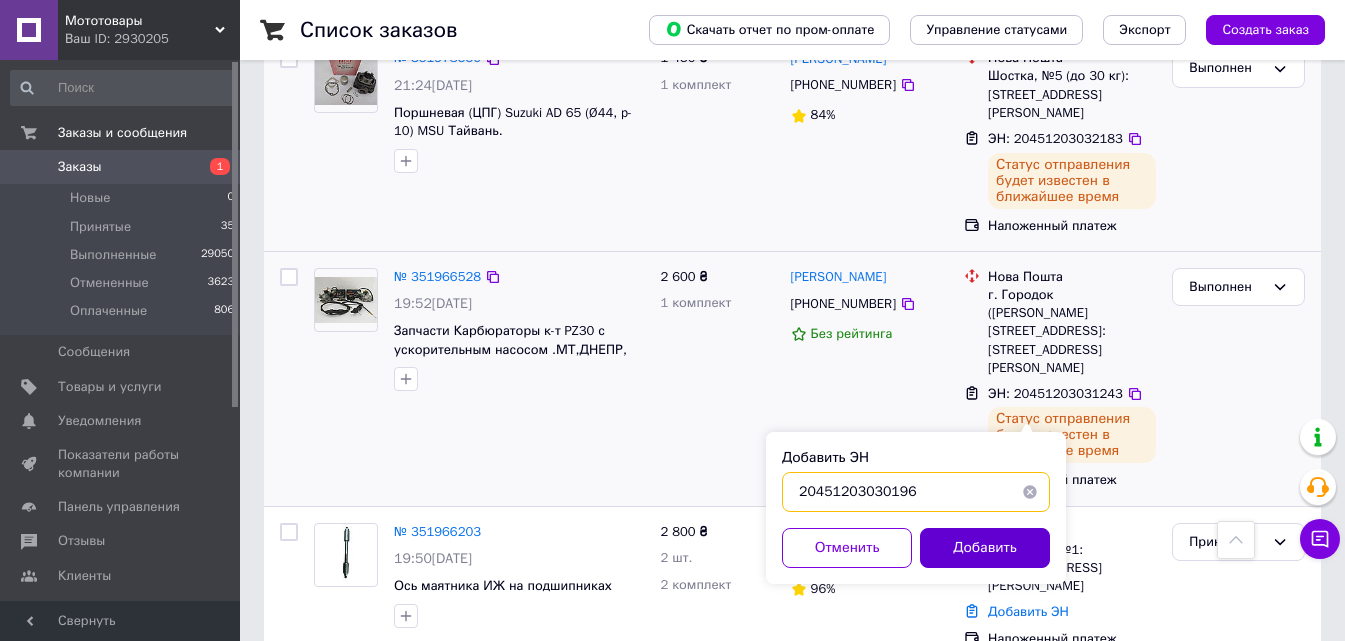 type on "20451203030196" 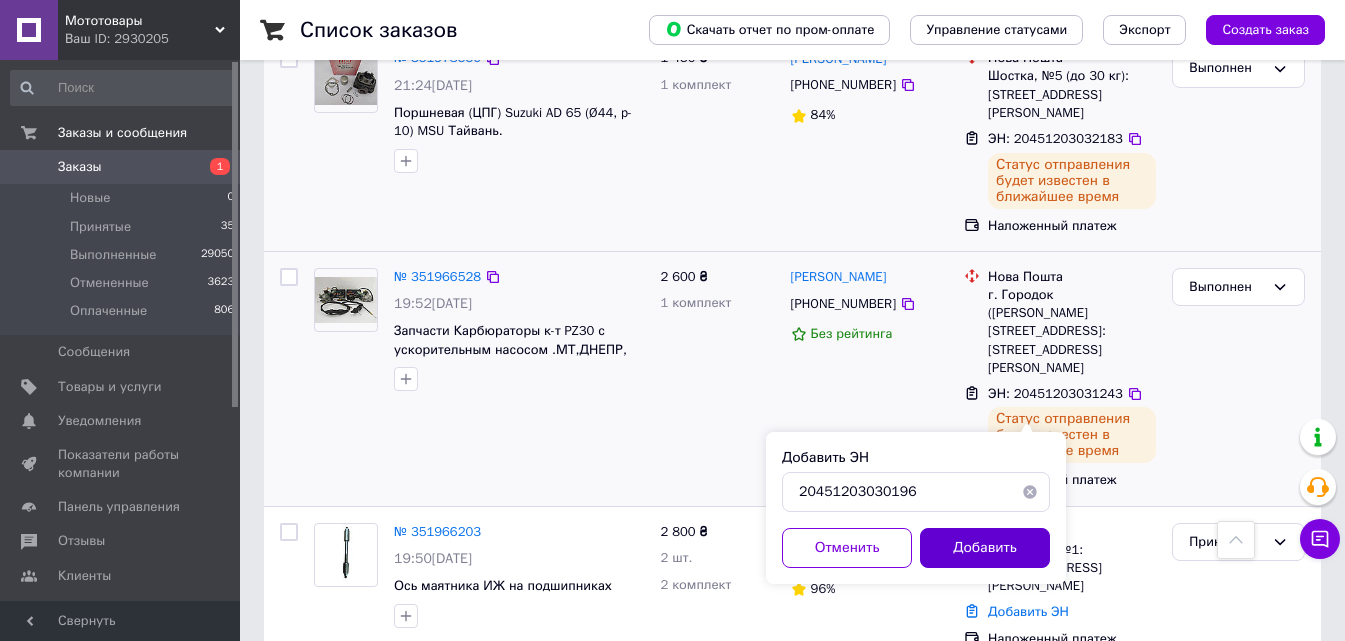 click on "Добавить" at bounding box center (985, 548) 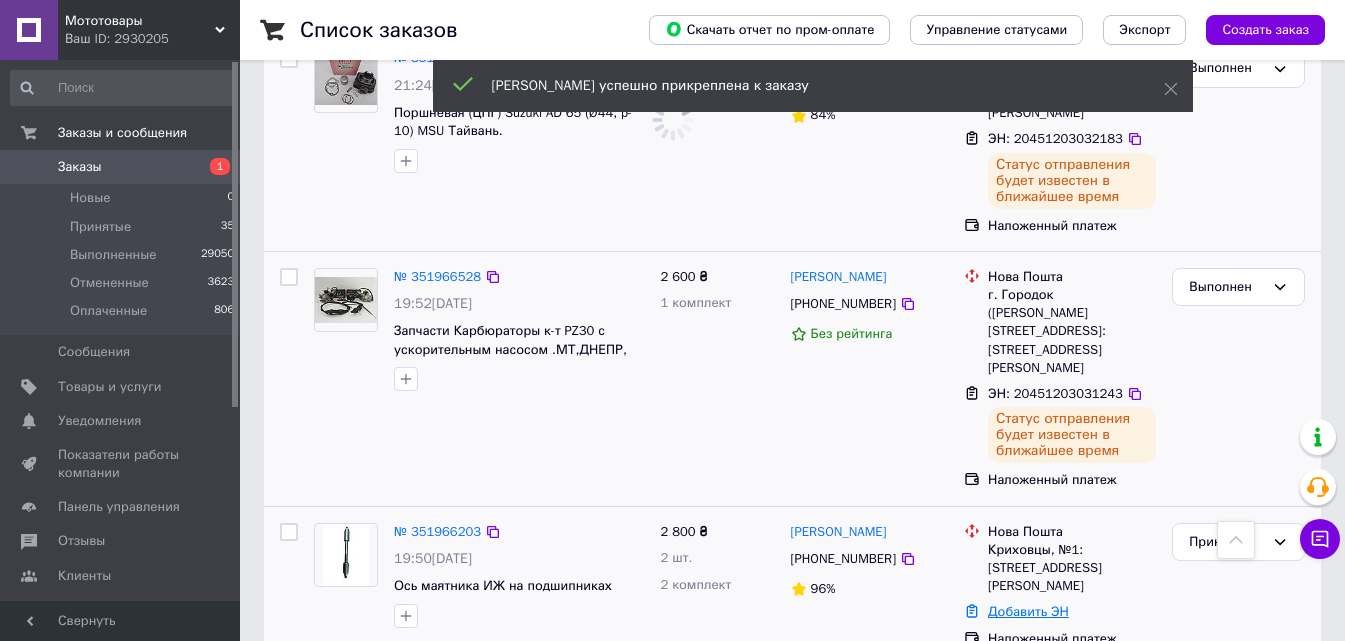 scroll, scrollTop: 4364, scrollLeft: 0, axis: vertical 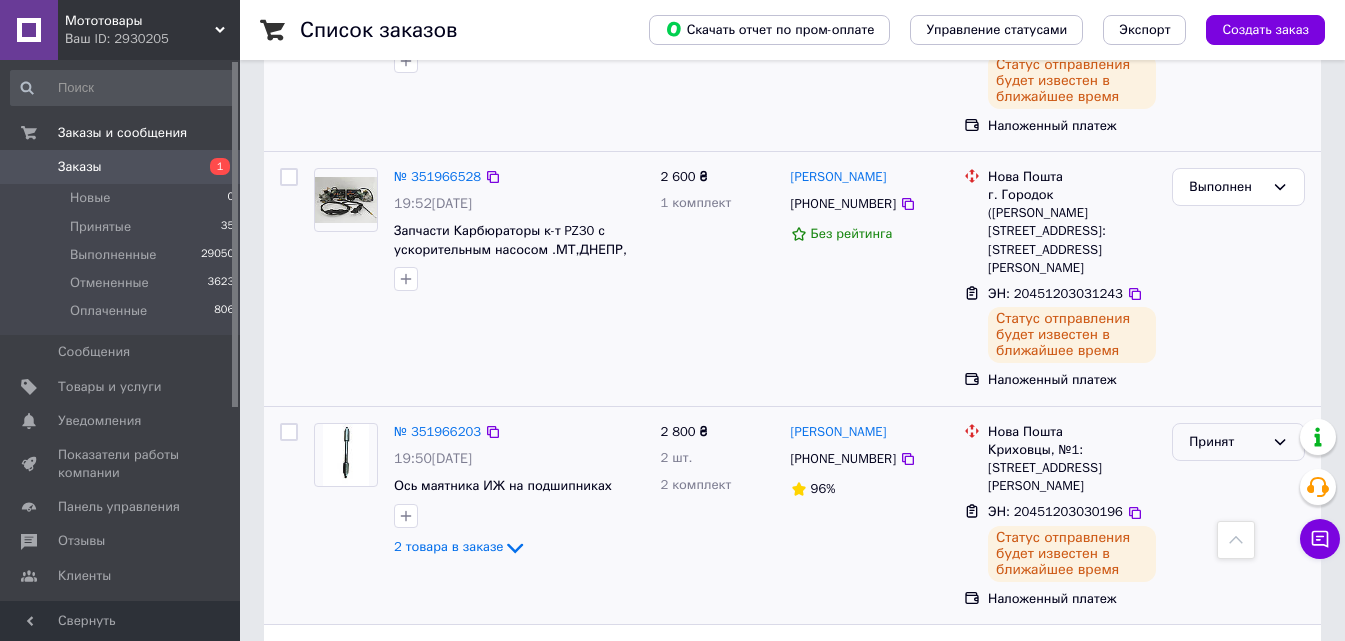 click on "Принят" at bounding box center (1226, 442) 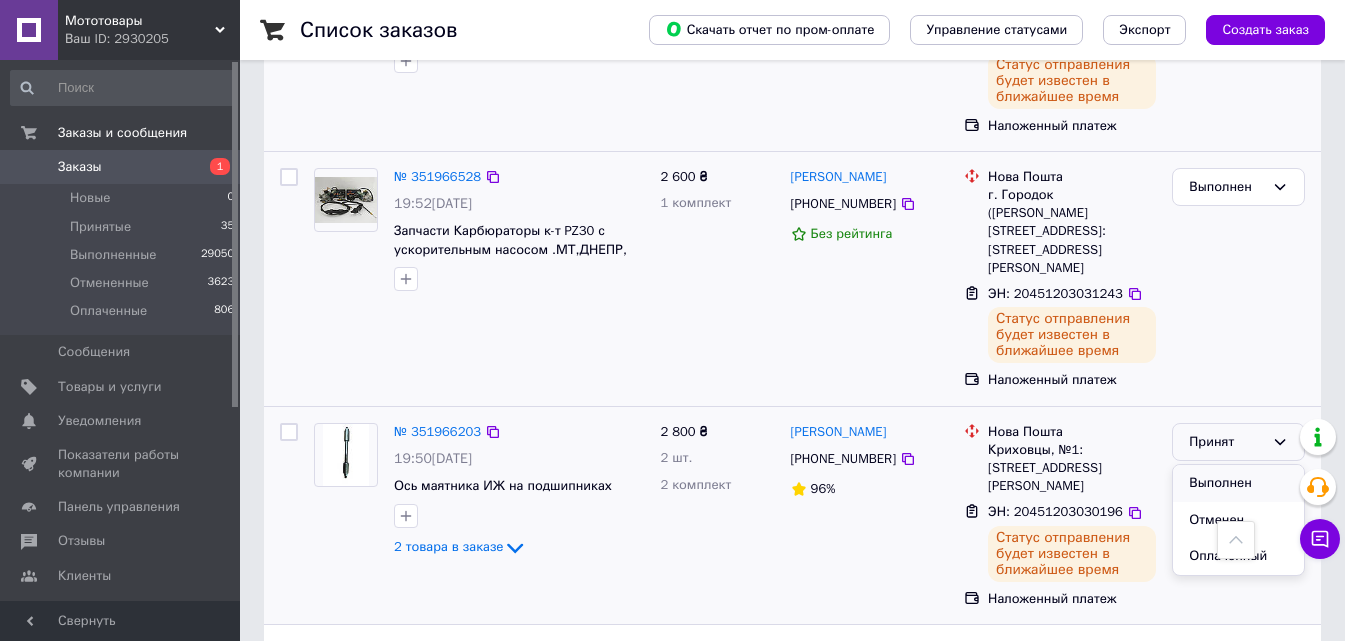 click on "Выполнен" at bounding box center (1238, 483) 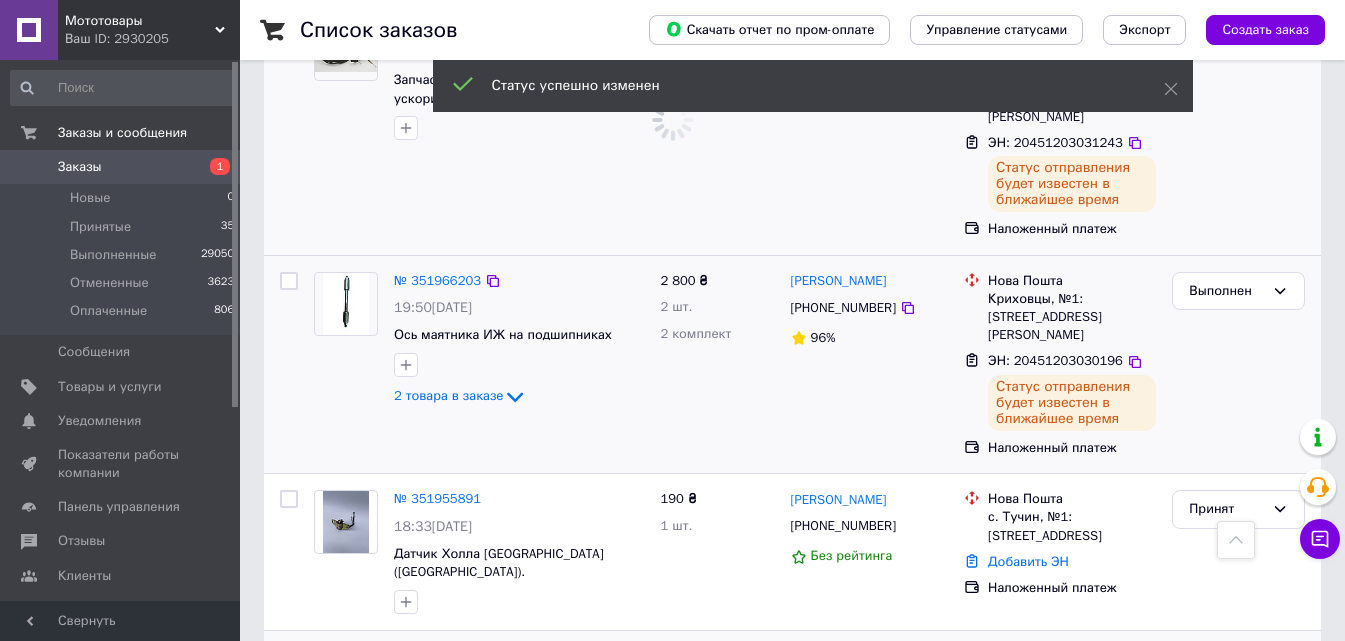 scroll, scrollTop: 4664, scrollLeft: 0, axis: vertical 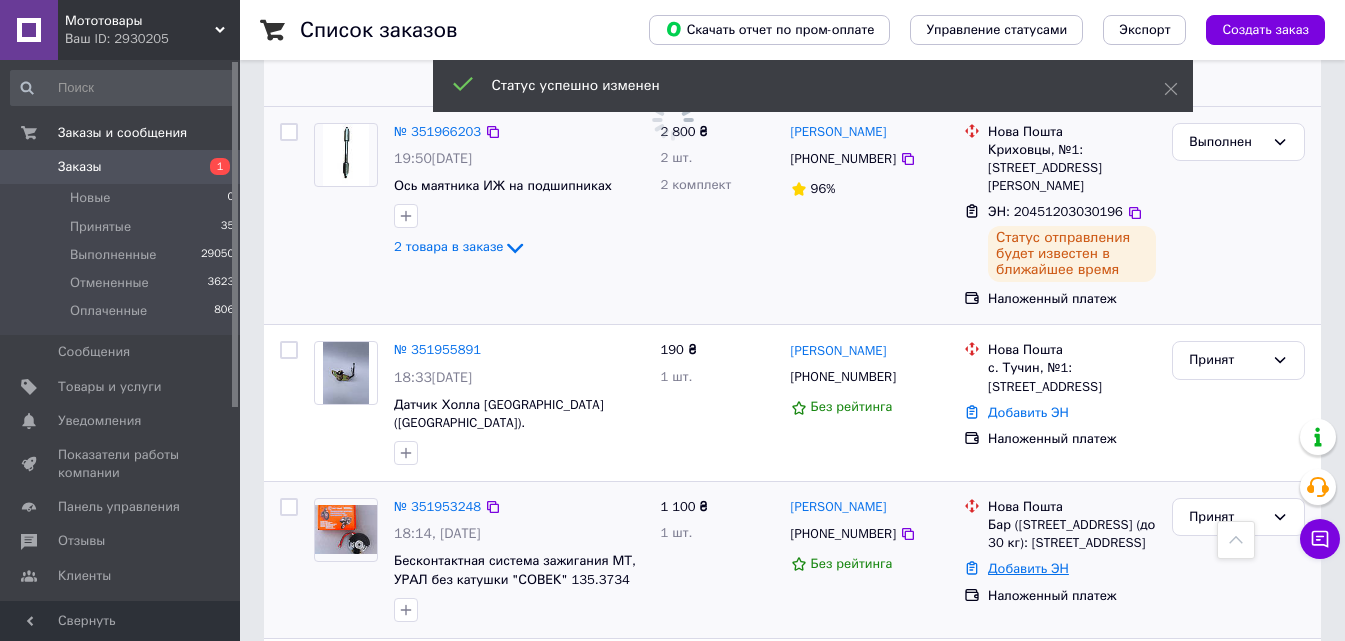 click on "Добавить ЭН" at bounding box center (1028, 568) 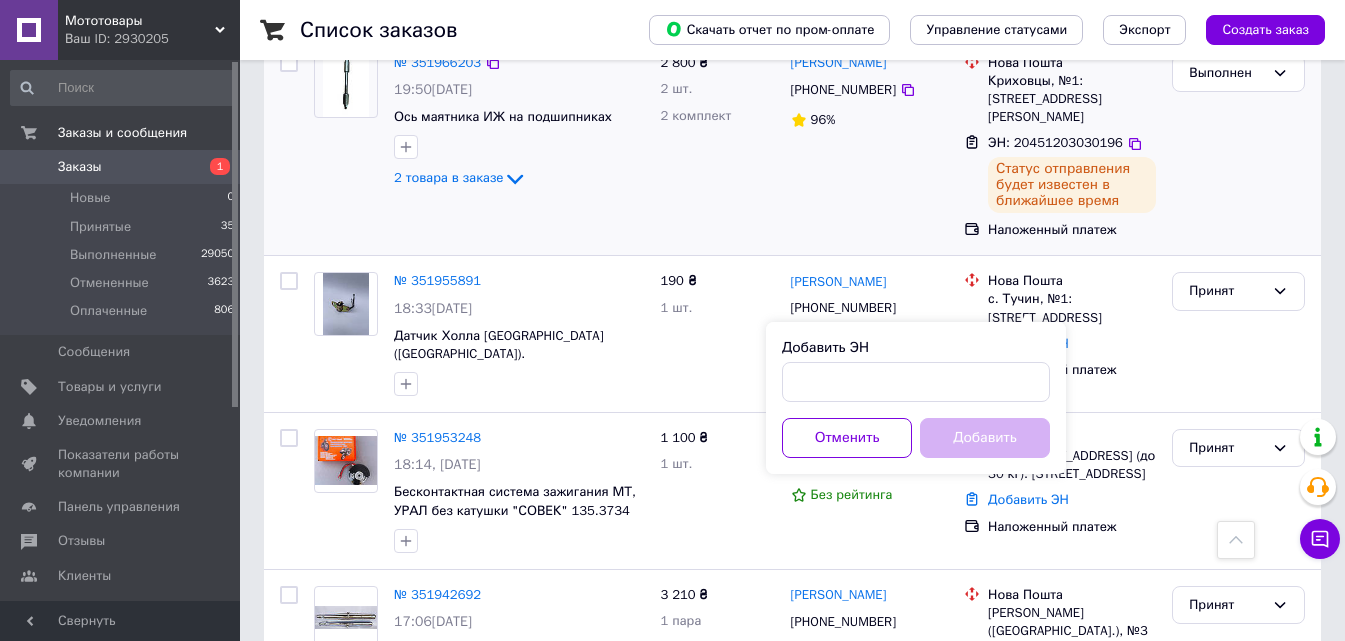 scroll, scrollTop: 4764, scrollLeft: 0, axis: vertical 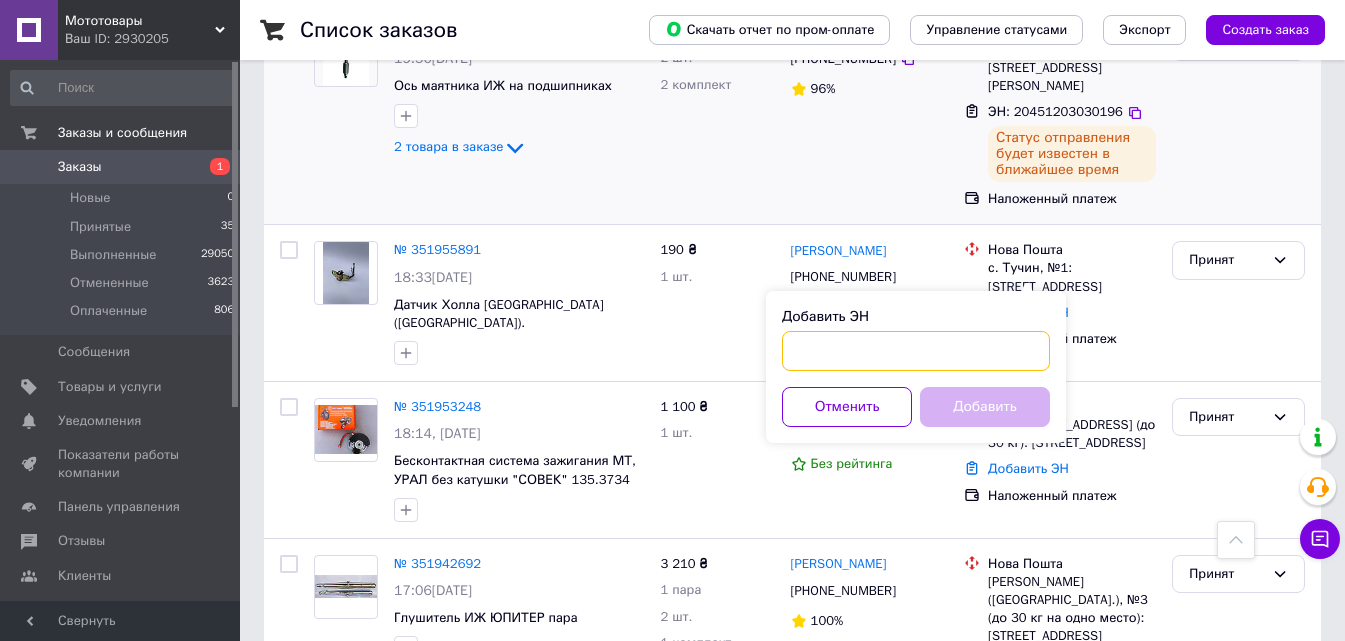 click on "Добавить ЭН" at bounding box center [916, 351] 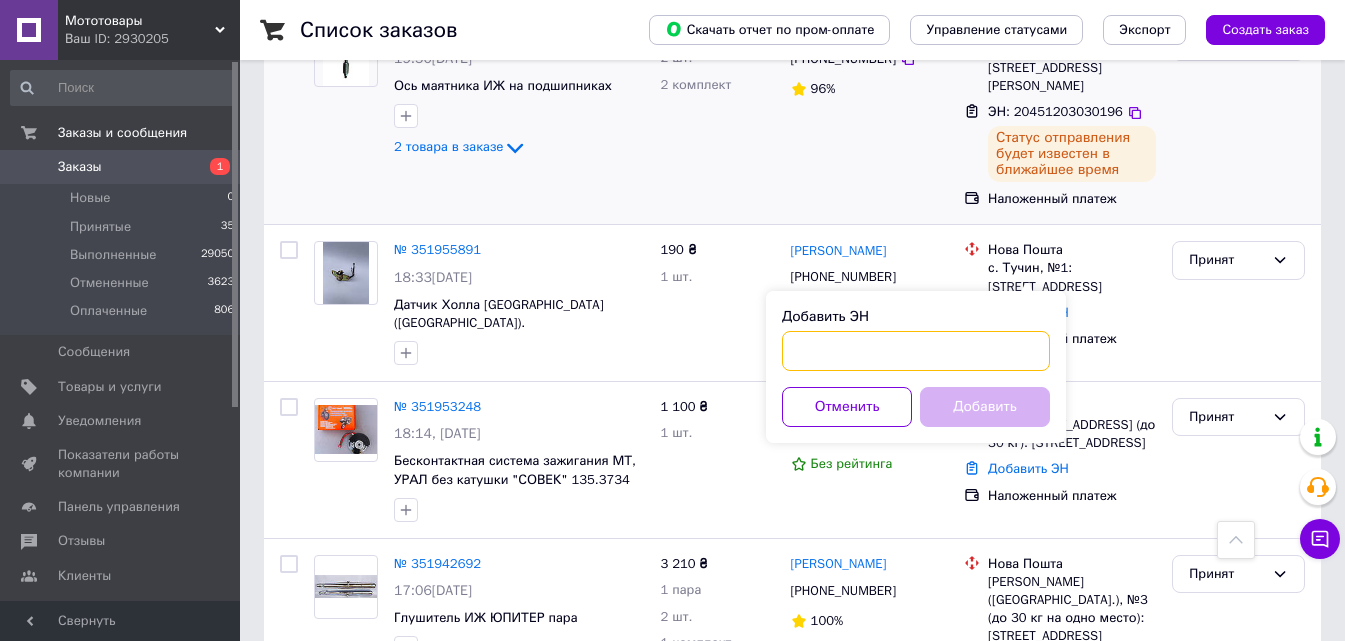 paste on "20451203028956" 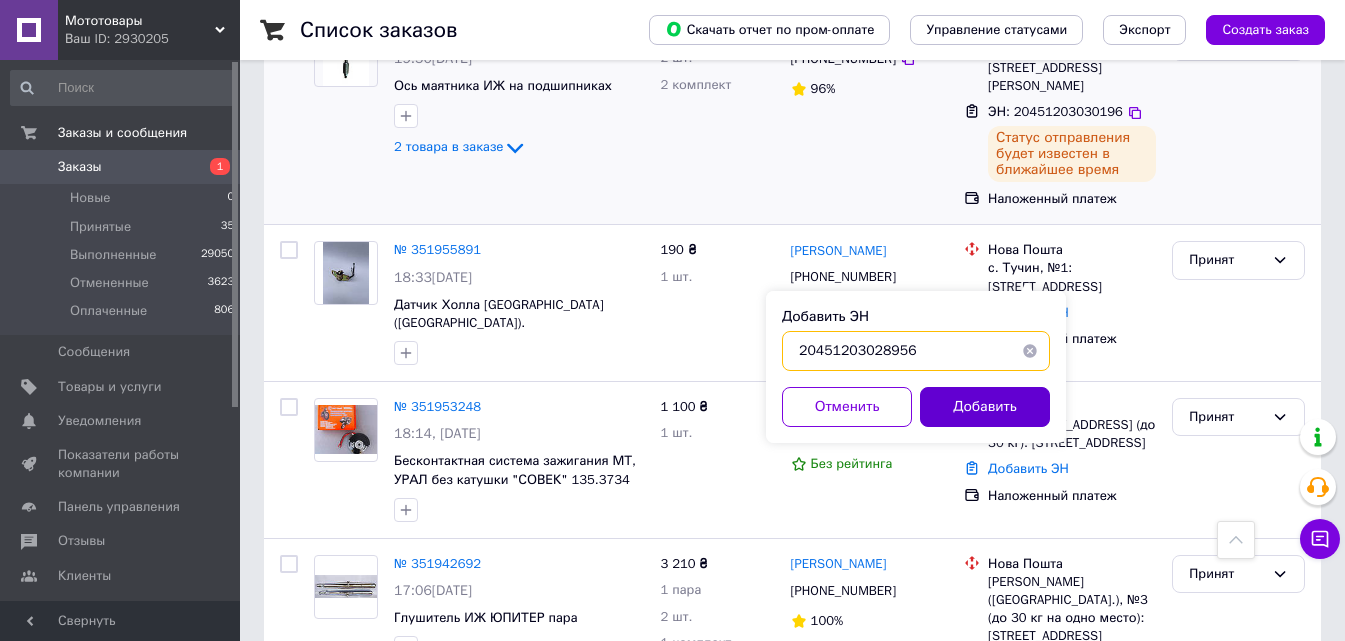 type on "20451203028956" 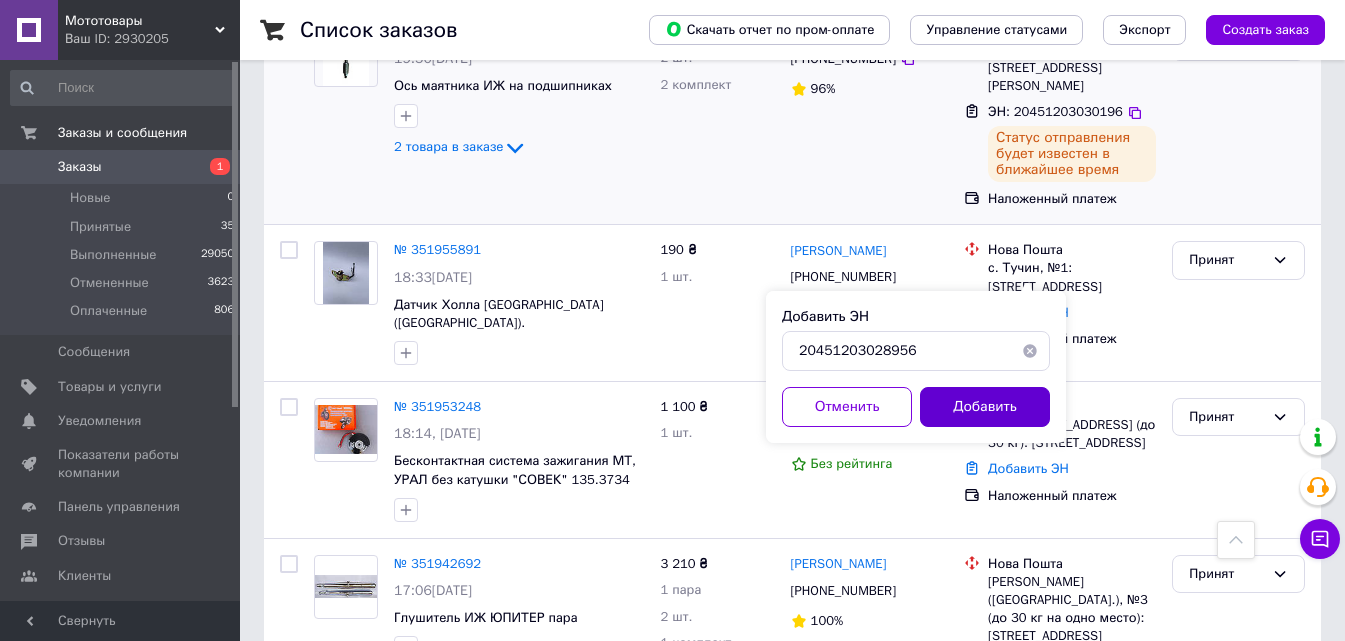 click on "Добавить" at bounding box center [985, 407] 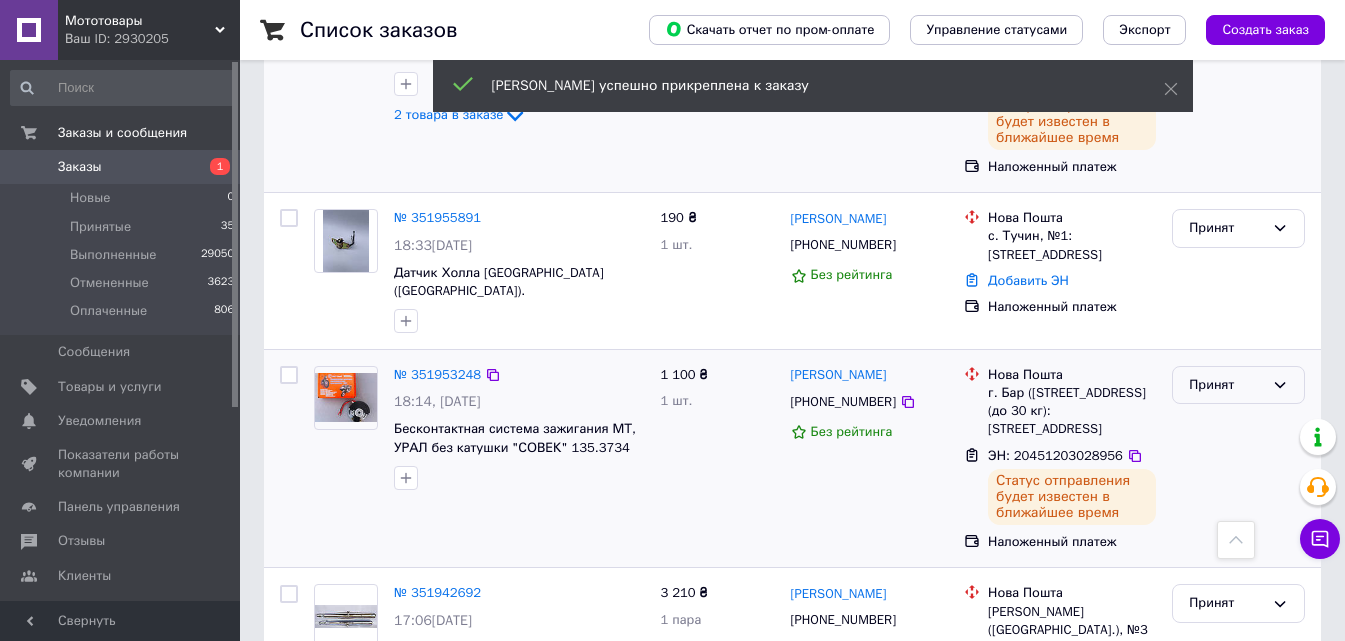 scroll, scrollTop: 4732, scrollLeft: 0, axis: vertical 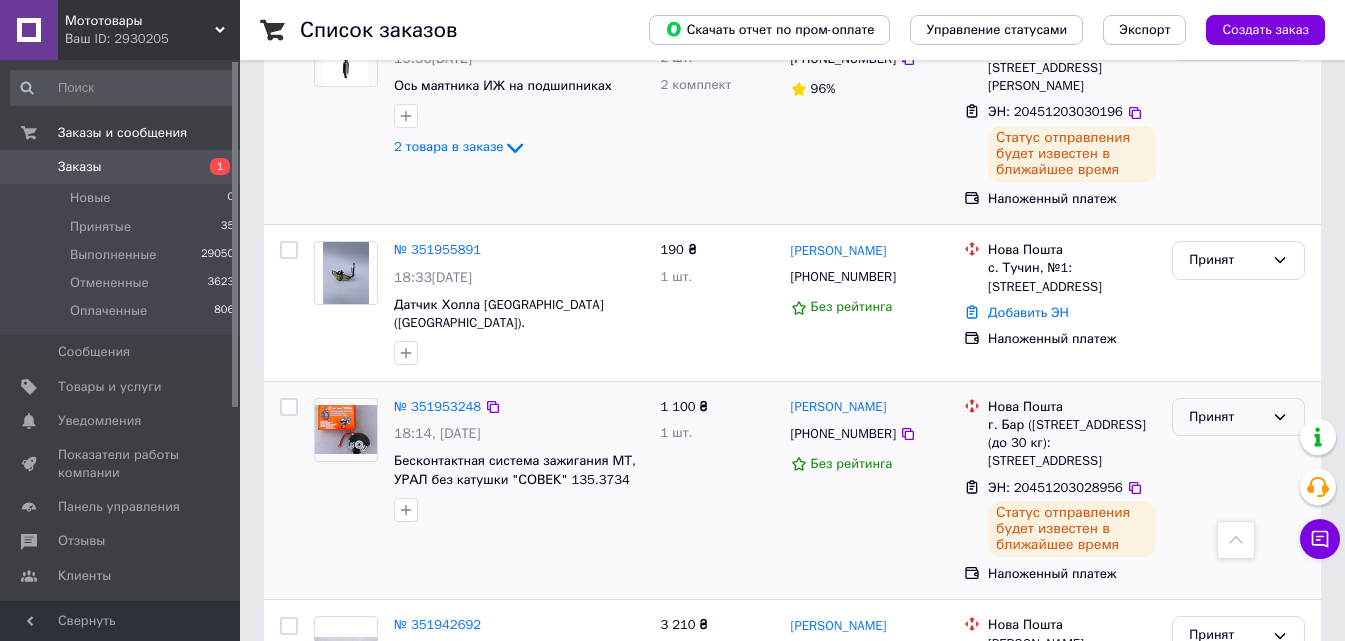 click on "Принят" at bounding box center [1226, 417] 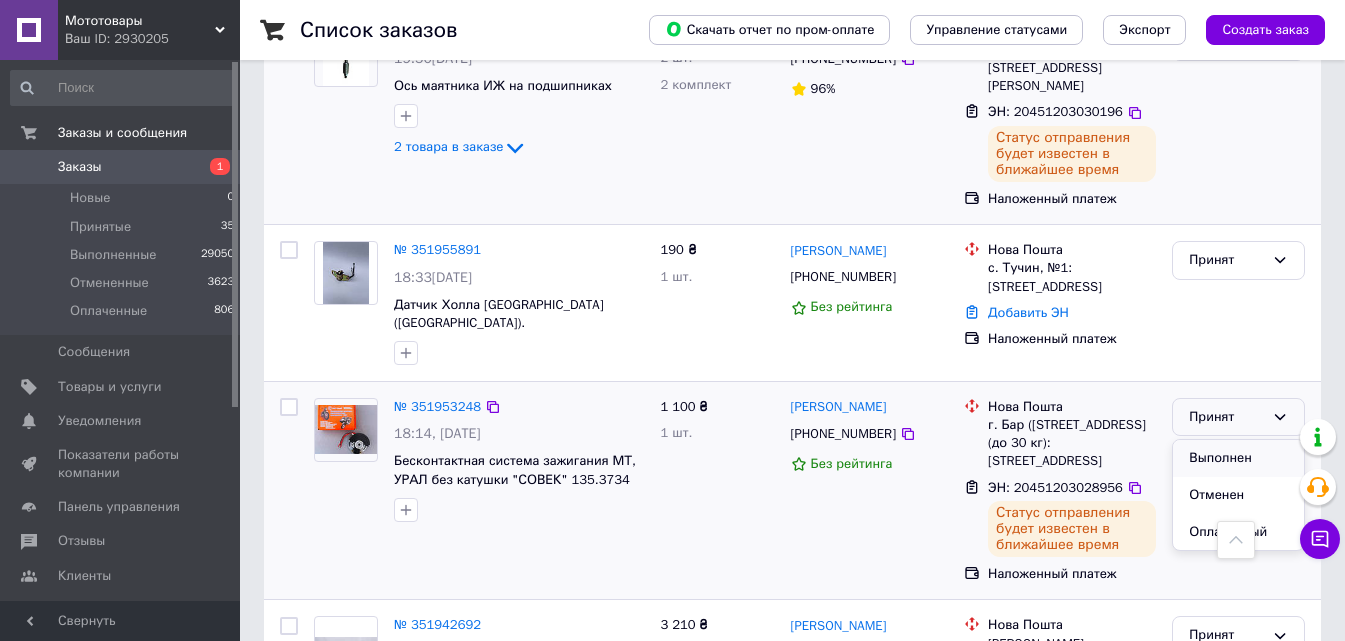 click on "Выполнен" at bounding box center [1238, 458] 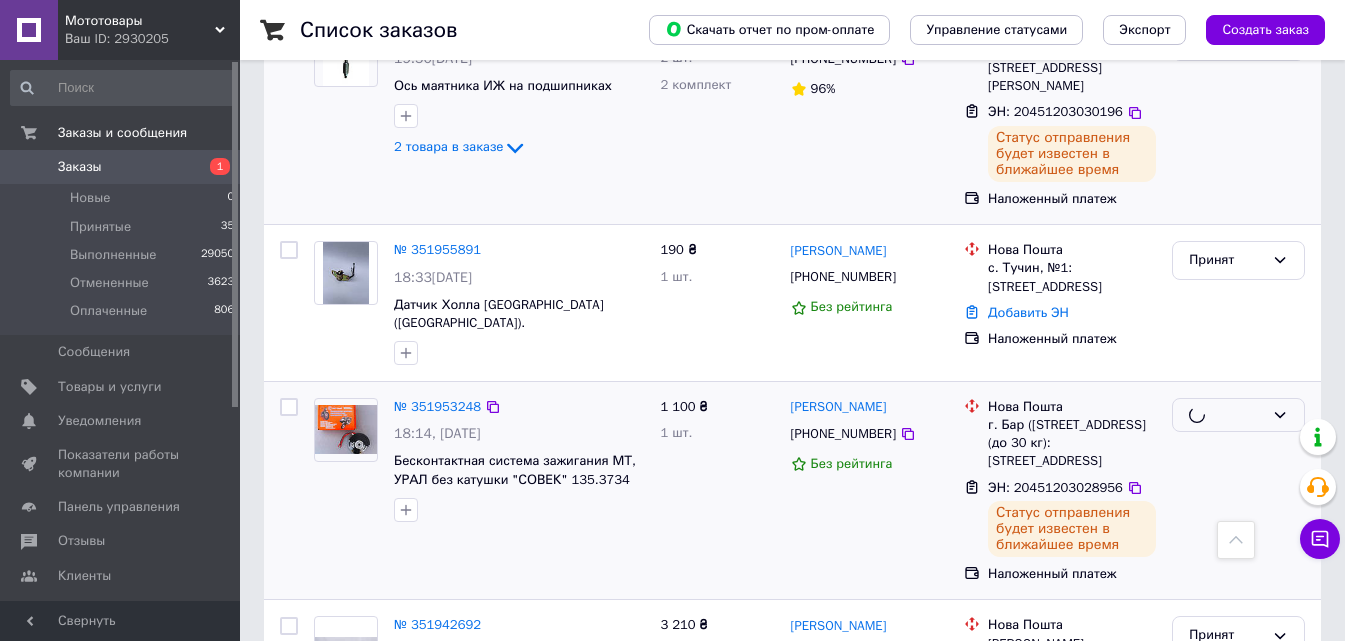 scroll, scrollTop: 4832, scrollLeft: 0, axis: vertical 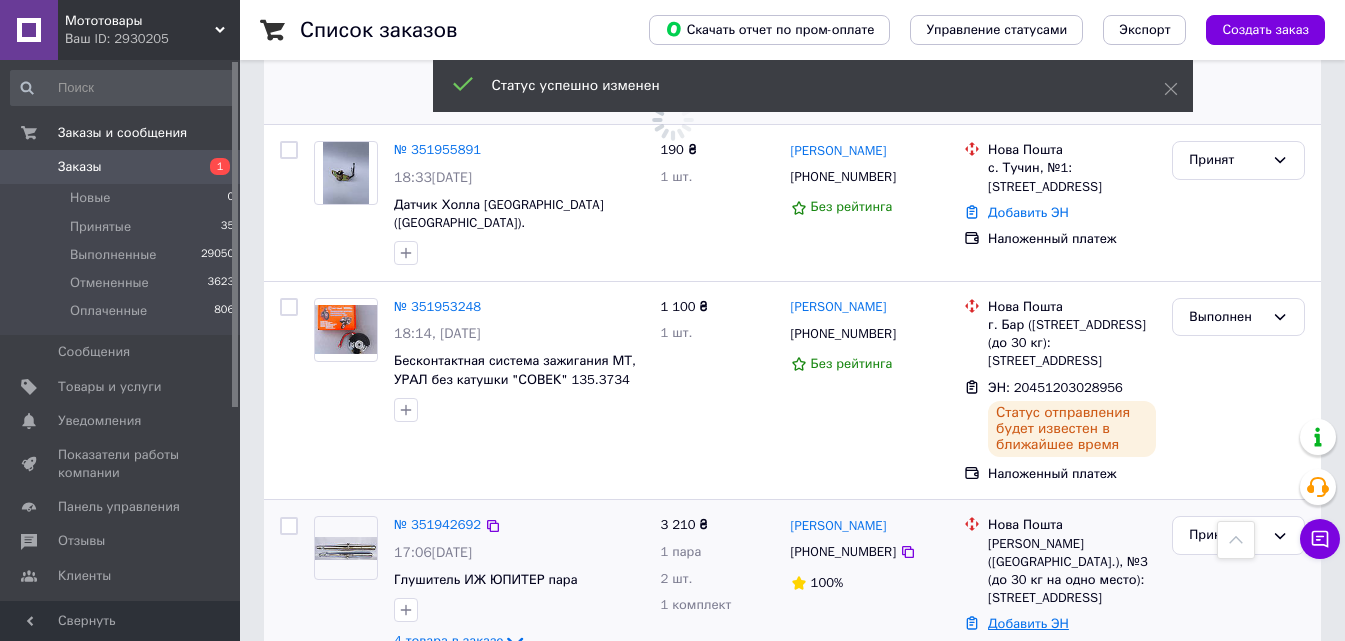 click on "Добавить ЭН" at bounding box center [1028, 623] 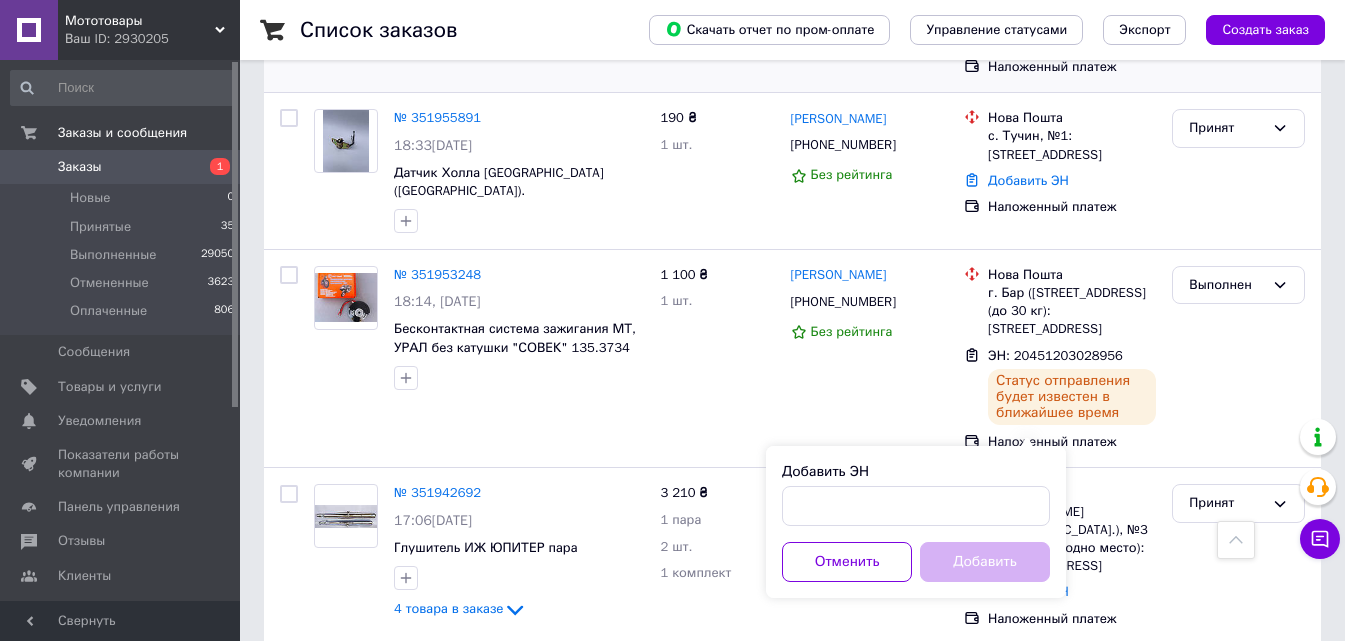 scroll, scrollTop: 4800, scrollLeft: 0, axis: vertical 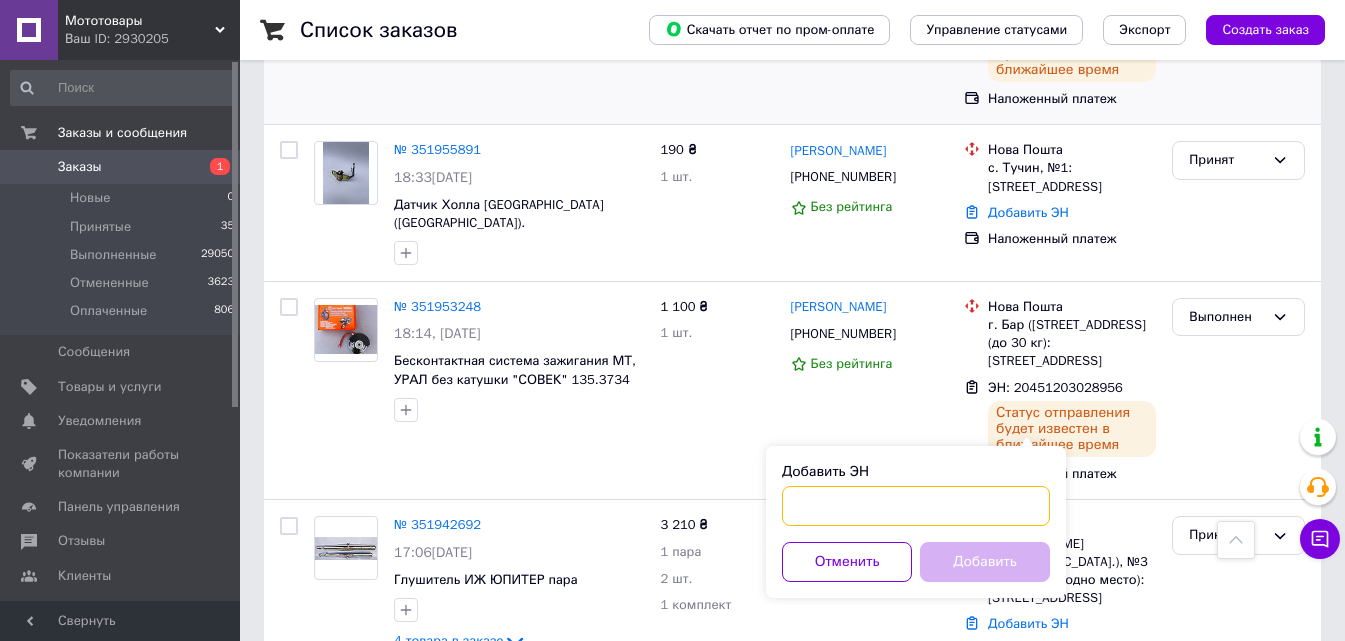 click on "Добавить ЭН" at bounding box center (916, 506) 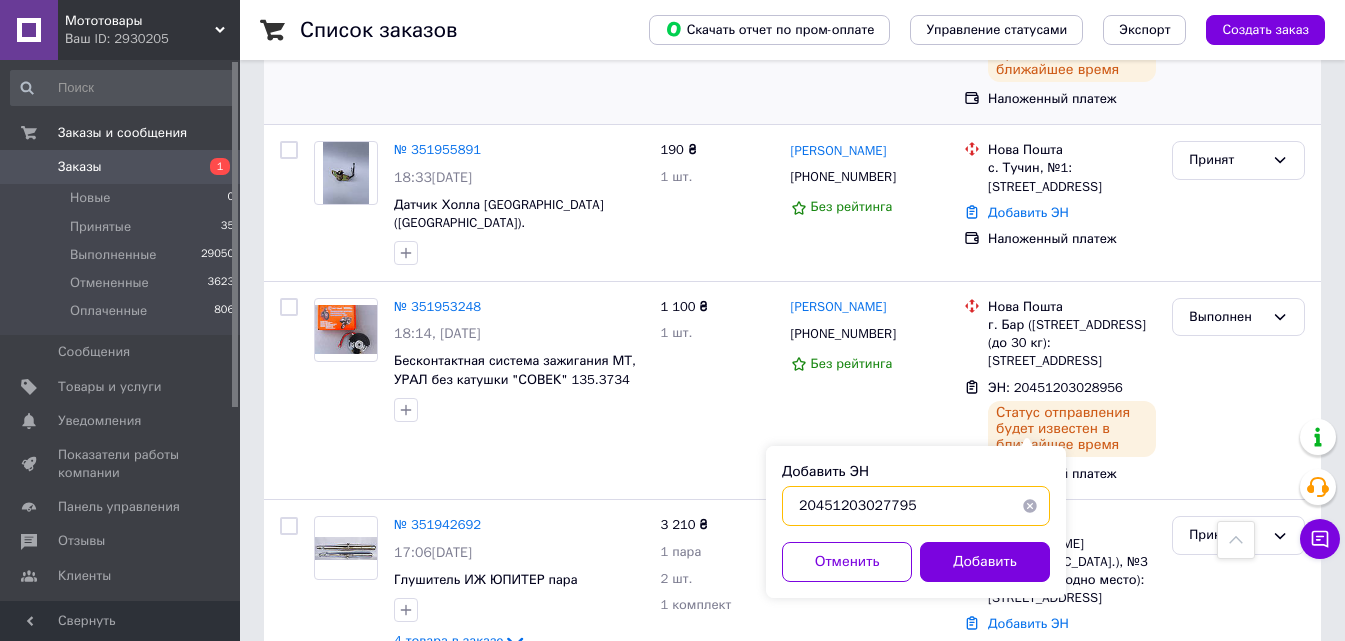 type on "20451203027795" 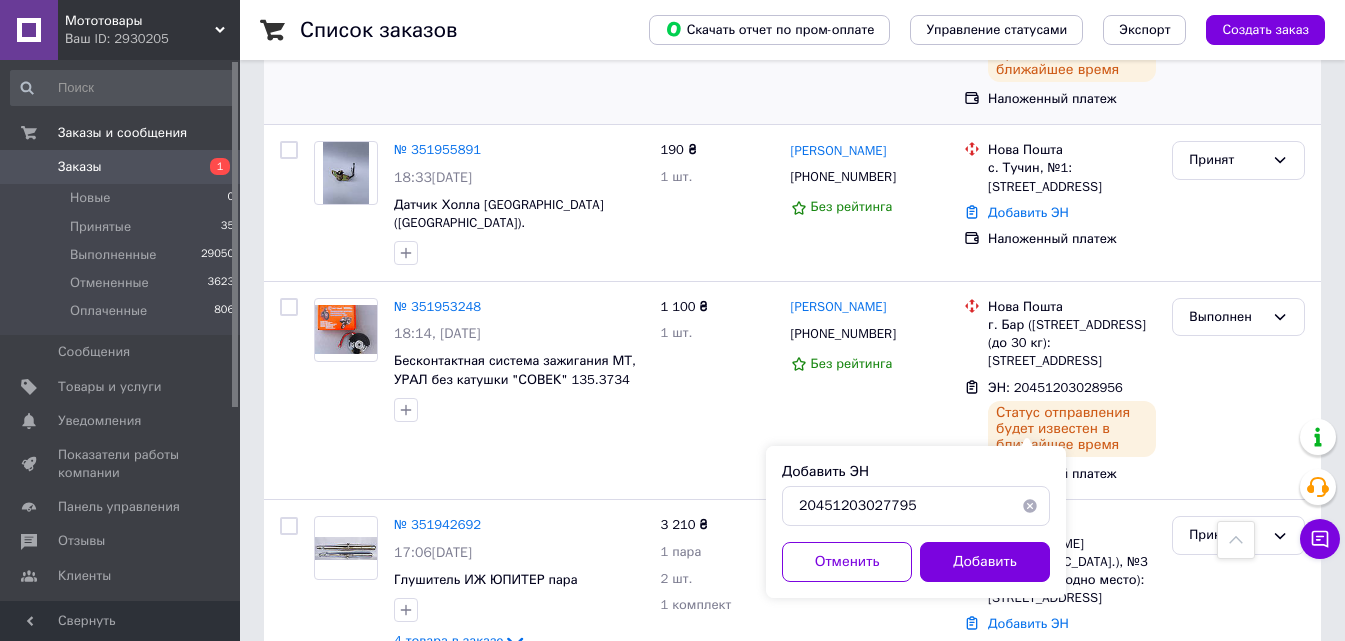 click on "Добавить" at bounding box center (985, 562) 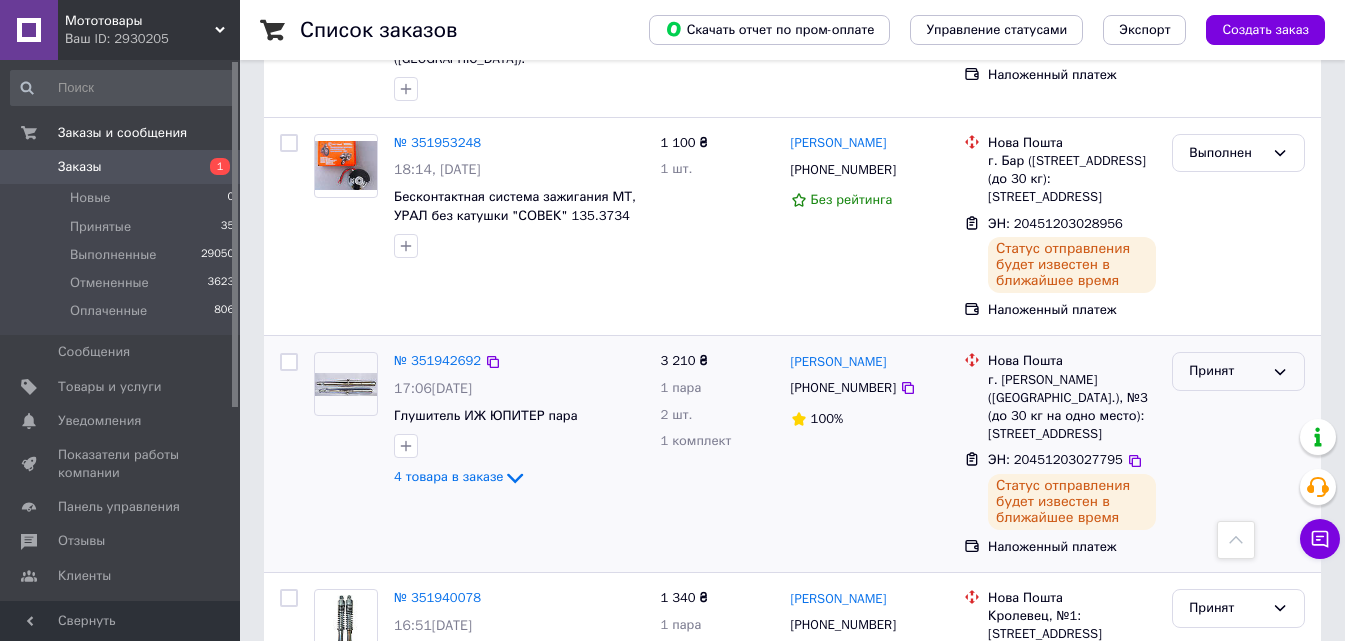 scroll, scrollTop: 4836, scrollLeft: 0, axis: vertical 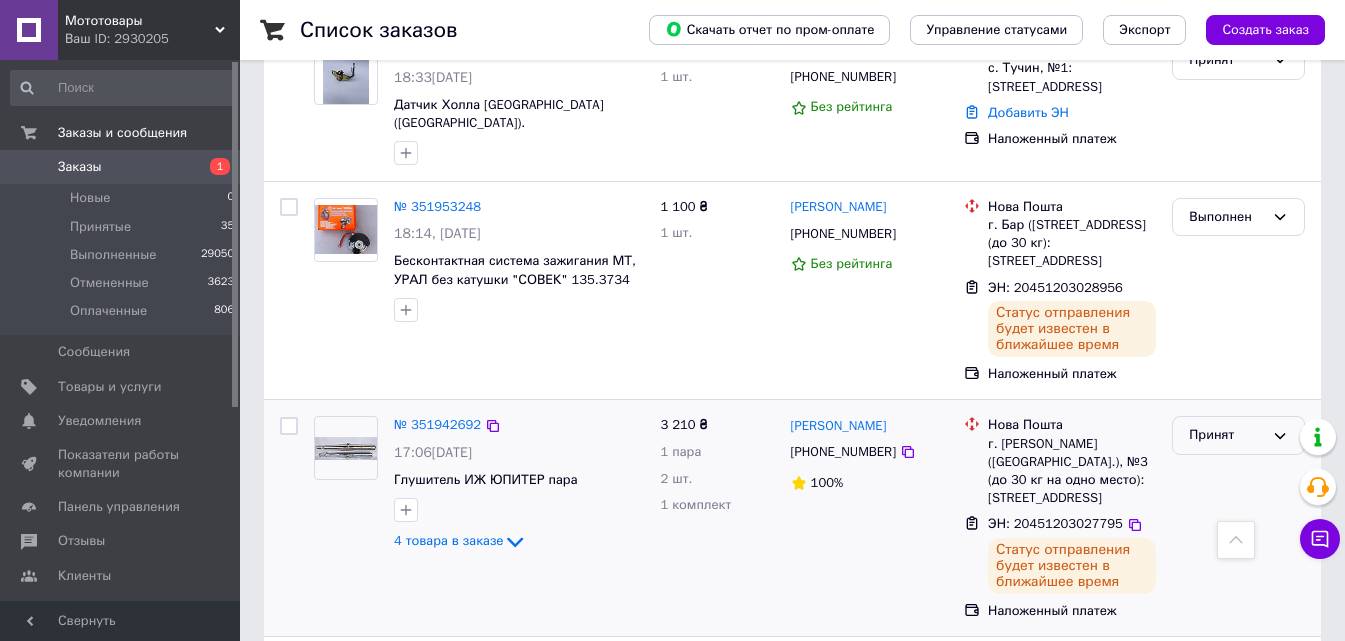 click on "Принят" at bounding box center [1226, 435] 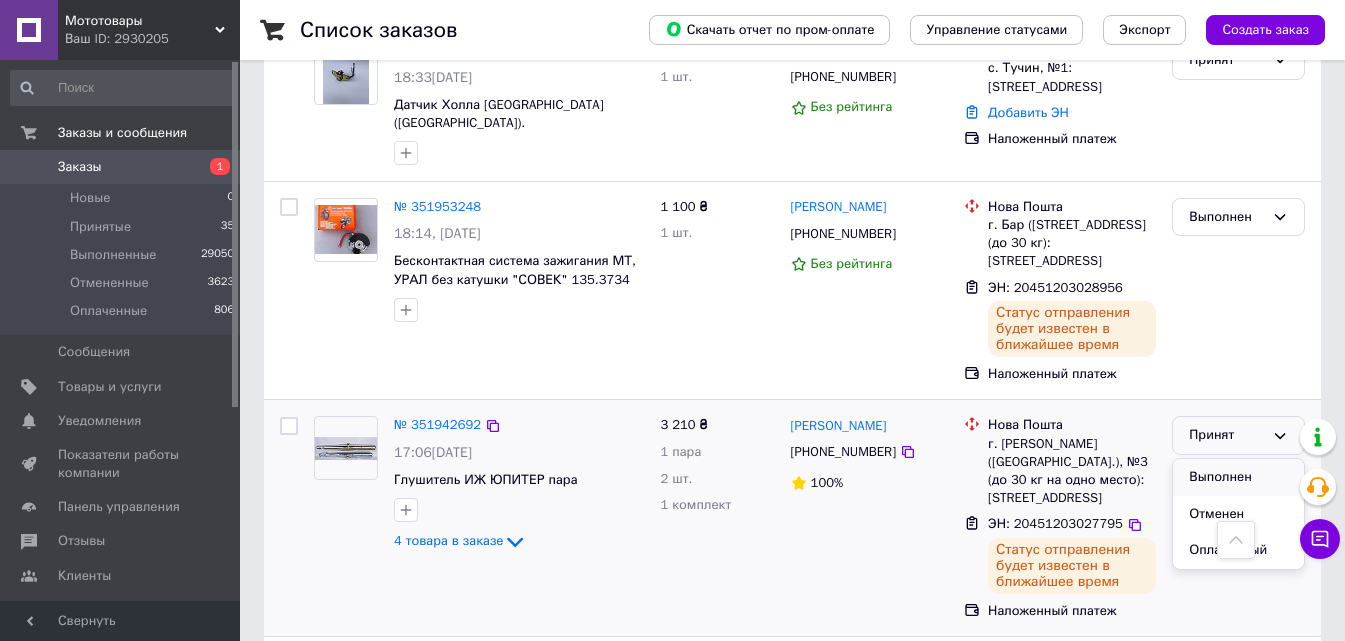 click on "Выполнен" at bounding box center (1238, 477) 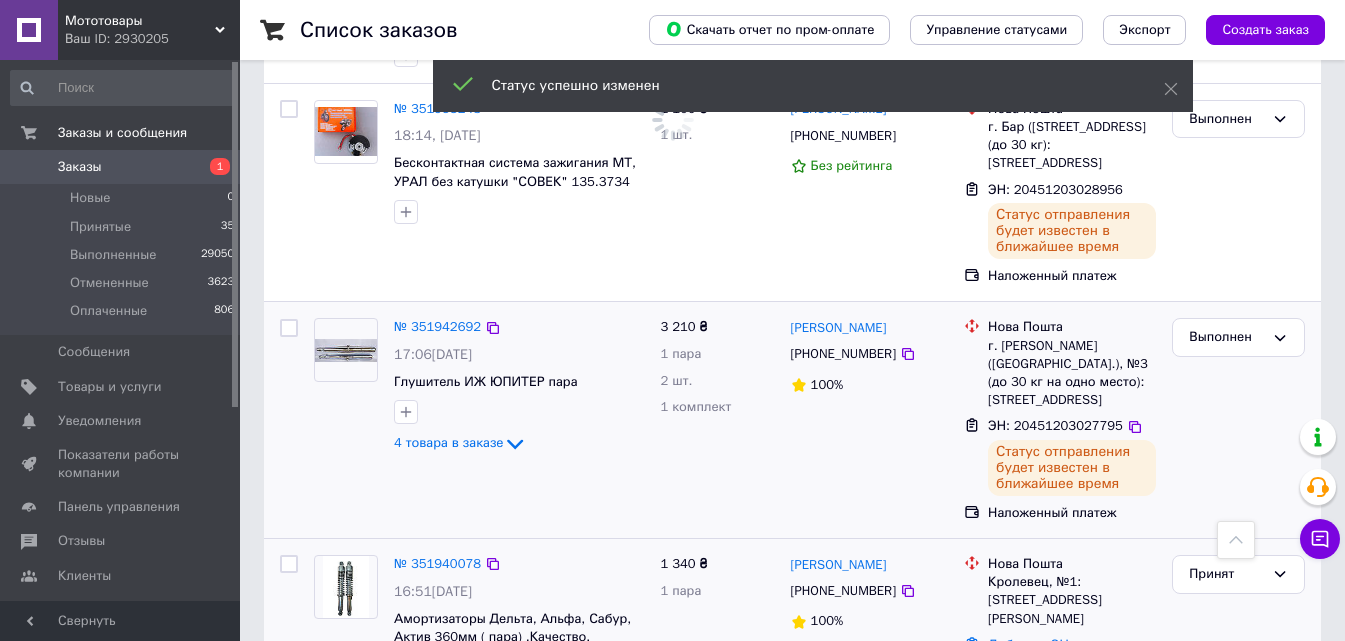 scroll, scrollTop: 5036, scrollLeft: 0, axis: vertical 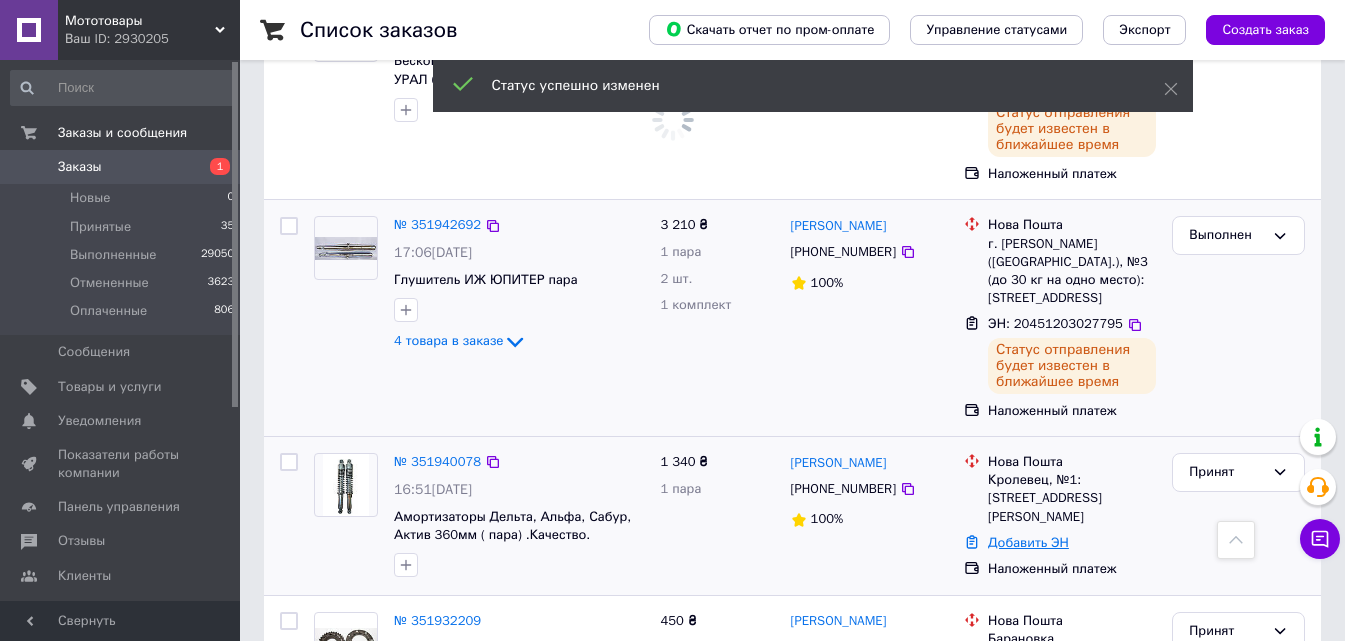 click on "Добавить ЭН" at bounding box center (1028, 542) 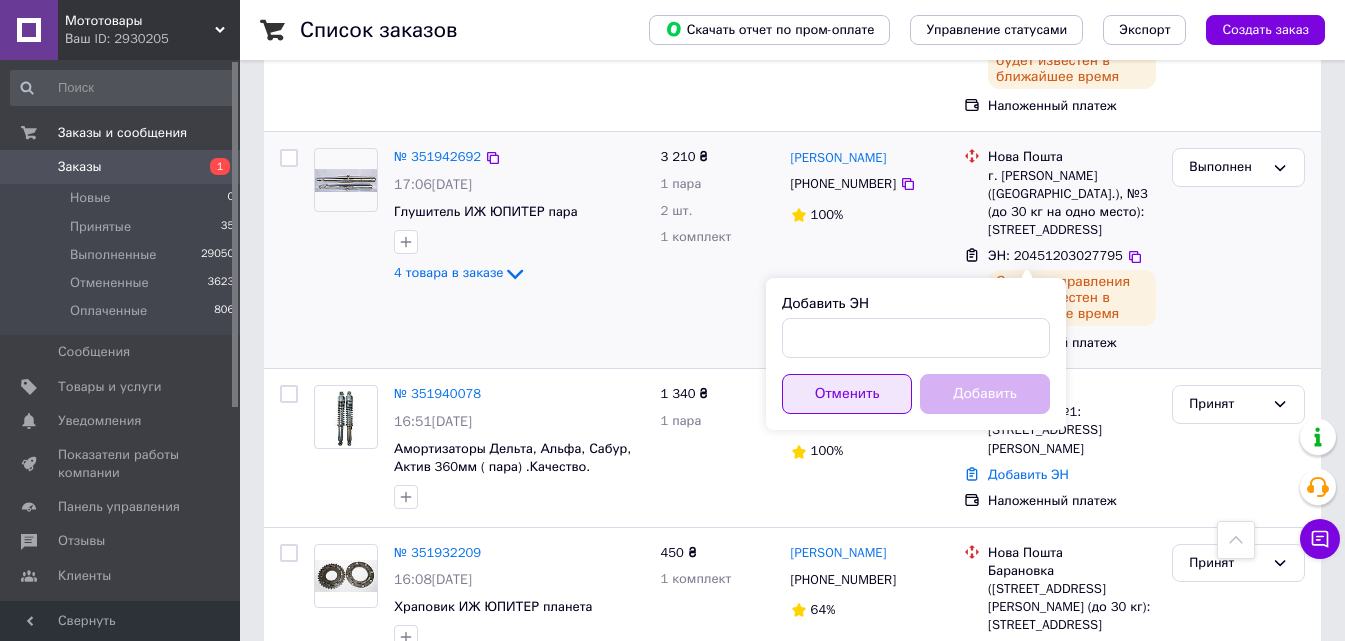 scroll, scrollTop: 5072, scrollLeft: 0, axis: vertical 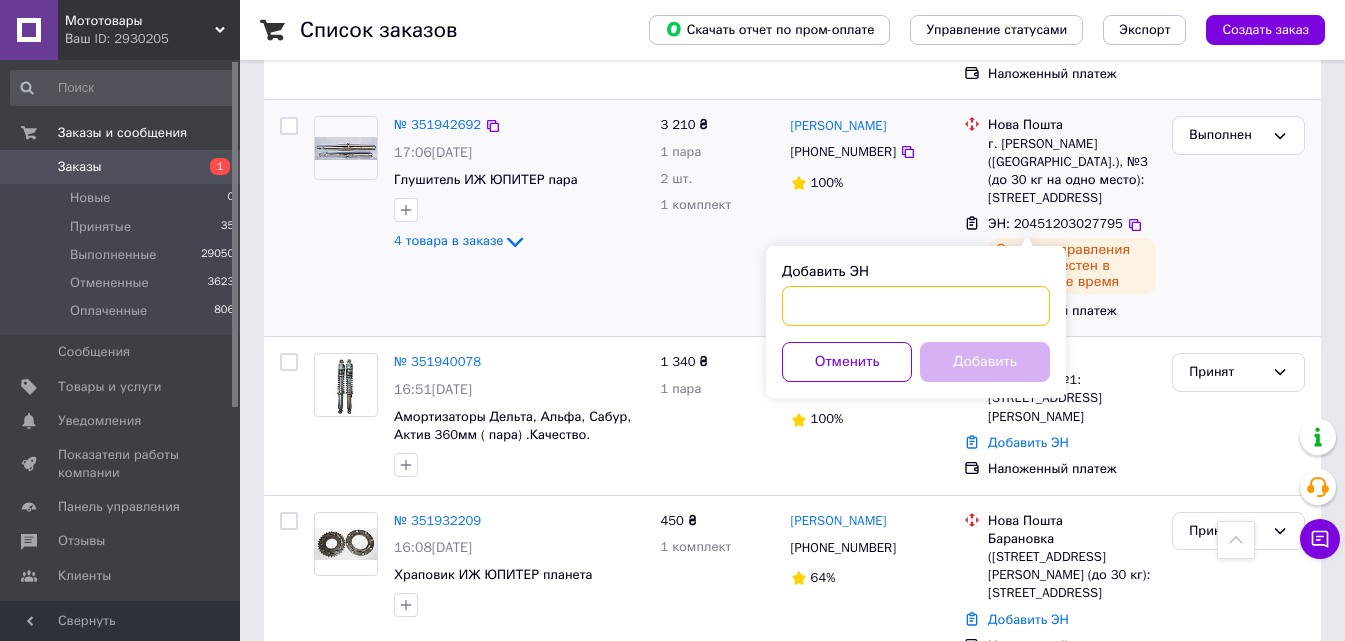 click on "Добавить ЭН" at bounding box center [916, 306] 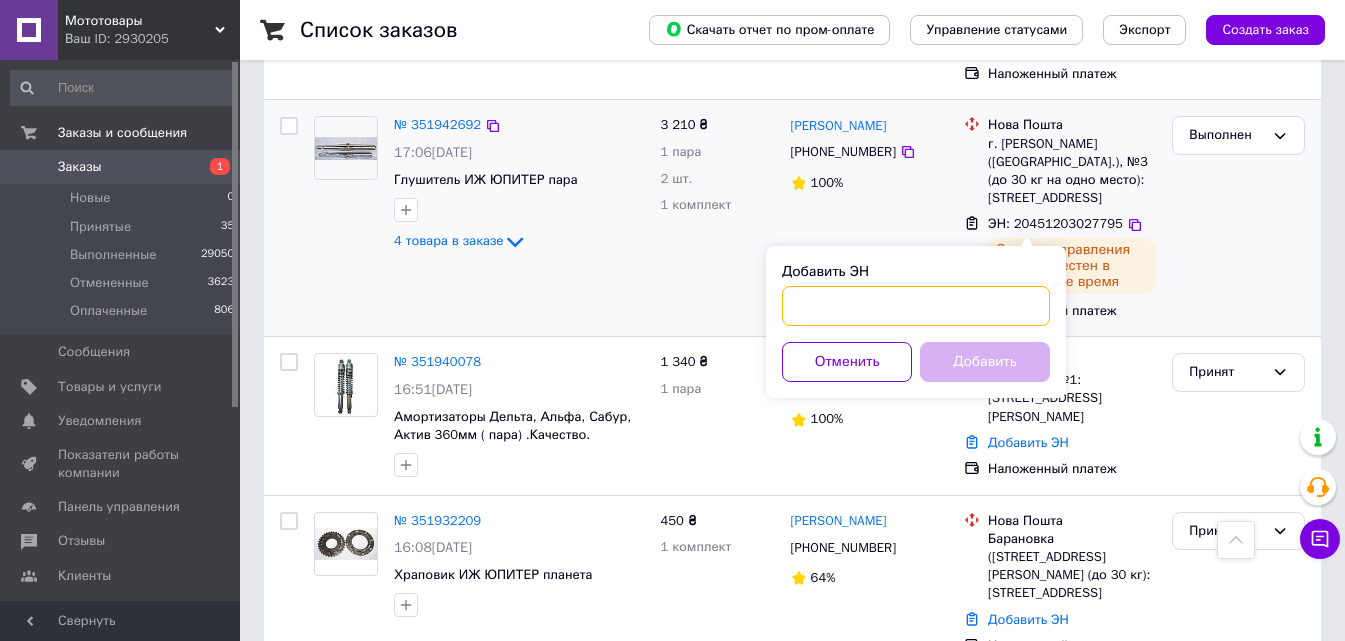 paste on "20451203026451" 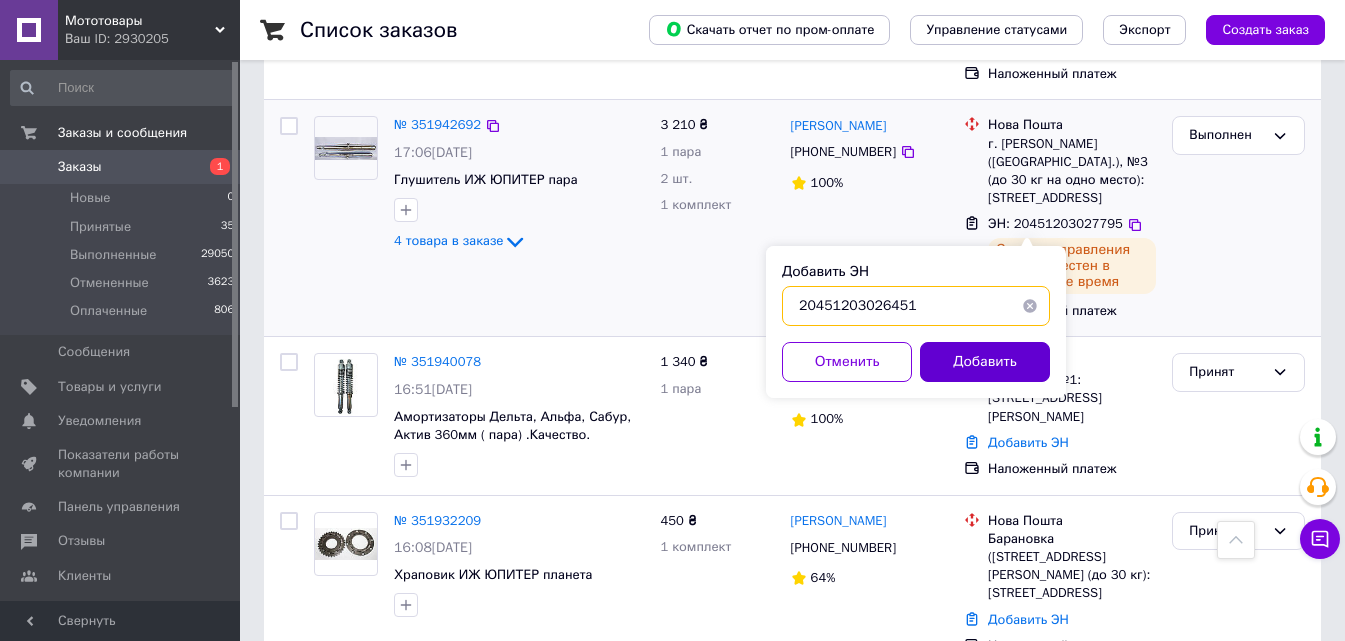 type on "20451203026451" 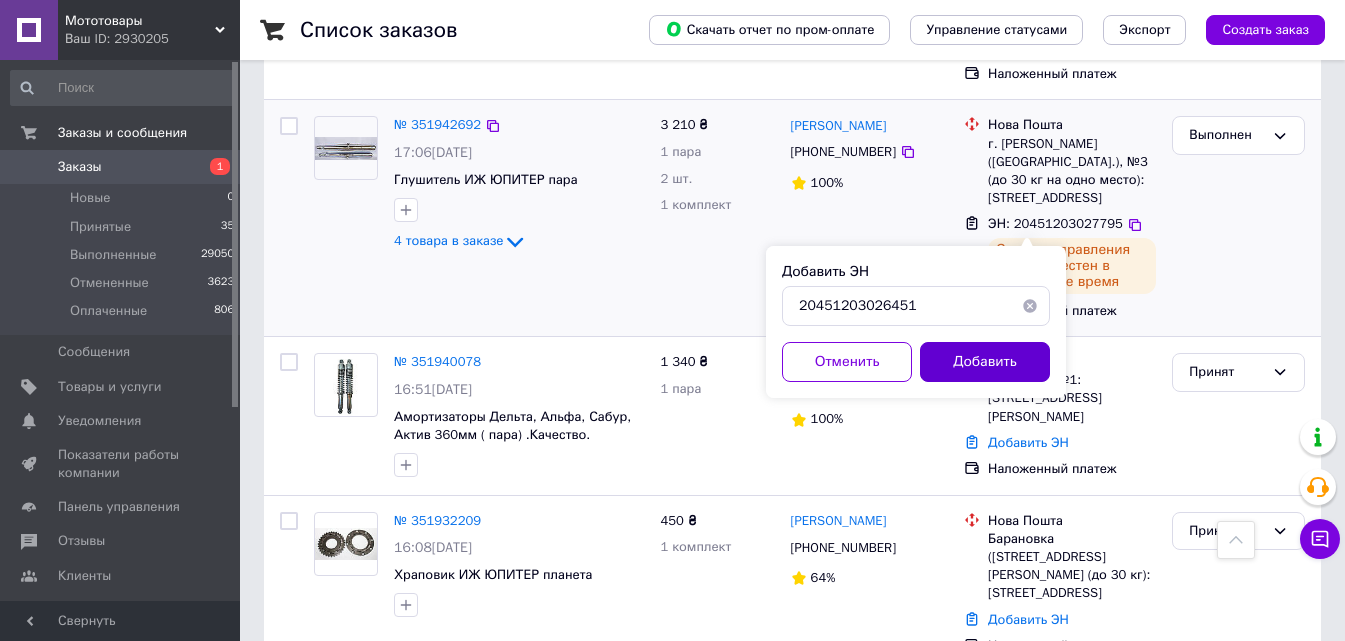 click on "Добавить" at bounding box center (985, 362) 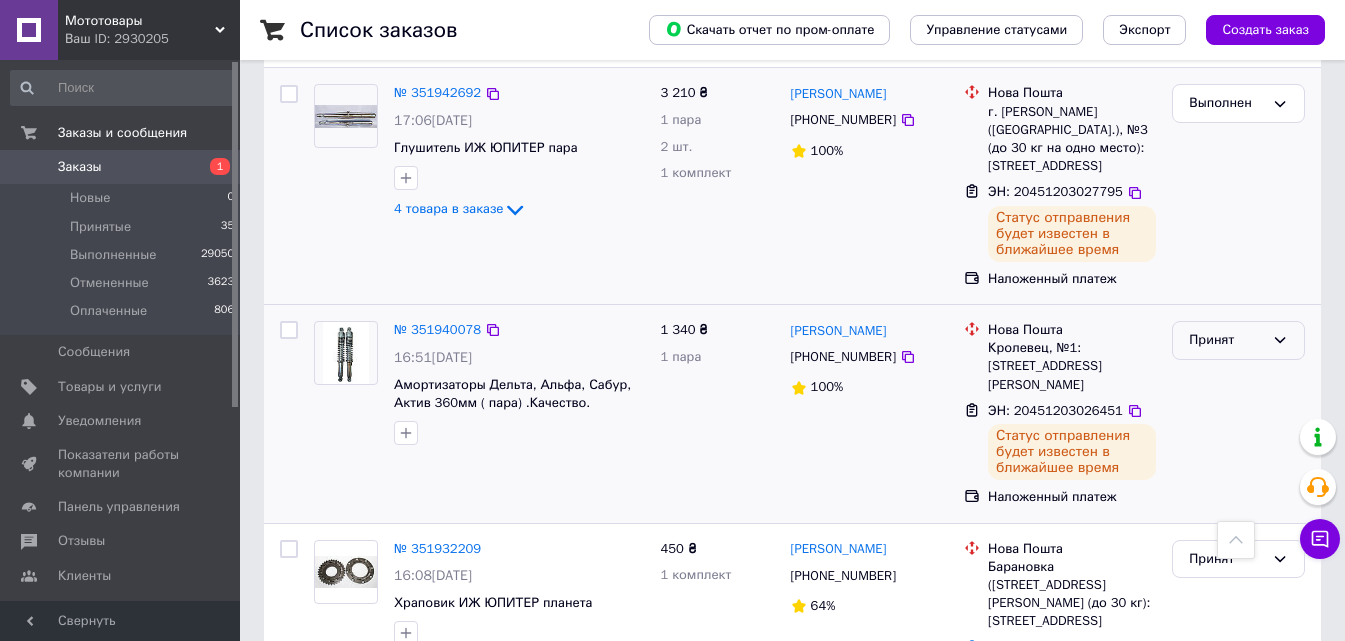 scroll, scrollTop: 5040, scrollLeft: 0, axis: vertical 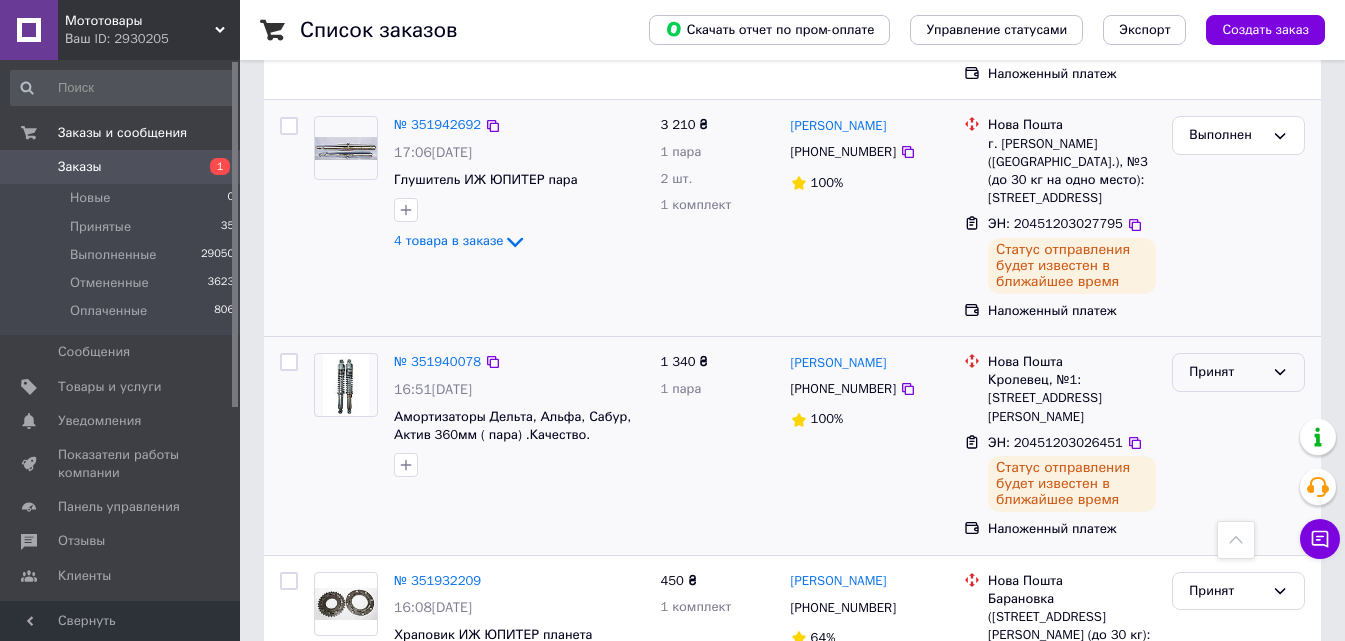 click on "Принят" at bounding box center (1226, 372) 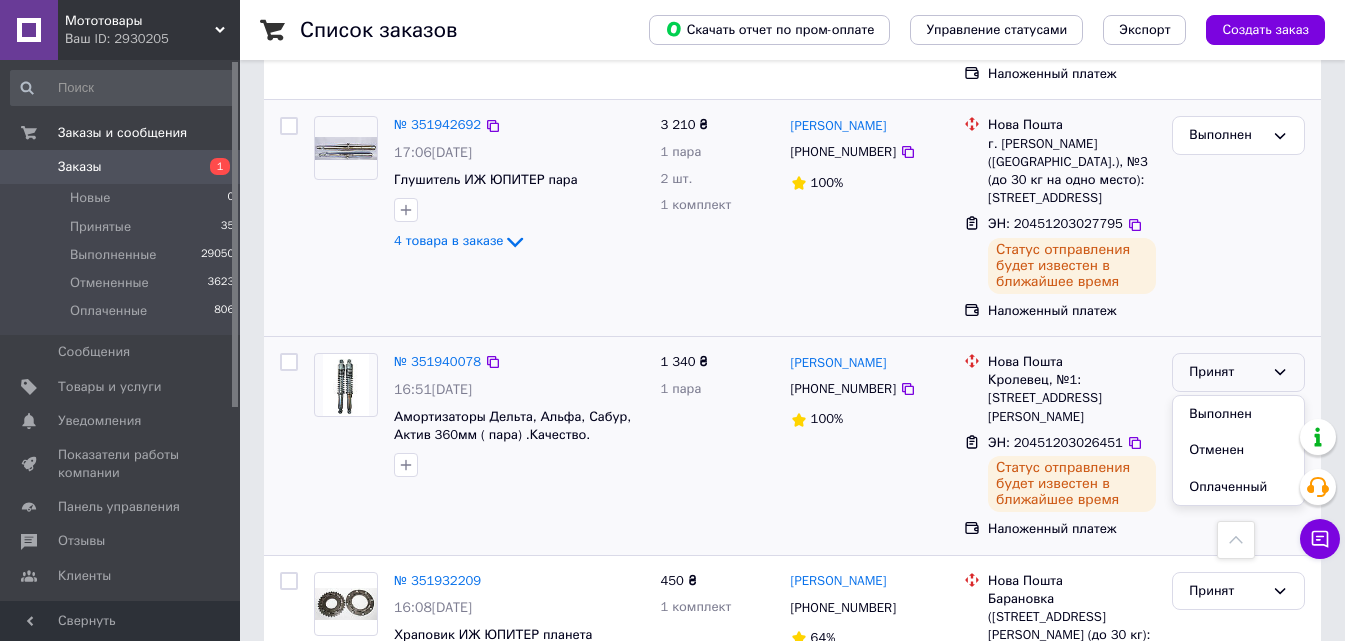 click on "Выполнен" at bounding box center [1238, 414] 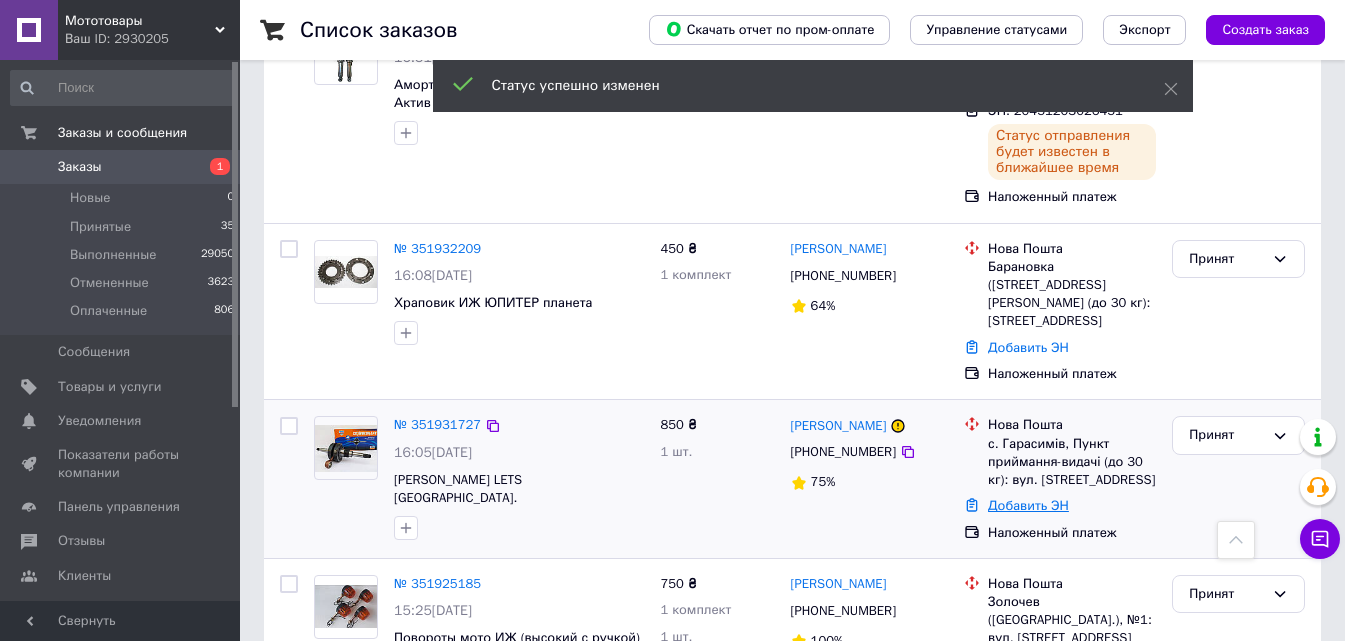 scroll, scrollTop: 5310, scrollLeft: 0, axis: vertical 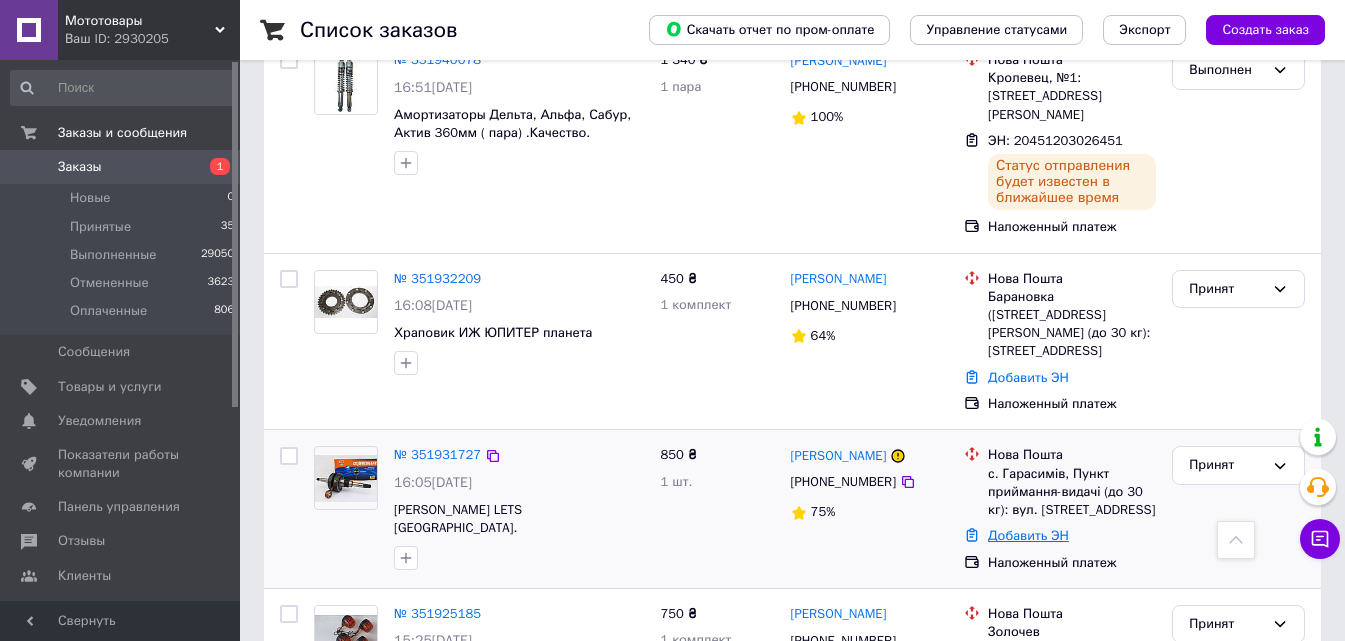 click on "Добавить ЭН" at bounding box center (1028, 535) 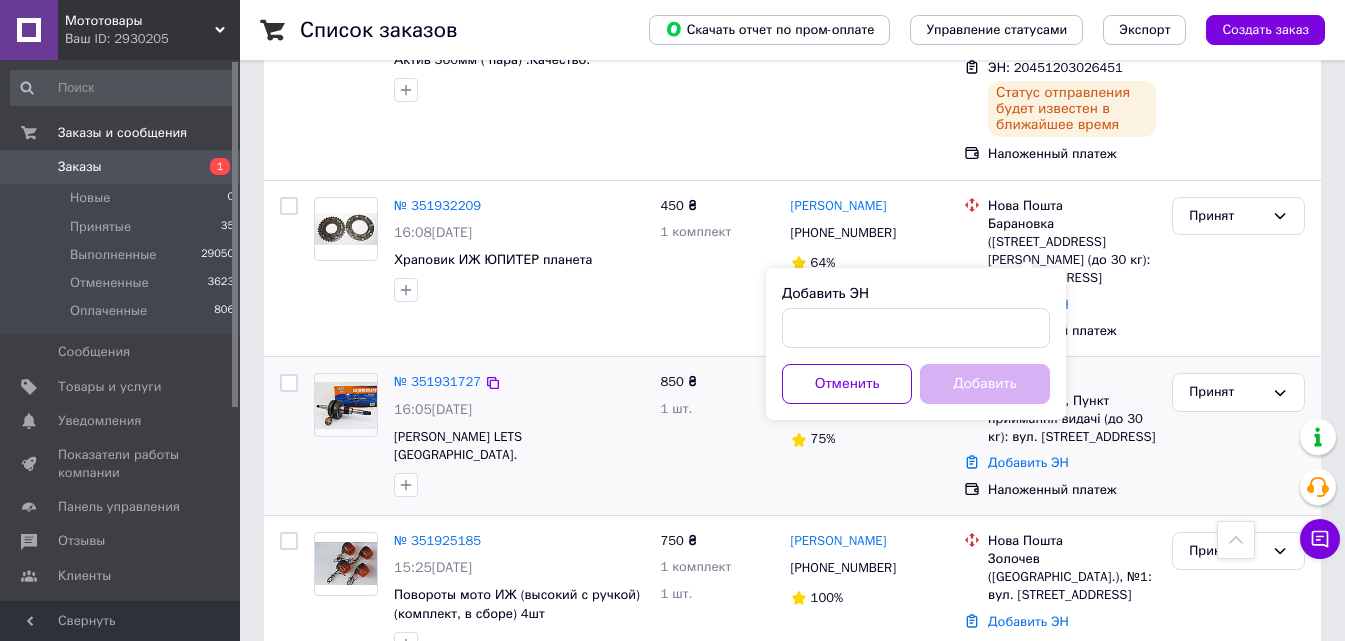 scroll, scrollTop: 5410, scrollLeft: 0, axis: vertical 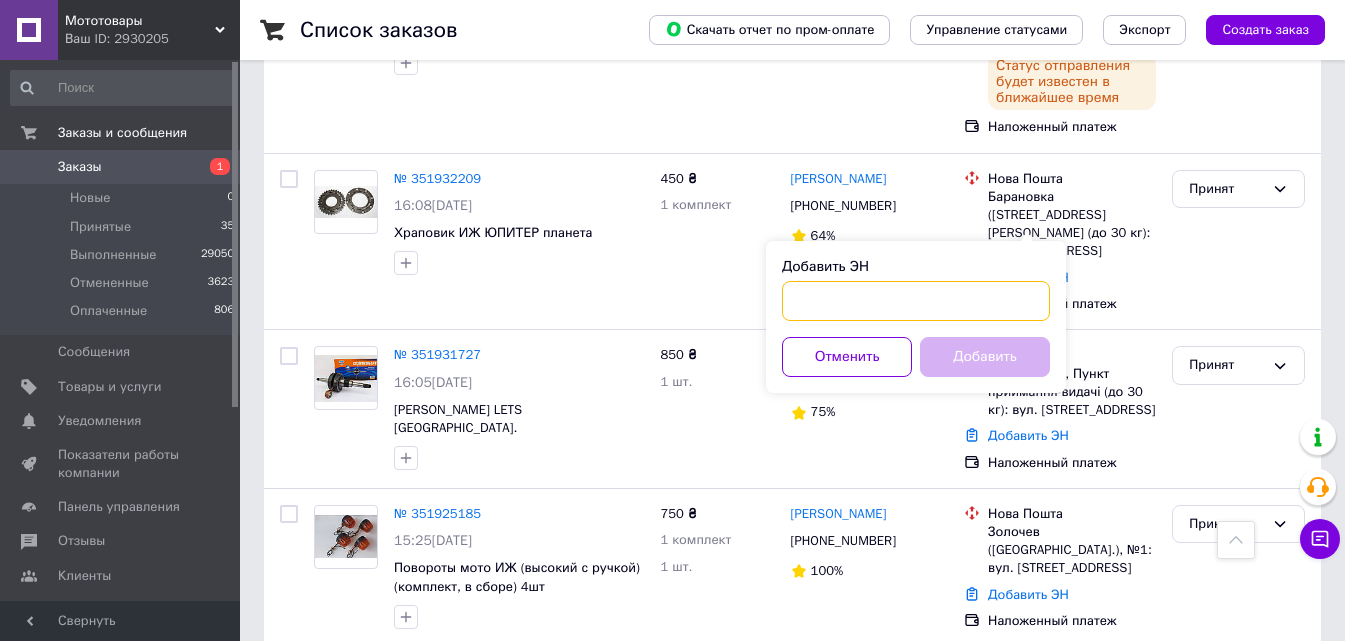 click on "Добавить ЭН" at bounding box center [916, 301] 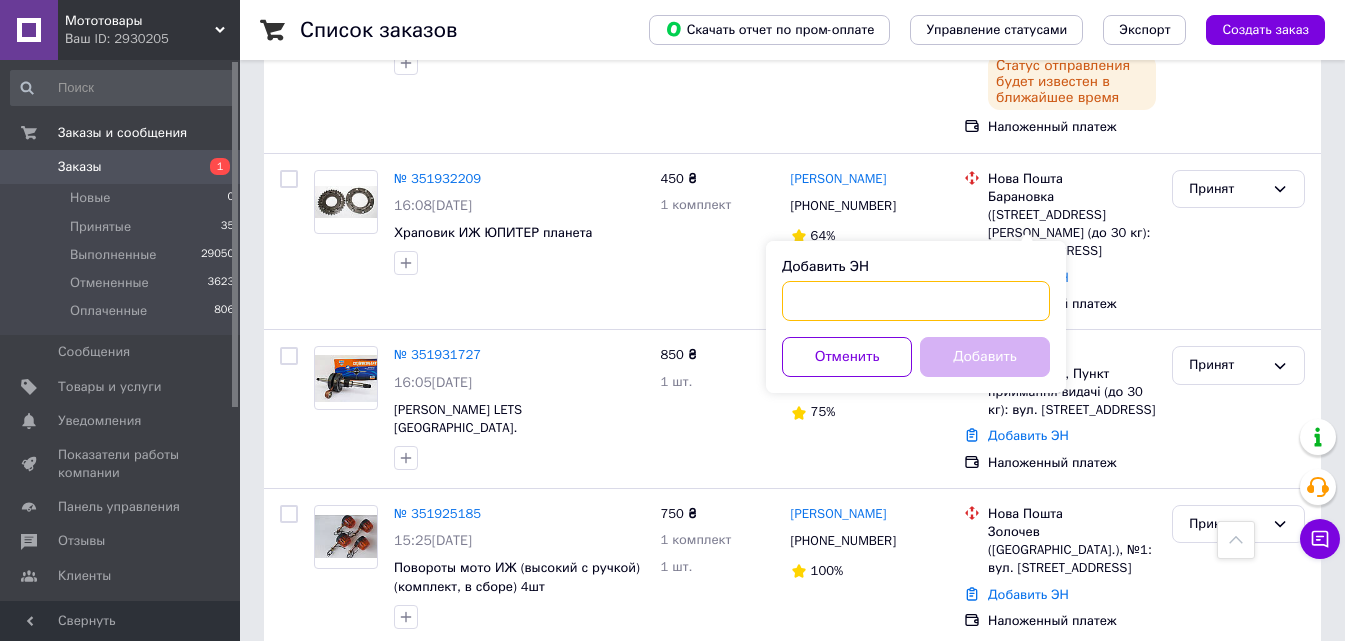 paste on "20451203016308" 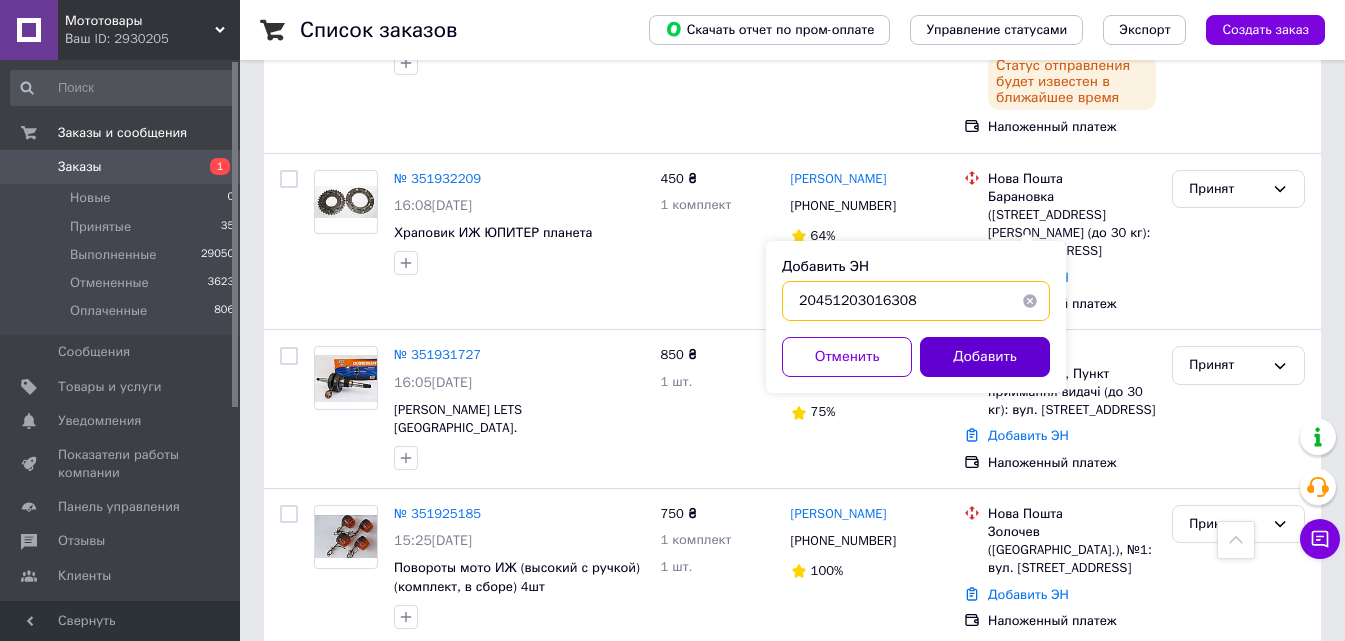 type on "20451203016308" 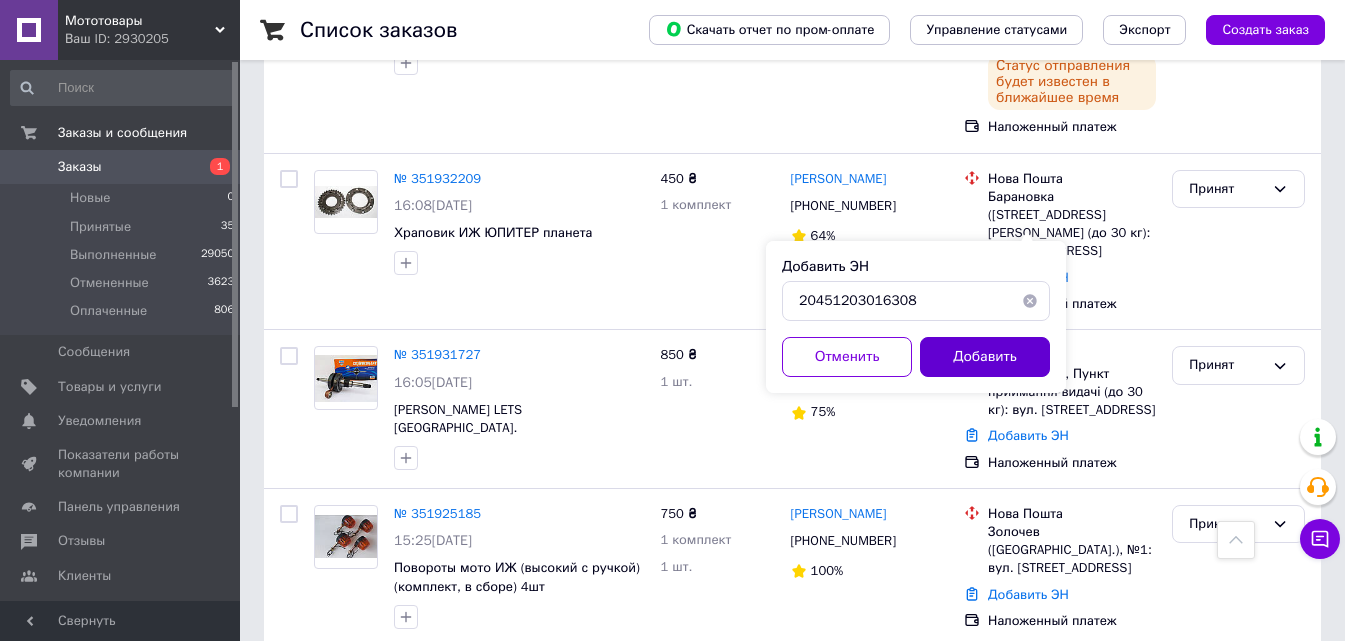 click on "Добавить" at bounding box center [985, 357] 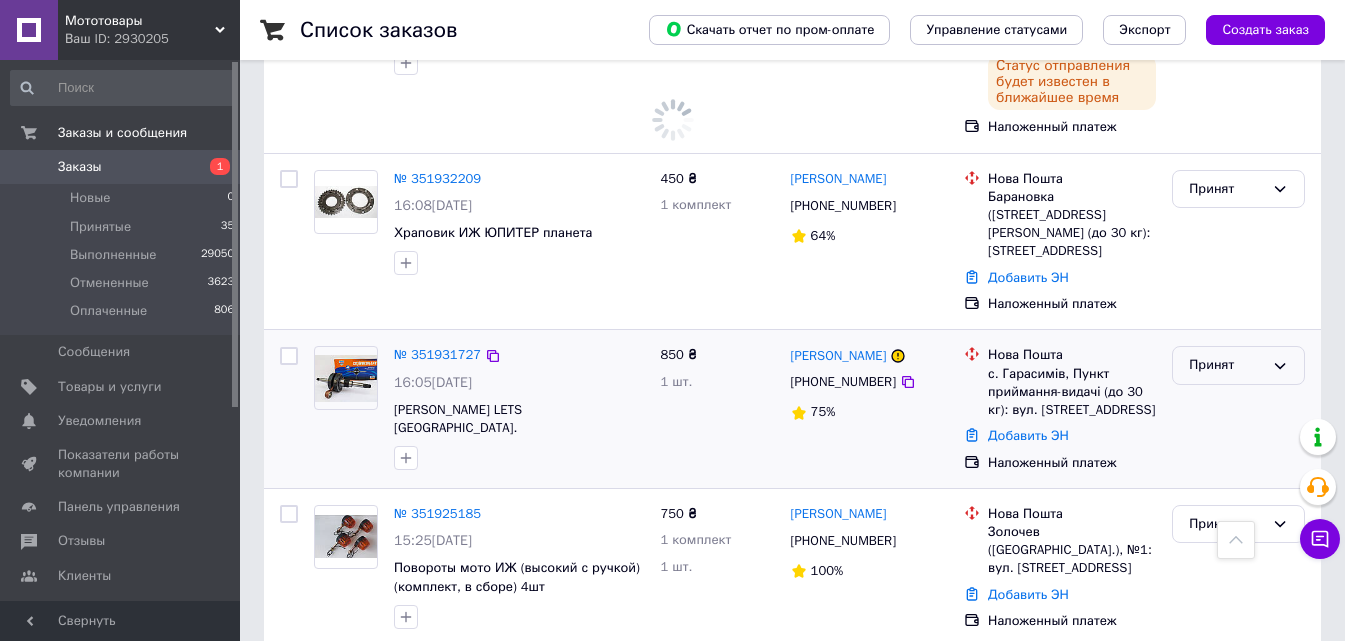 scroll, scrollTop: 5378, scrollLeft: 0, axis: vertical 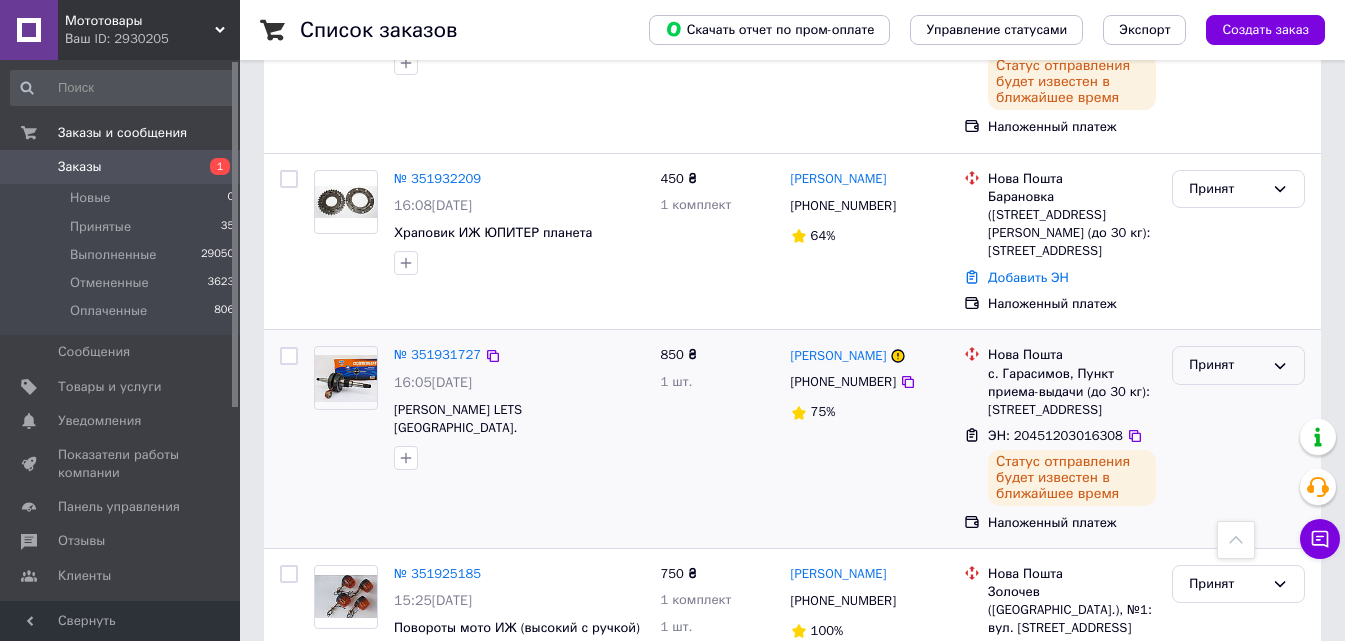click on "Принят" at bounding box center (1226, 365) 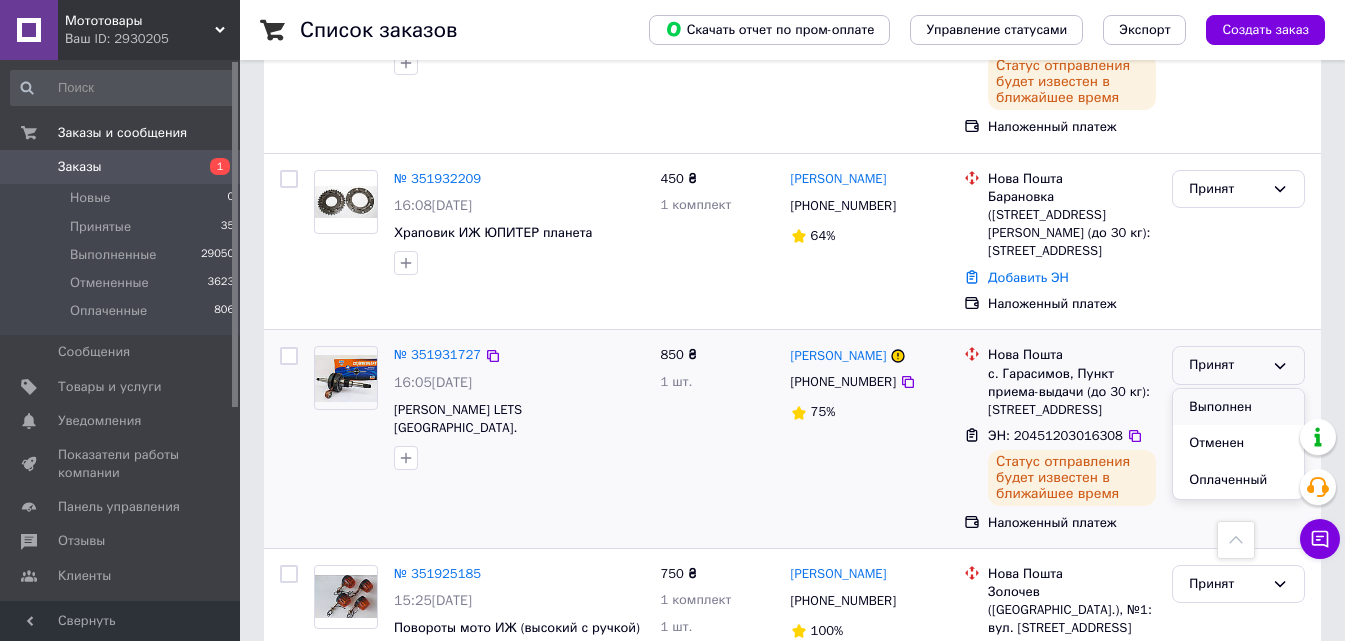 click on "Выполнен" at bounding box center (1238, 407) 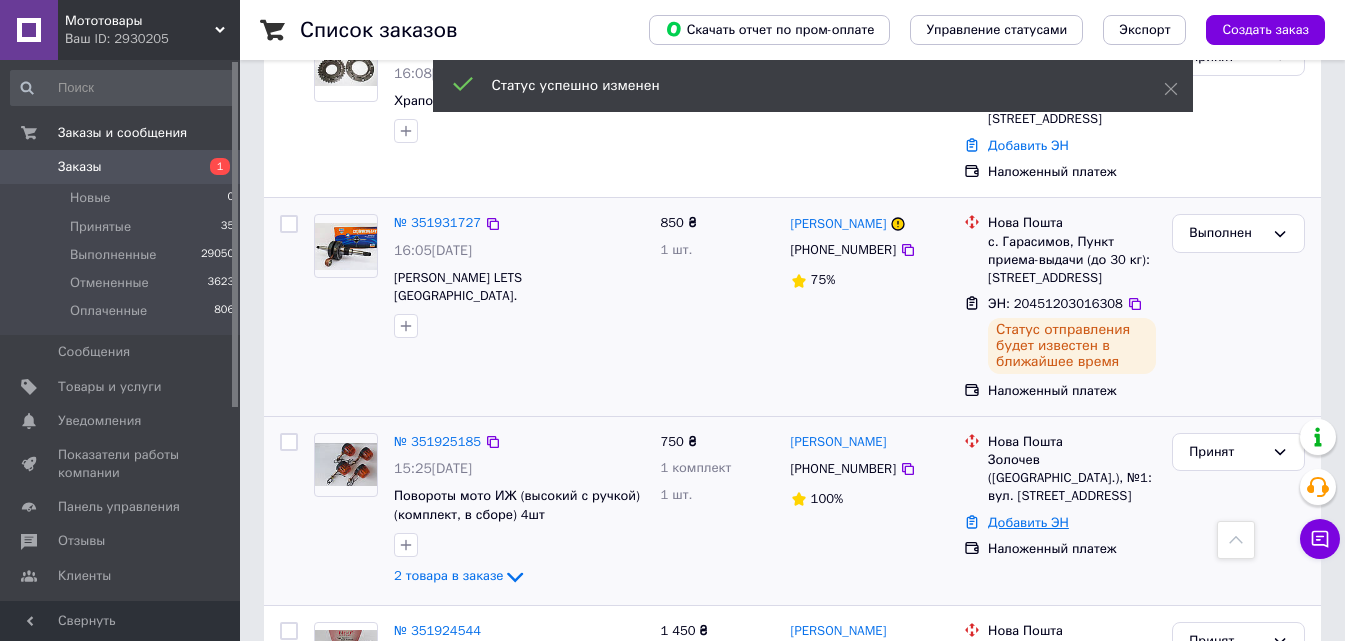 scroll, scrollTop: 5446, scrollLeft: 0, axis: vertical 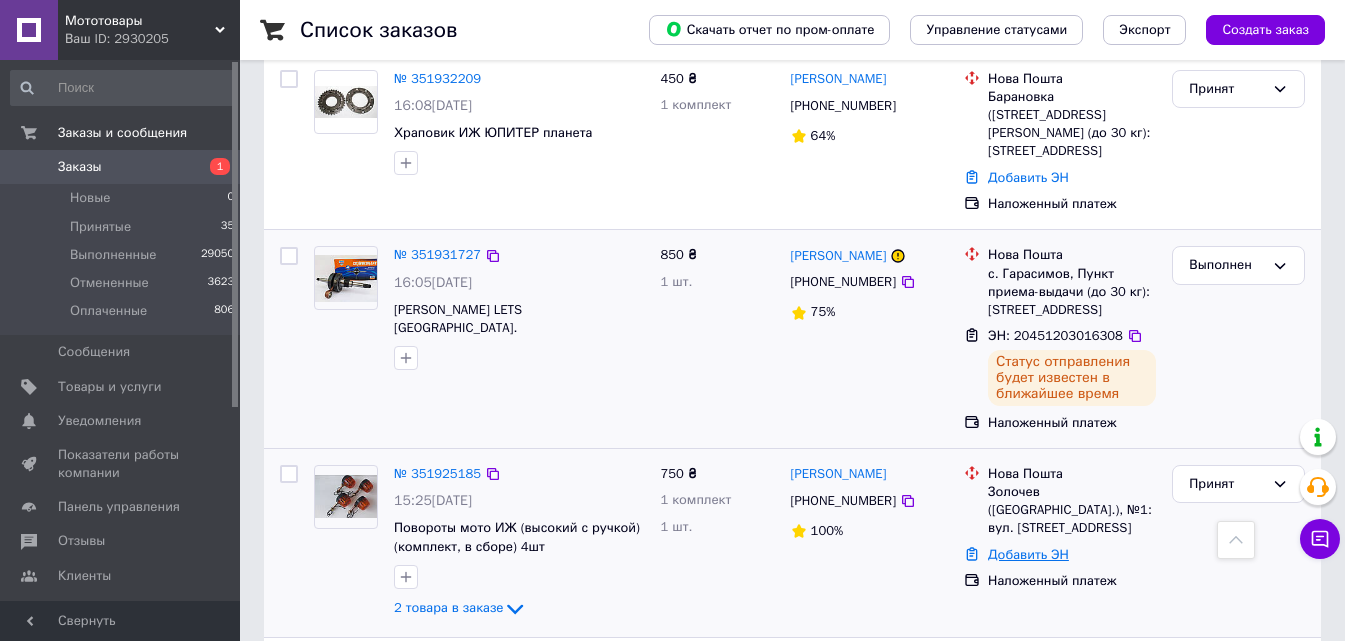 click on "Добавить ЭН" at bounding box center (1028, 554) 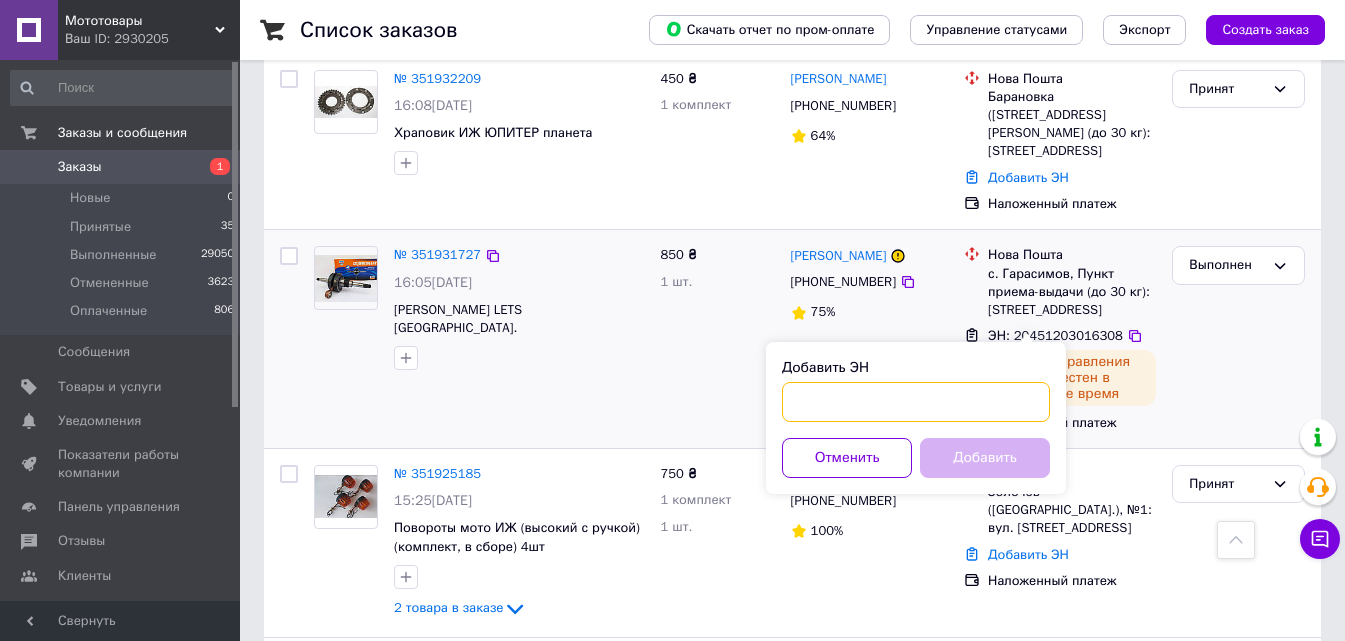 click on "Добавить ЭН" at bounding box center (916, 402) 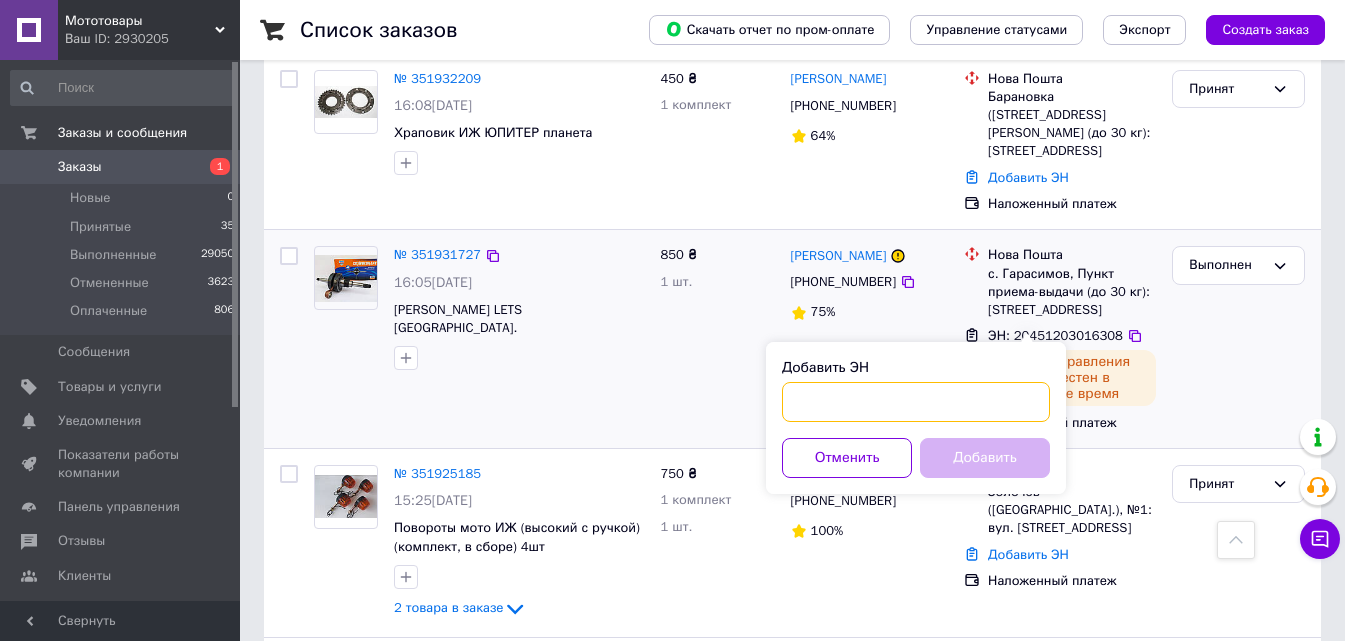 paste on "20451203014104" 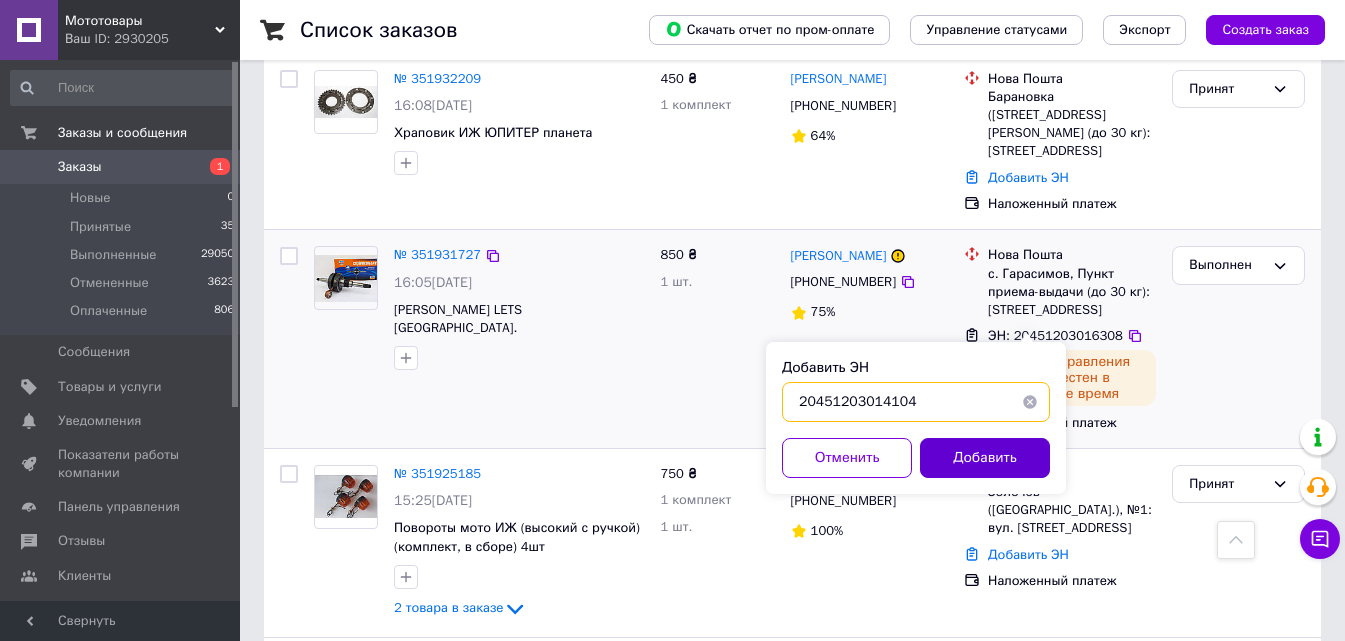 type on "20451203014104" 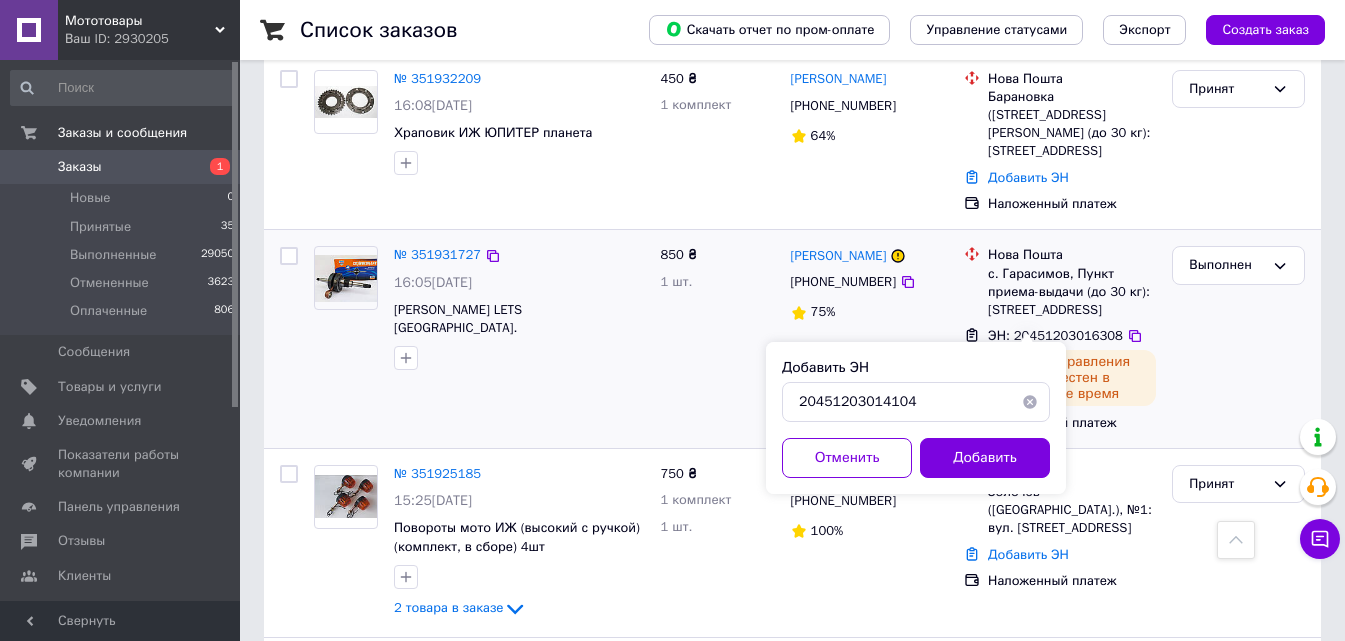 click on "Добавить" at bounding box center [985, 458] 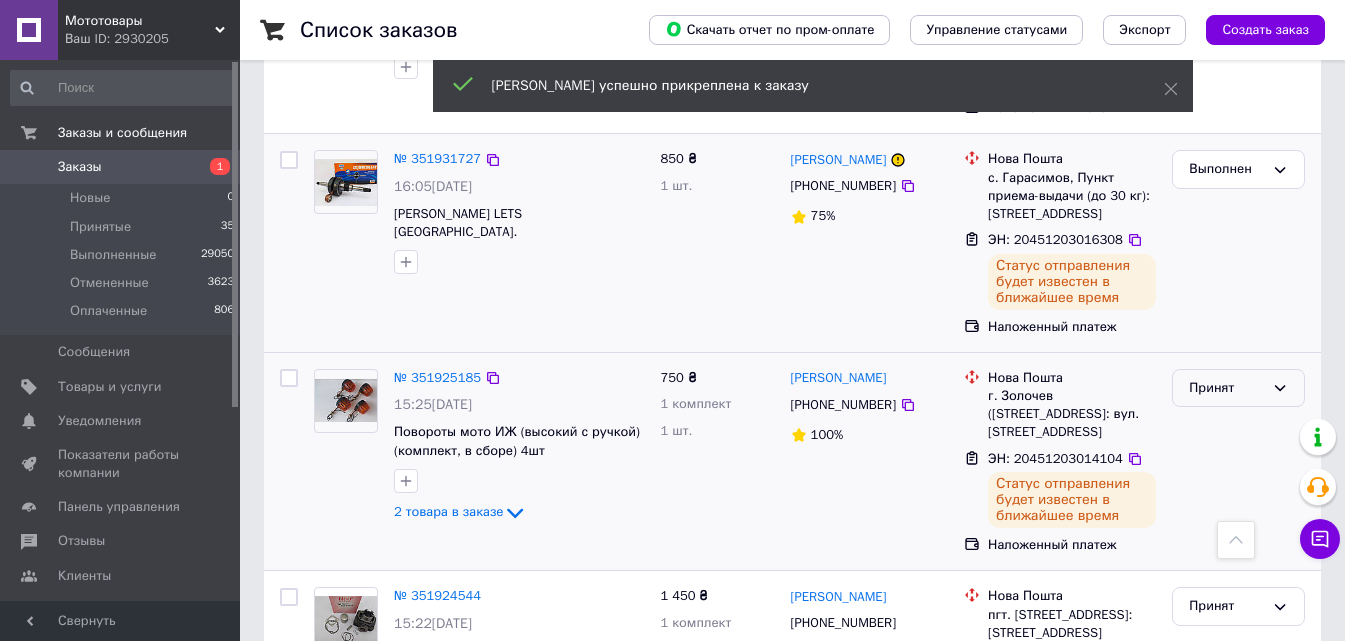 scroll, scrollTop: 5350, scrollLeft: 0, axis: vertical 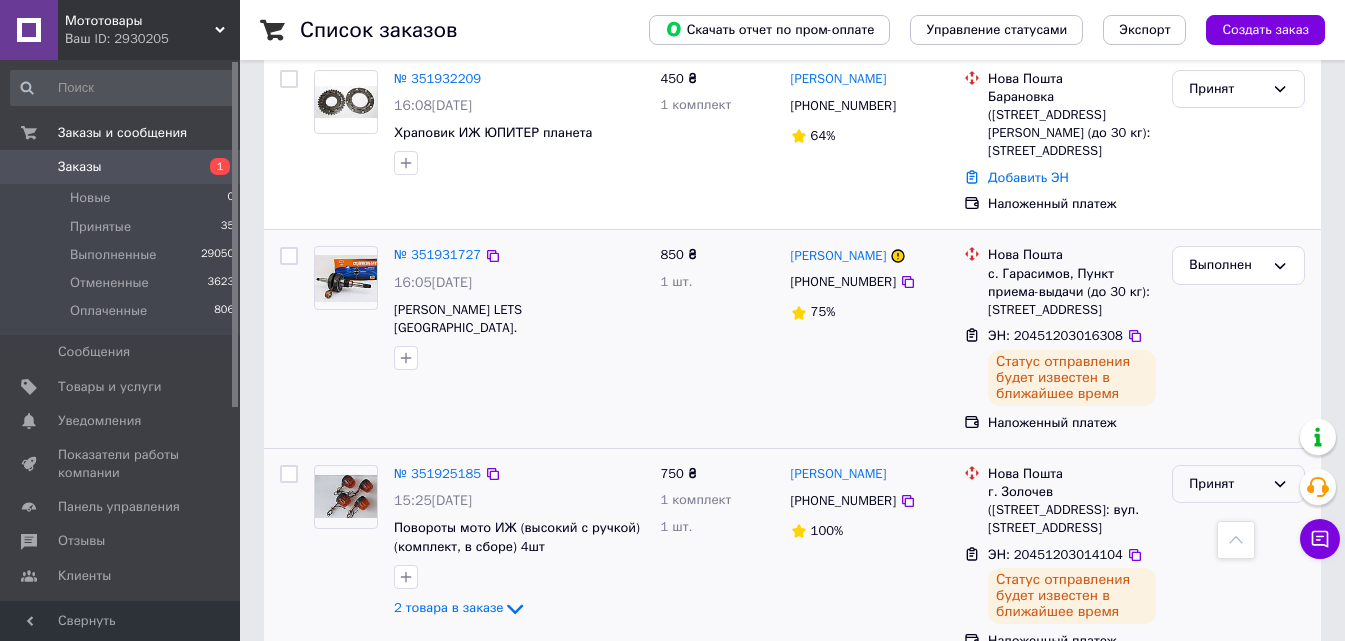 click on "Принят" at bounding box center [1226, 484] 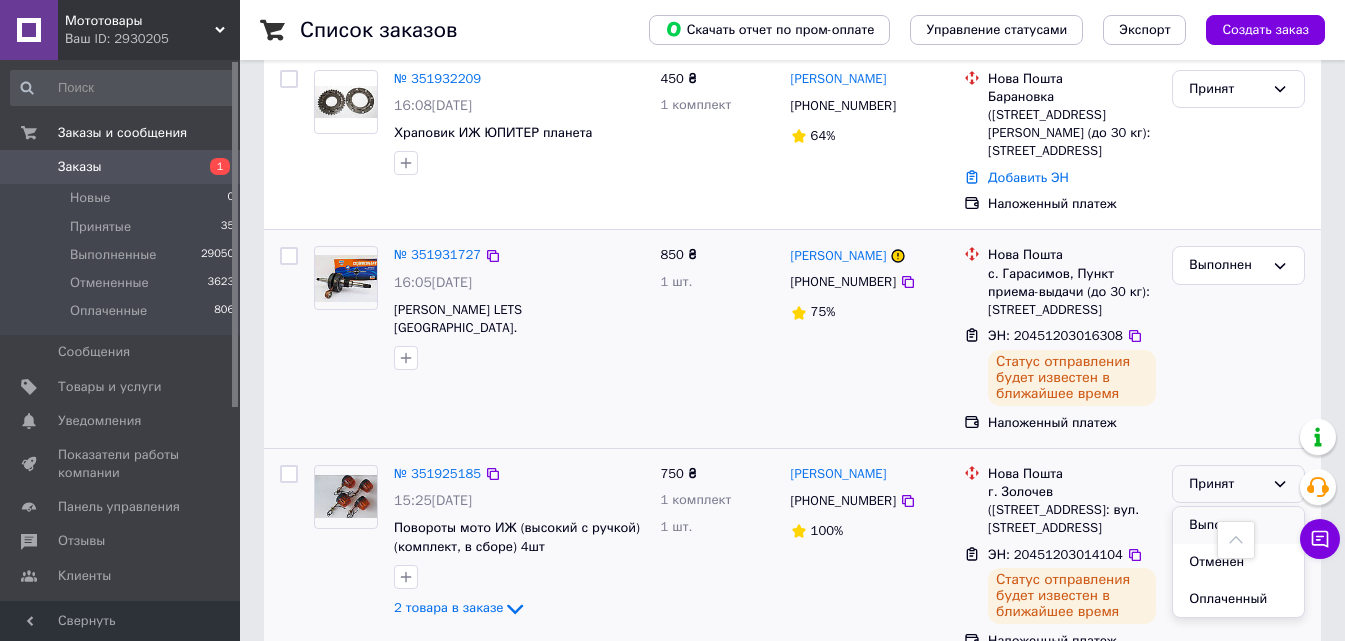 click on "Выполнен" at bounding box center [1238, 525] 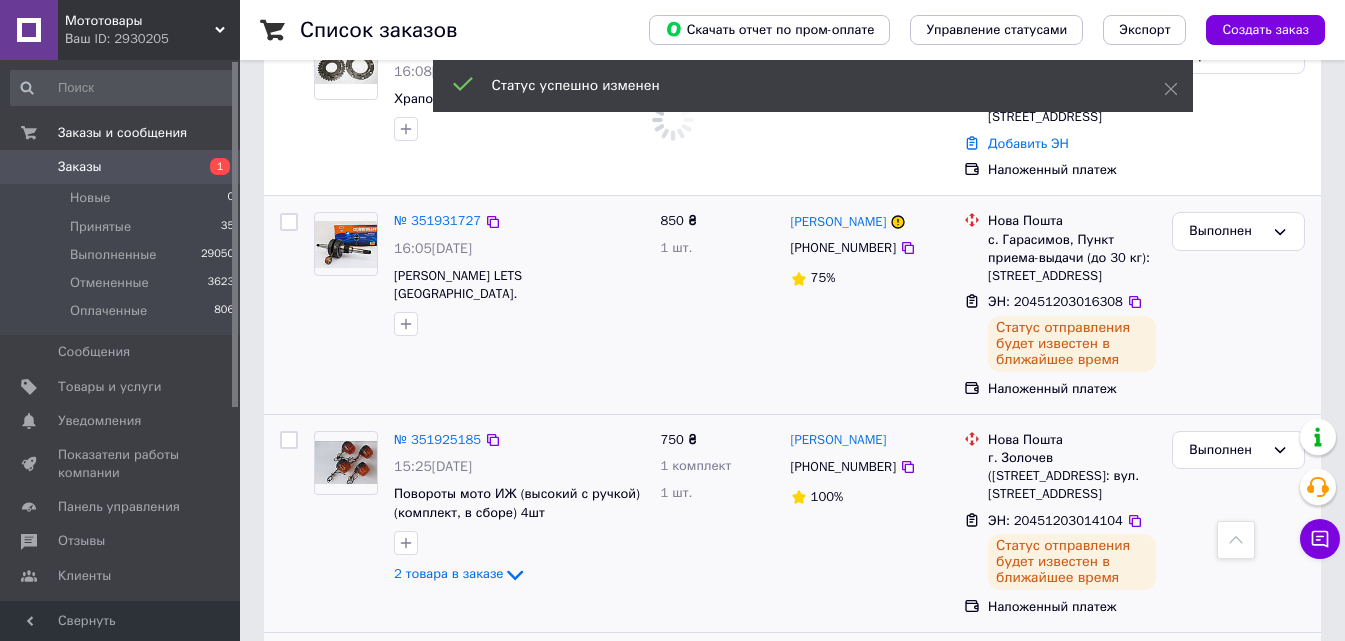 scroll, scrollTop: 5550, scrollLeft: 0, axis: vertical 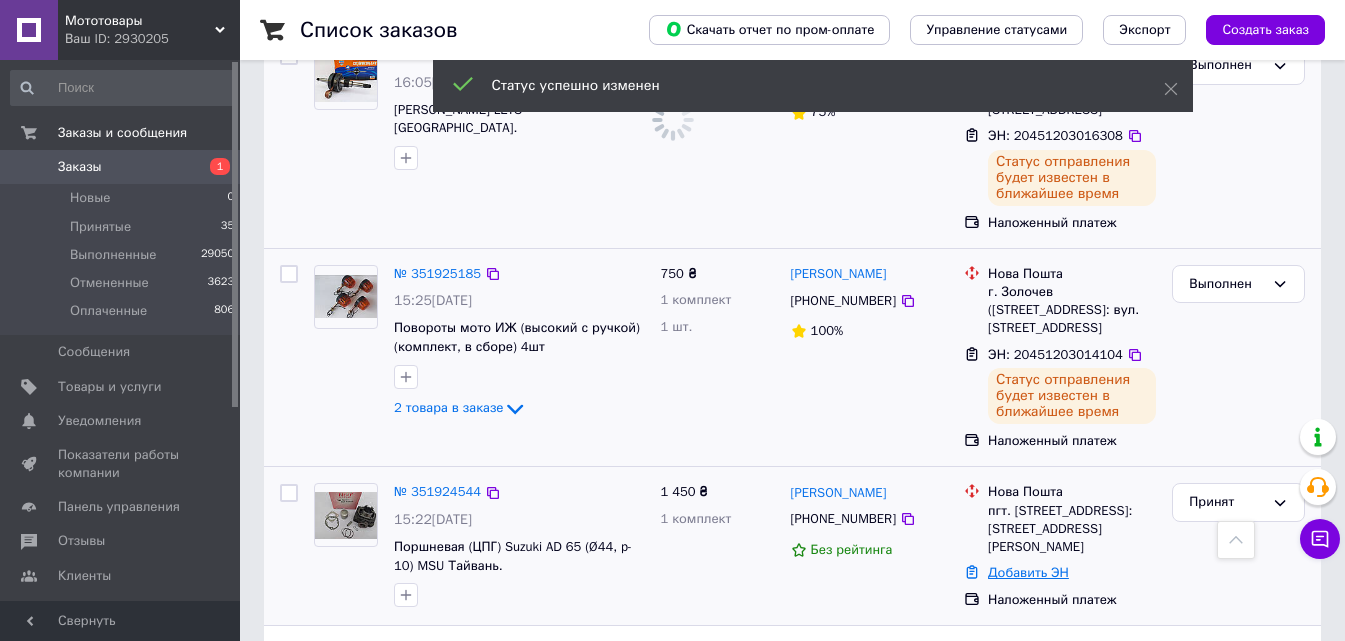 click on "Добавить ЭН" at bounding box center [1028, 572] 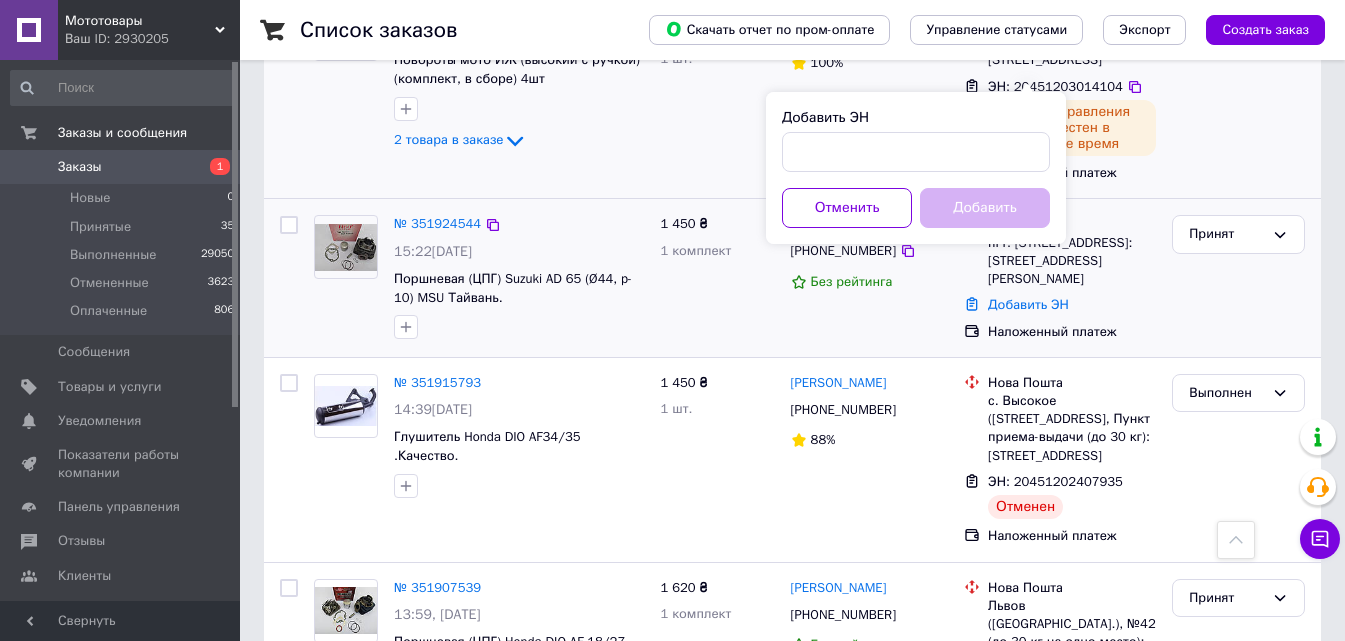 scroll, scrollTop: 5850, scrollLeft: 0, axis: vertical 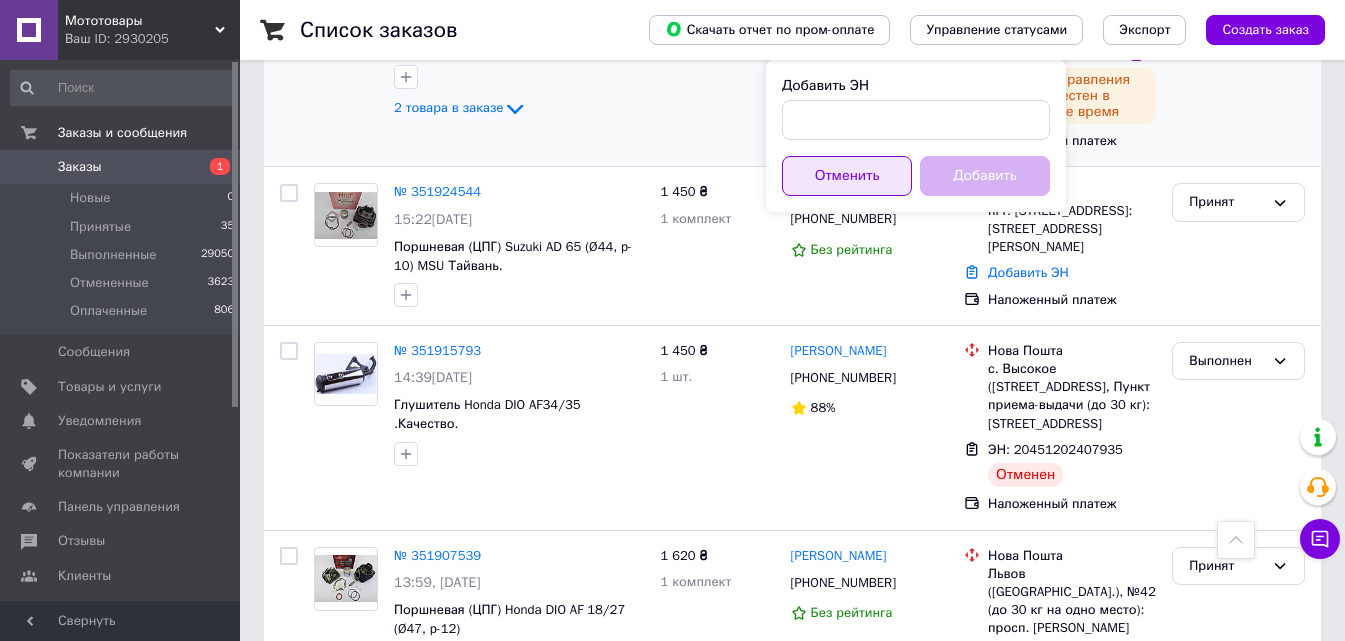 click on "Отменить" at bounding box center (847, 176) 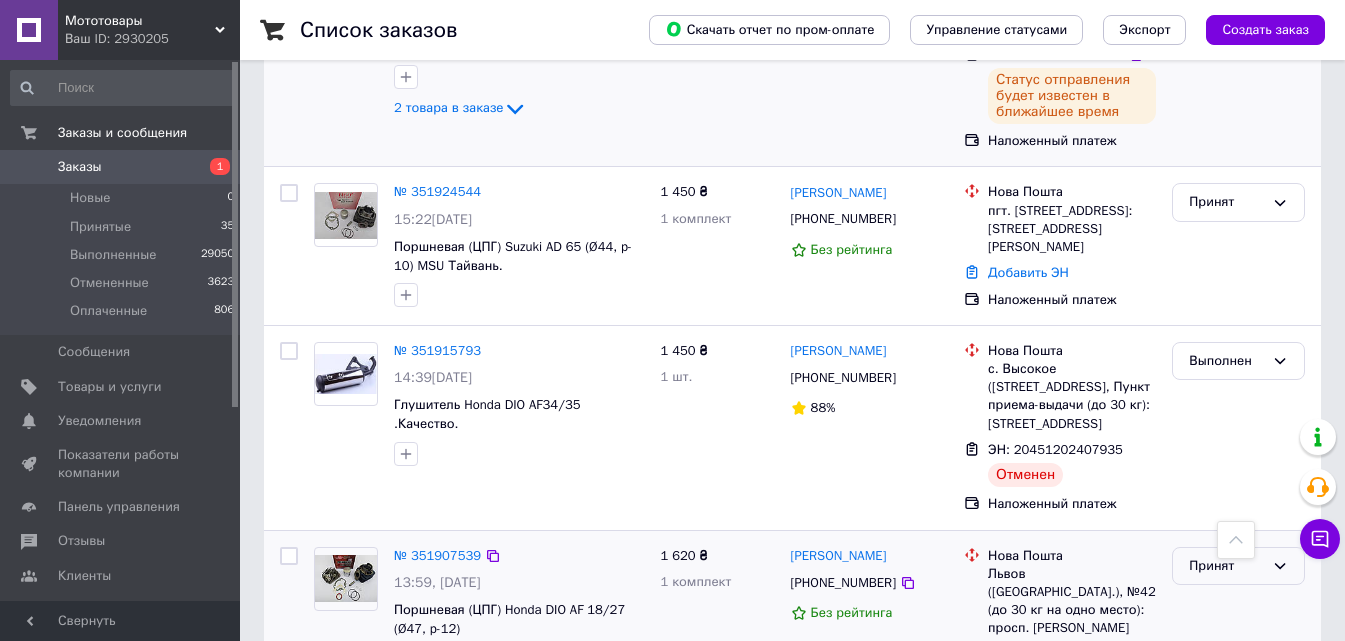 click on "Принят" at bounding box center [1226, 566] 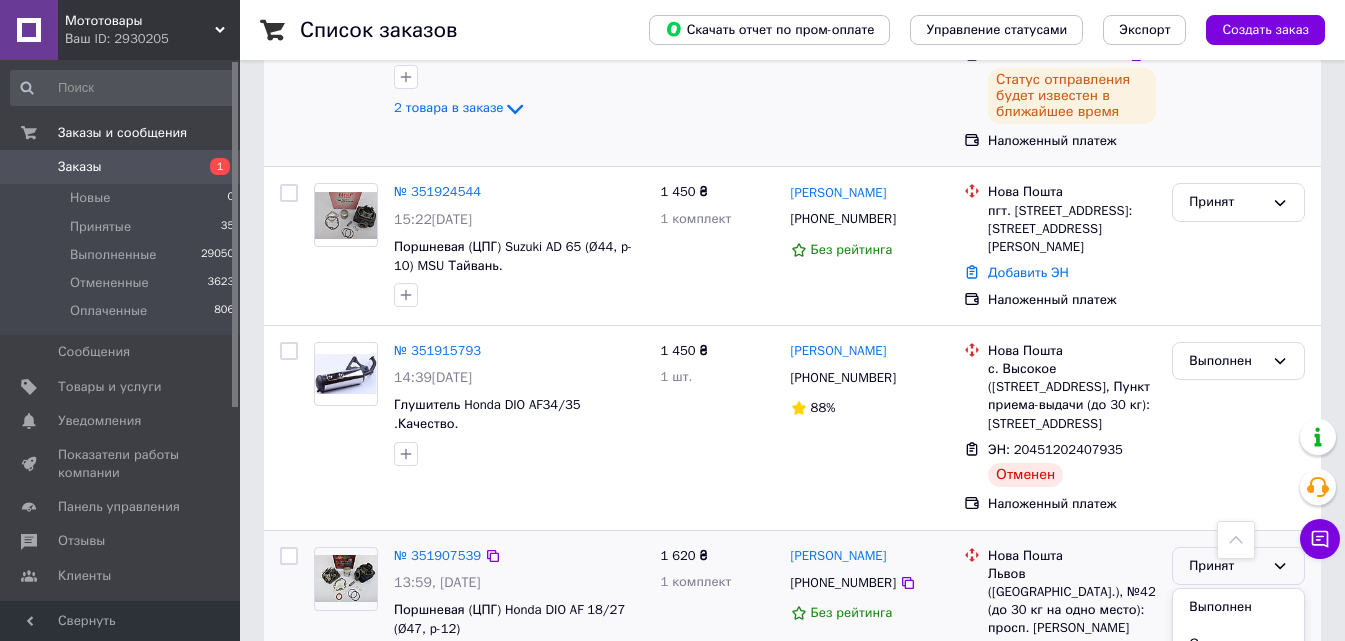 click on "Львов ([GEOGRAPHIC_DATA].), №42 (до 30 кг на одно место): просп. [PERSON_NAME][STREET_ADDRESS](ТЦ"Интерсити")" at bounding box center [1072, 619] 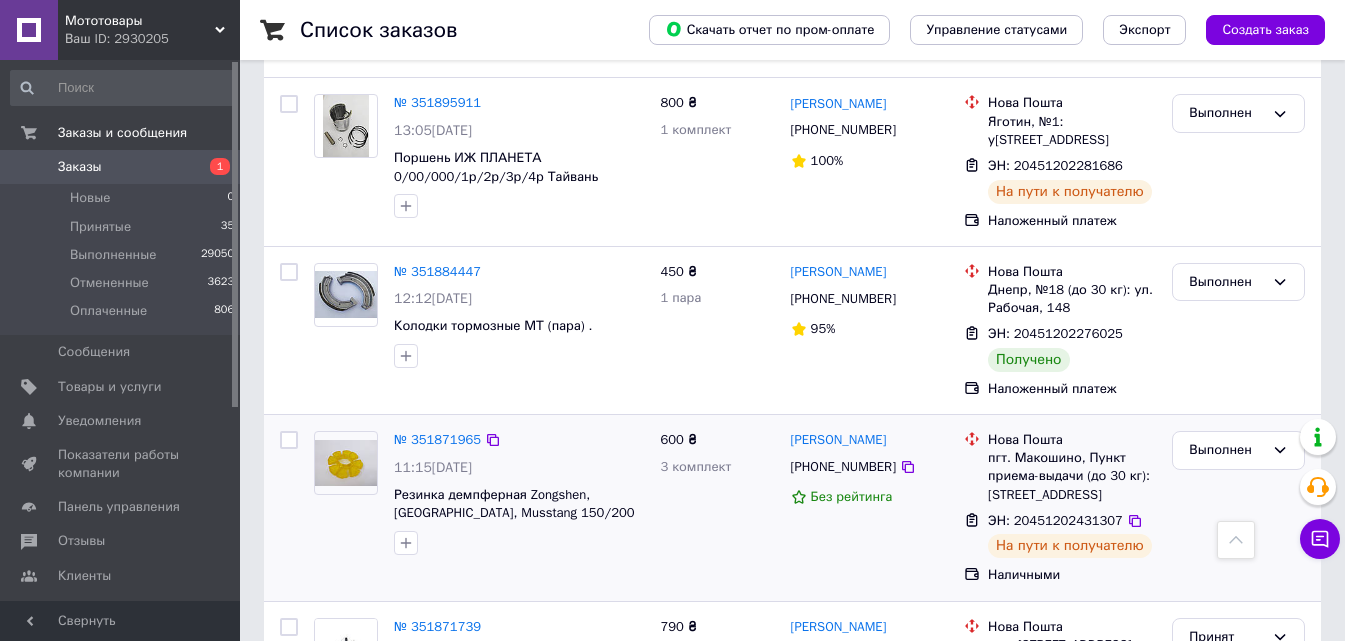 scroll, scrollTop: 6750, scrollLeft: 0, axis: vertical 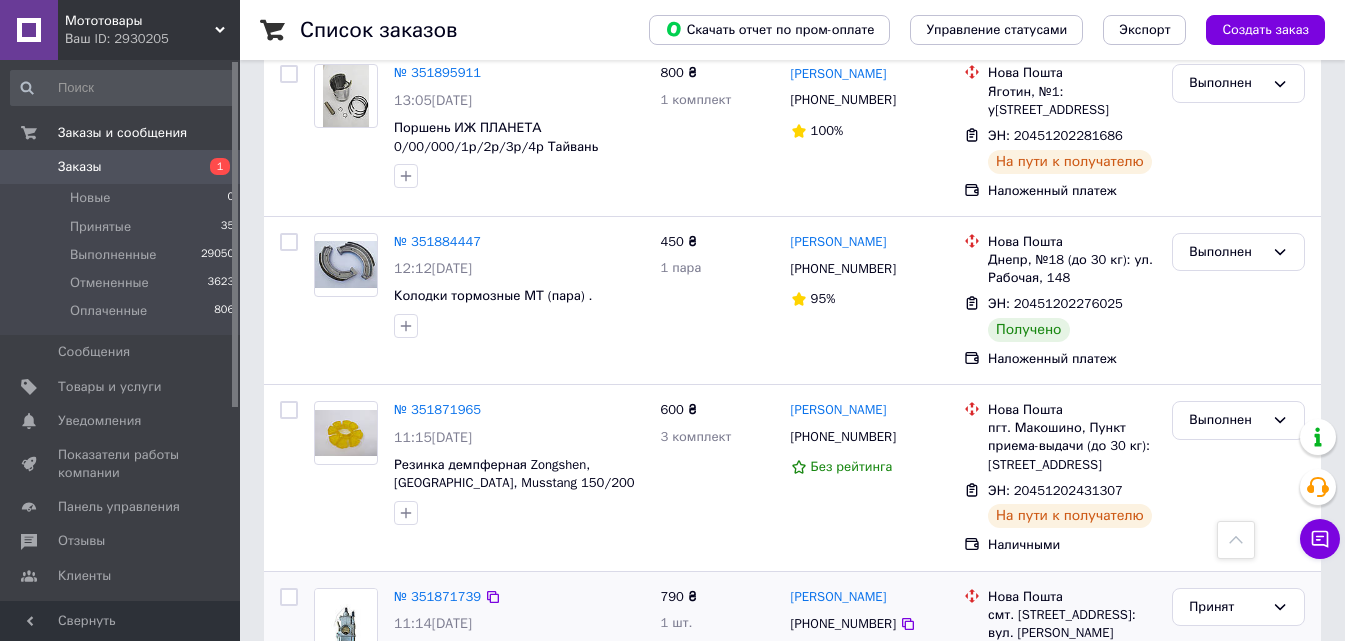 click on "Добавить ЭН" at bounding box center (1028, 676) 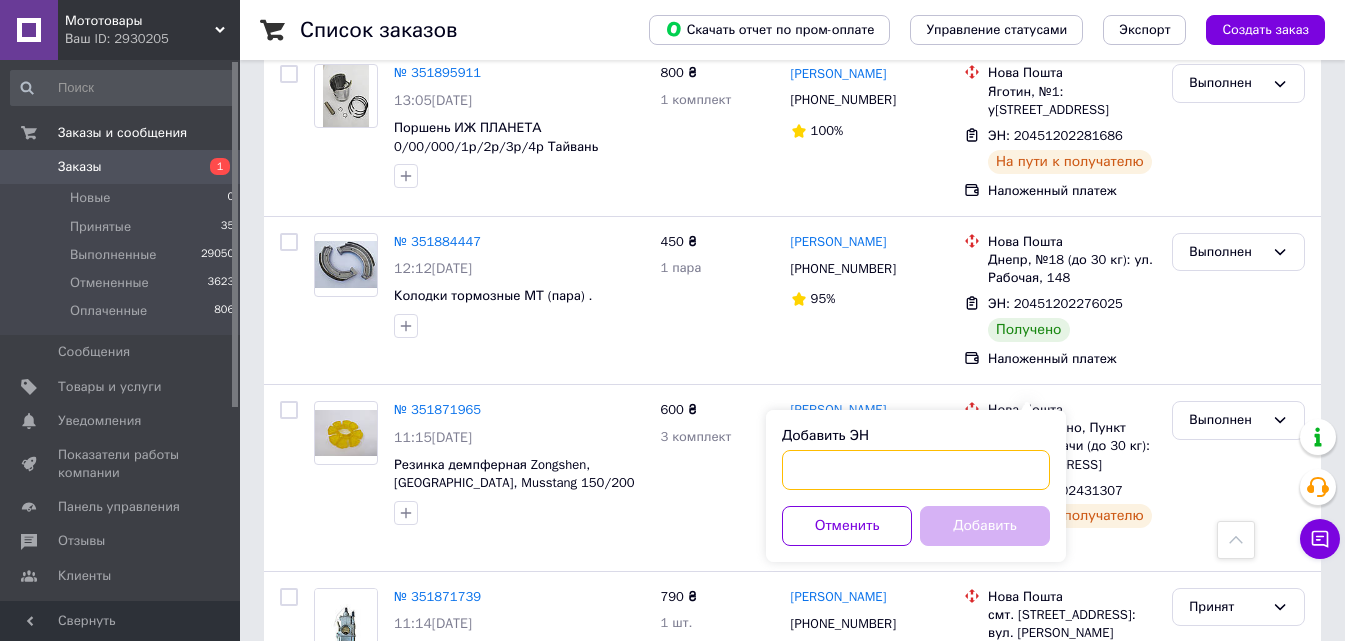 click on "Добавить ЭН" at bounding box center (916, 470) 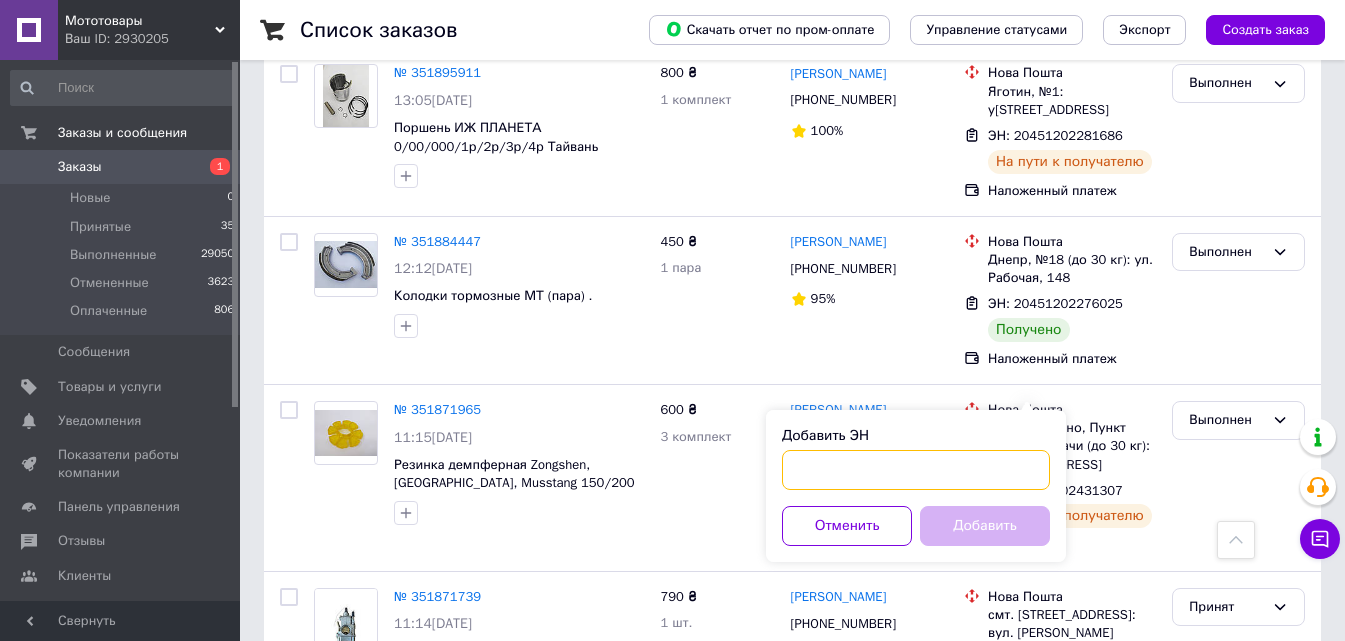 paste on "20451203008575" 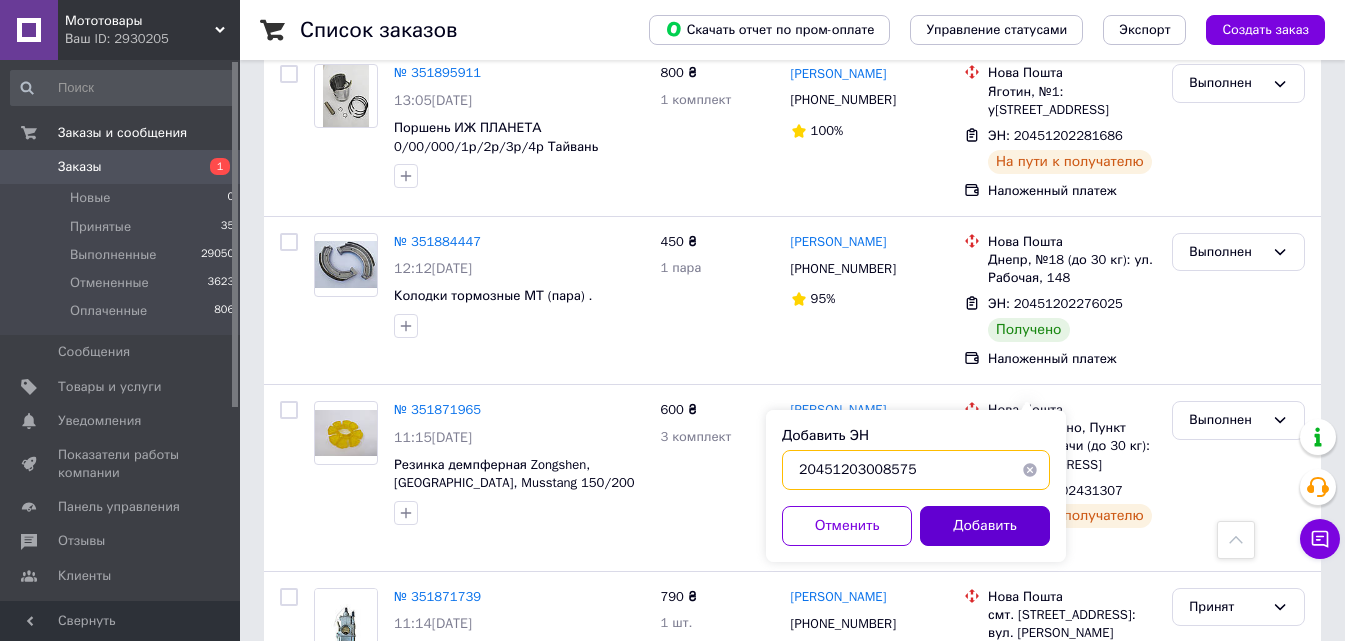 type on "20451203008575" 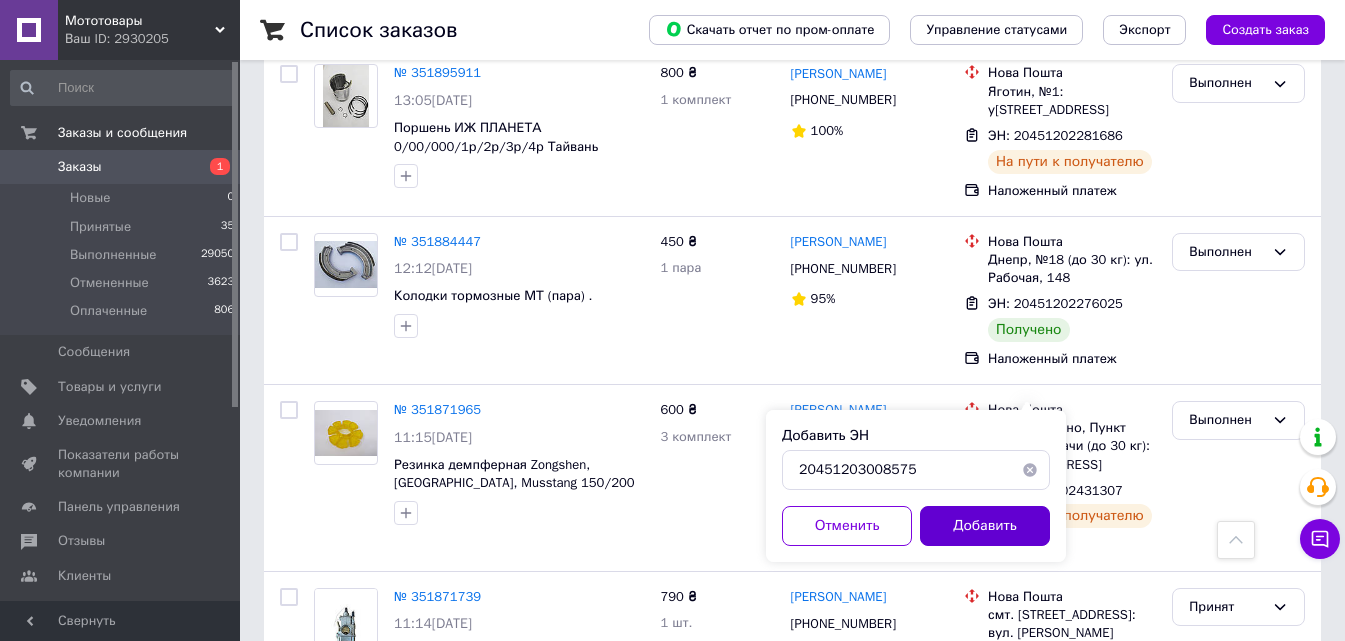 click on "Добавить" at bounding box center [985, 526] 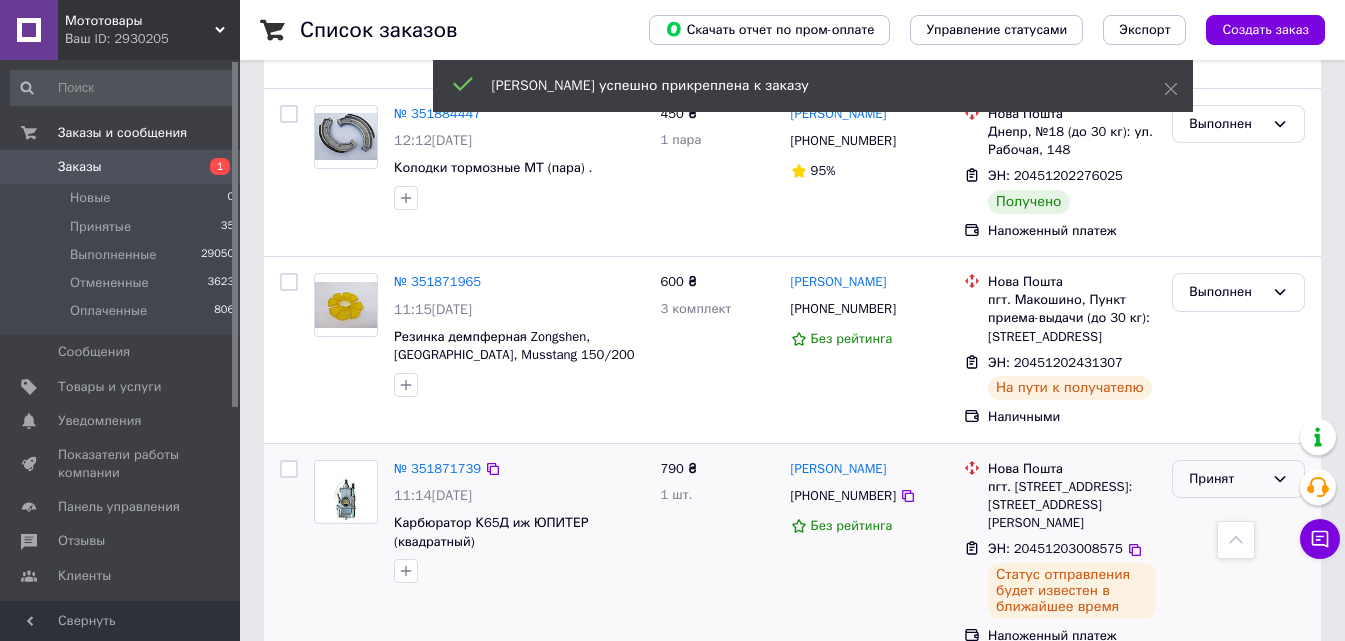 scroll, scrollTop: 6622, scrollLeft: 0, axis: vertical 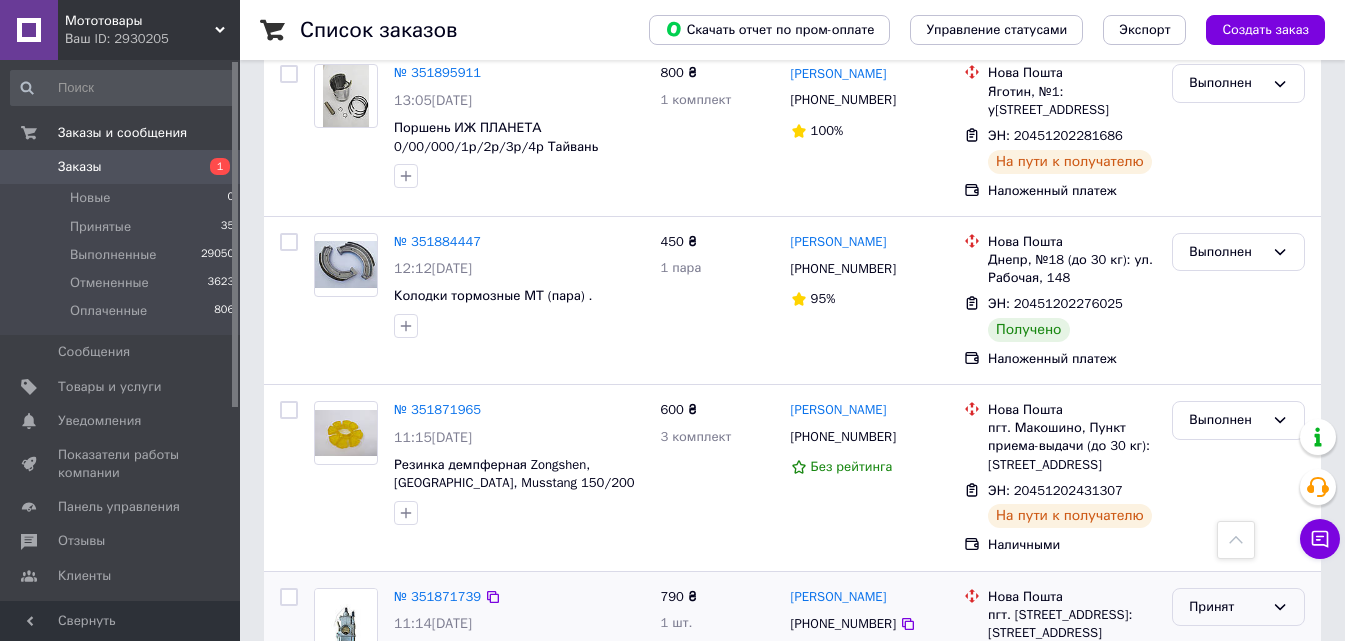 click on "Принят" at bounding box center [1226, 607] 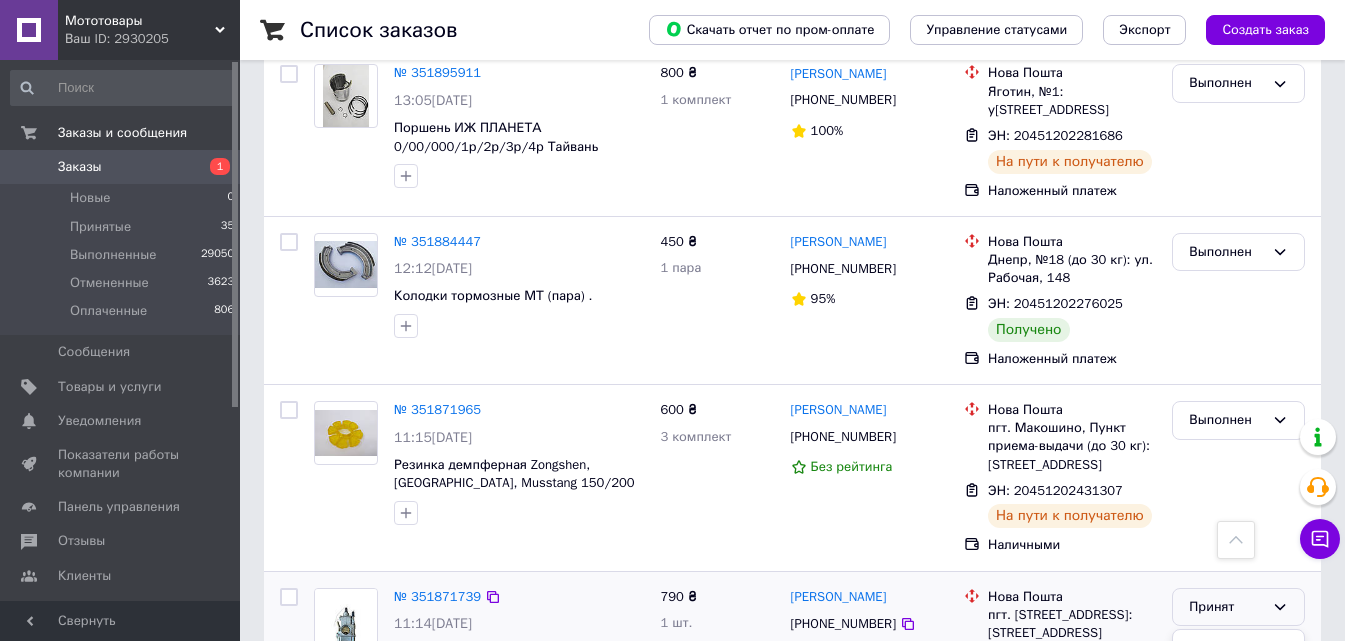 drag, startPoint x: 1225, startPoint y: 372, endPoint x: 1137, endPoint y: 357, distance: 89.26926 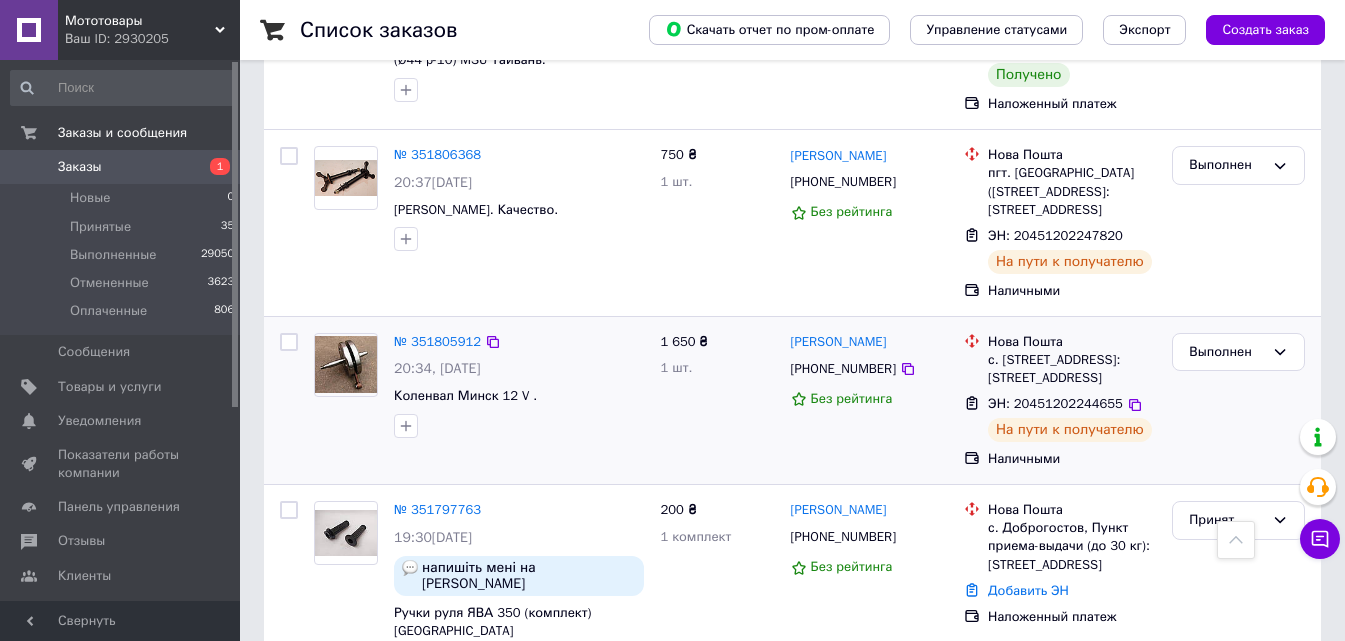 scroll, scrollTop: 9922, scrollLeft: 0, axis: vertical 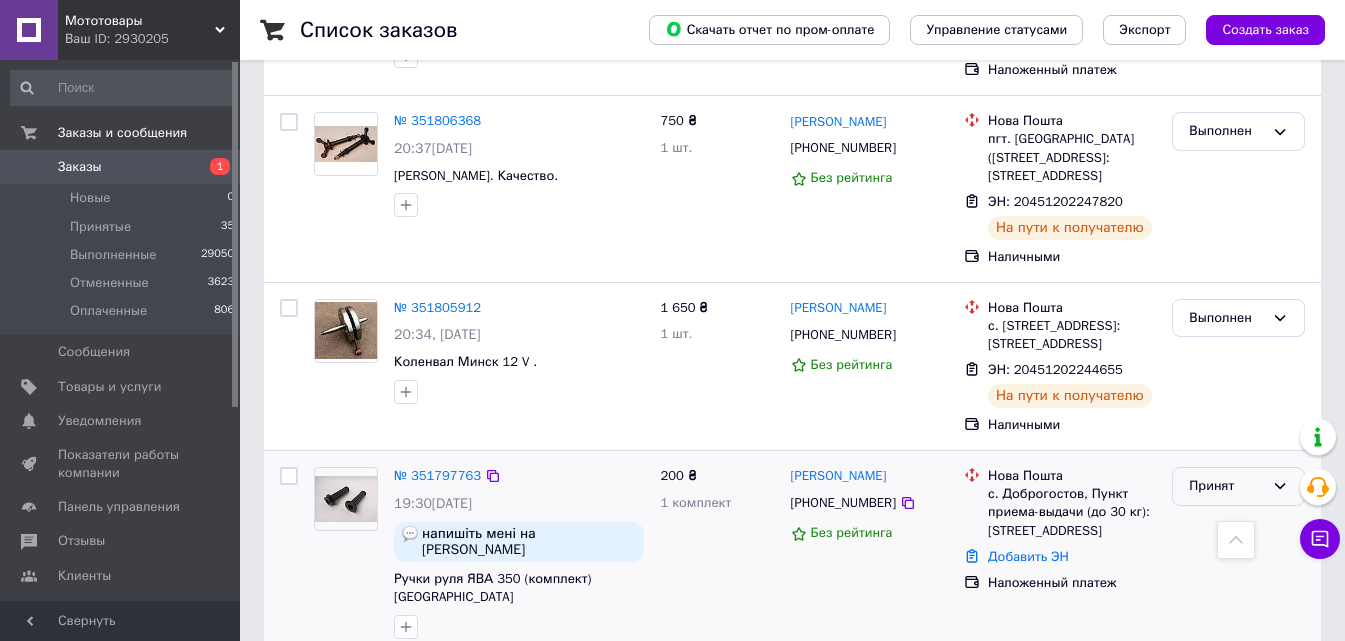click on "Принят" at bounding box center (1226, 486) 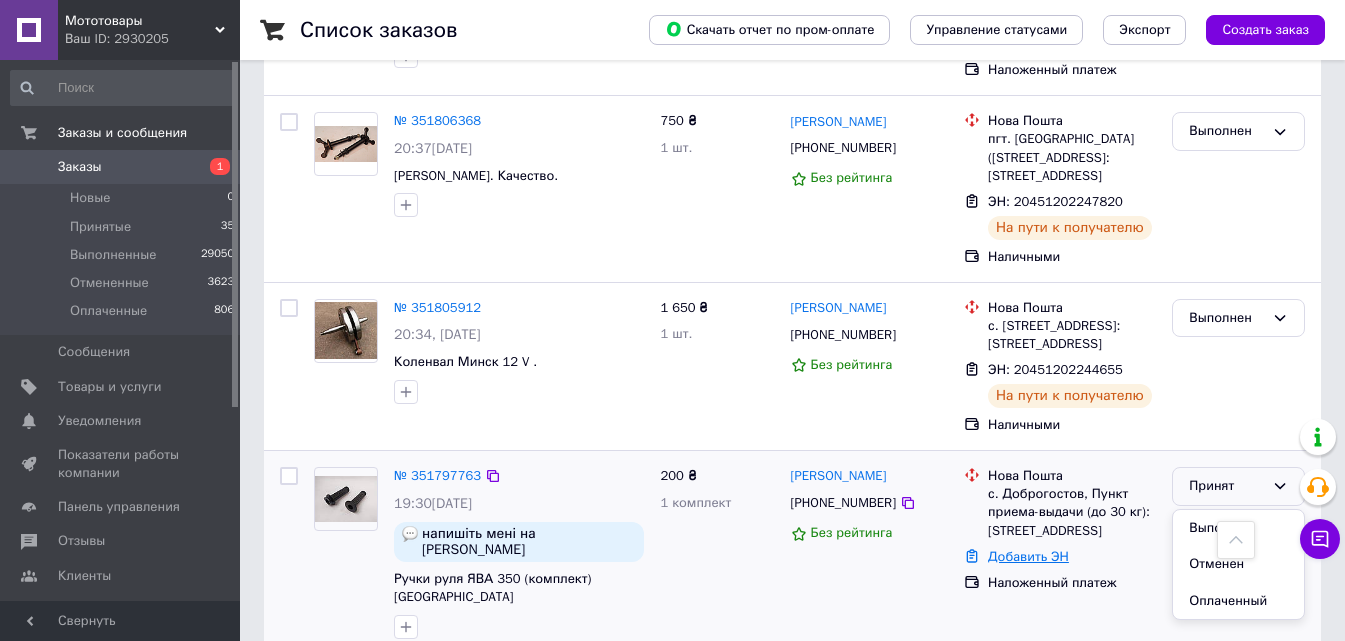 click on "Выполнен" at bounding box center (1238, 528) 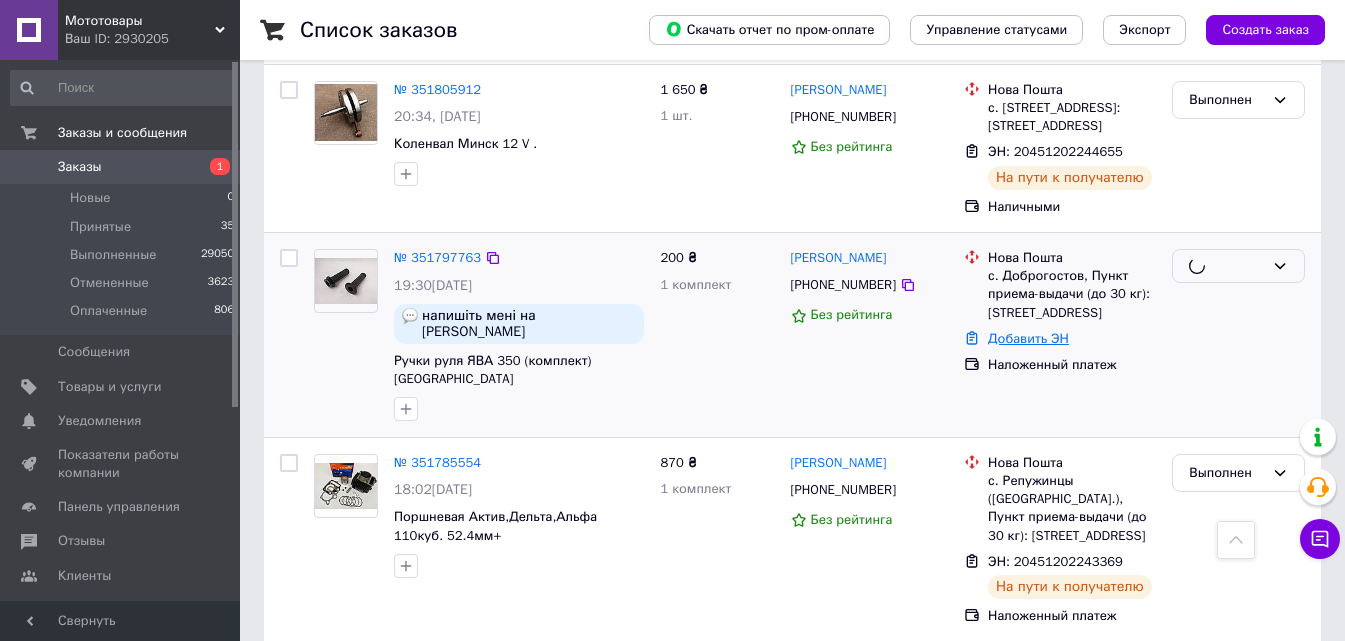 scroll, scrollTop: 10222, scrollLeft: 0, axis: vertical 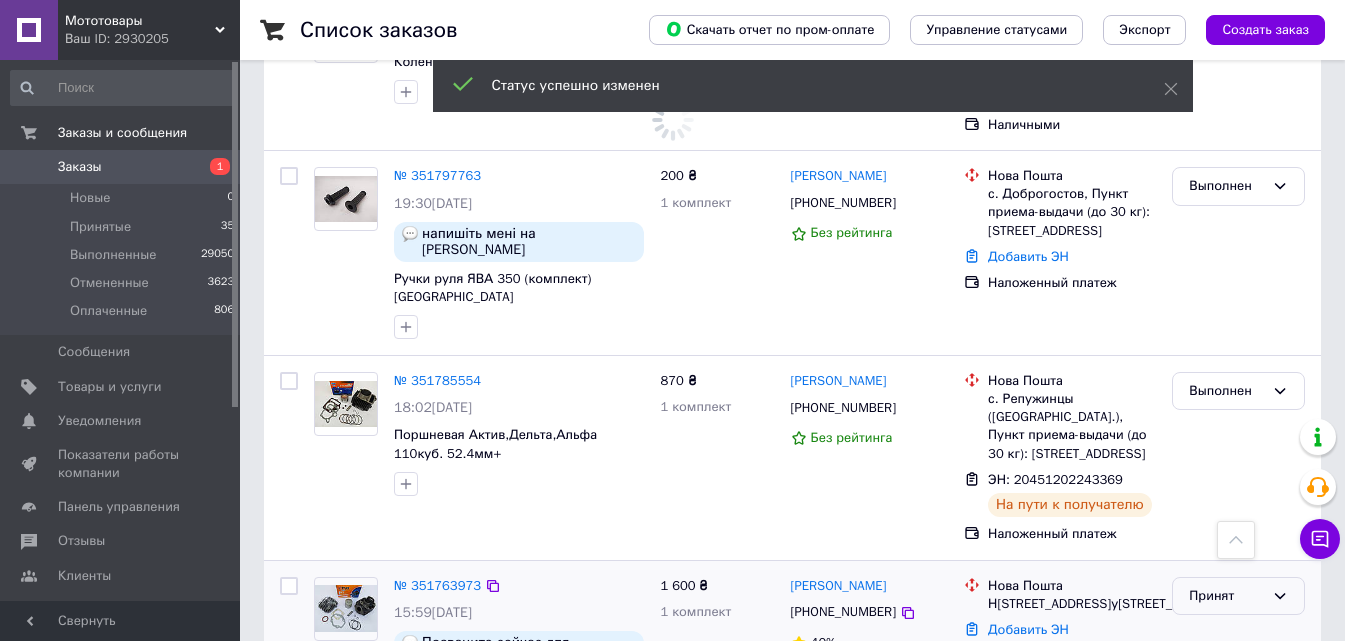 click on "Принят" at bounding box center [1226, 596] 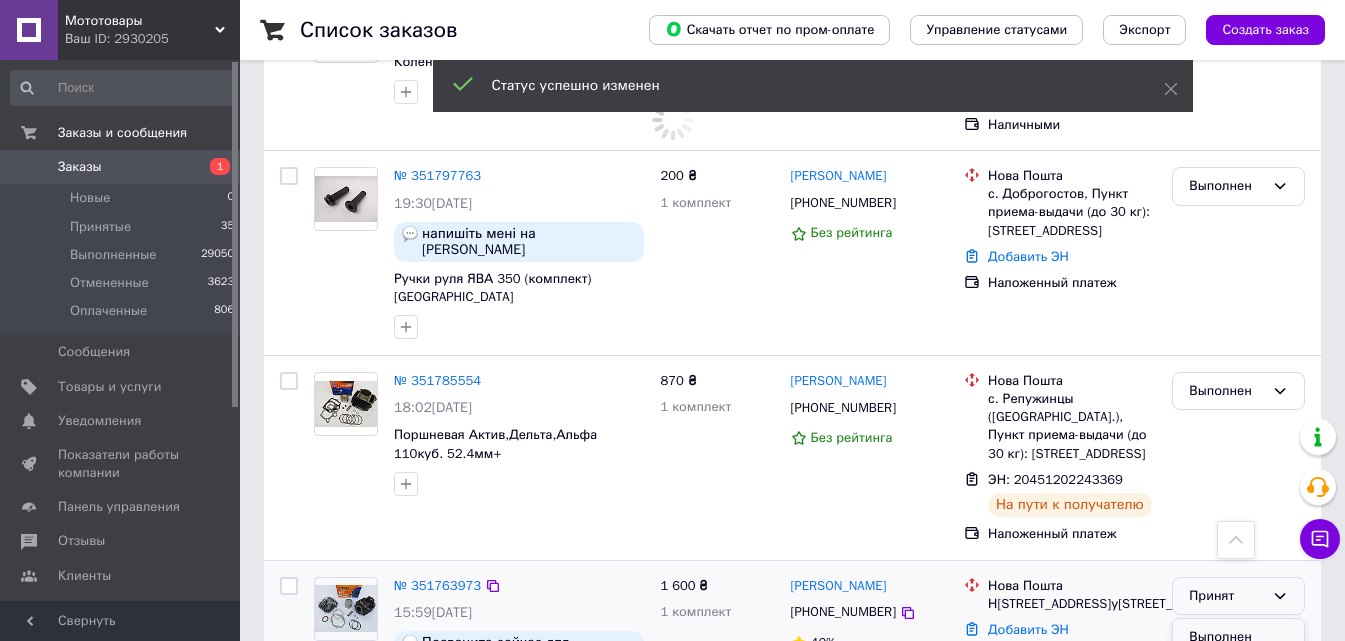 click on "Выполнен" at bounding box center [1238, 637] 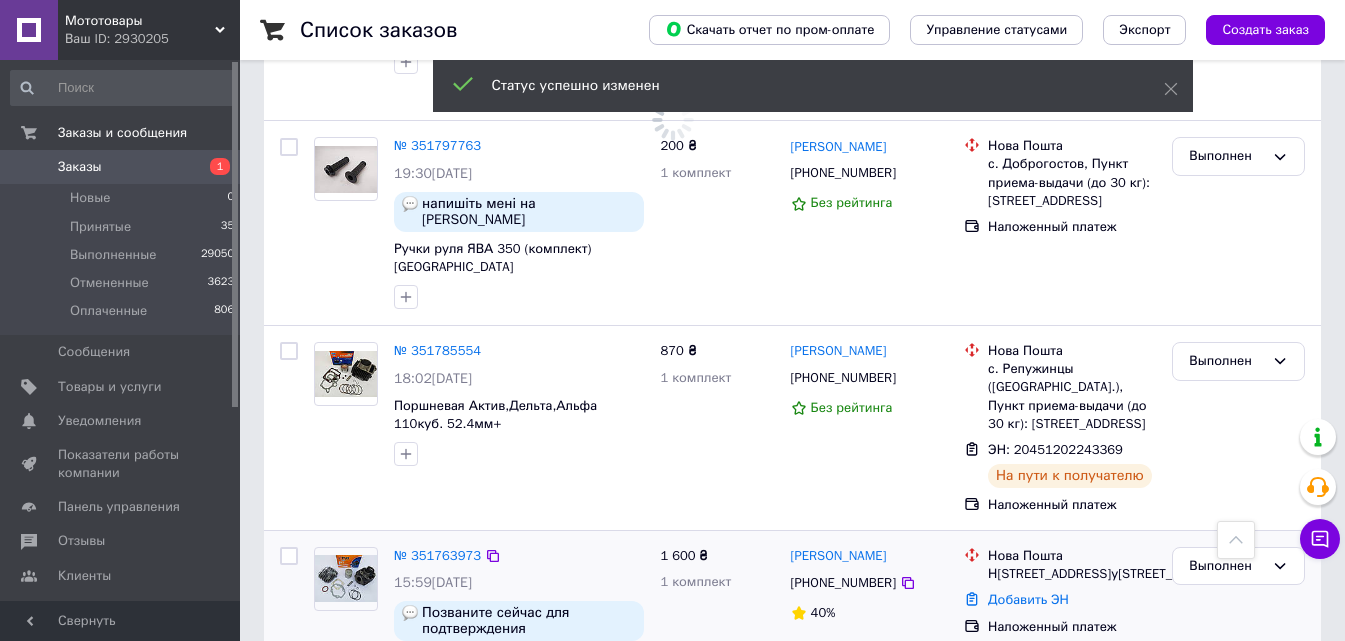 scroll, scrollTop: 11210, scrollLeft: 0, axis: vertical 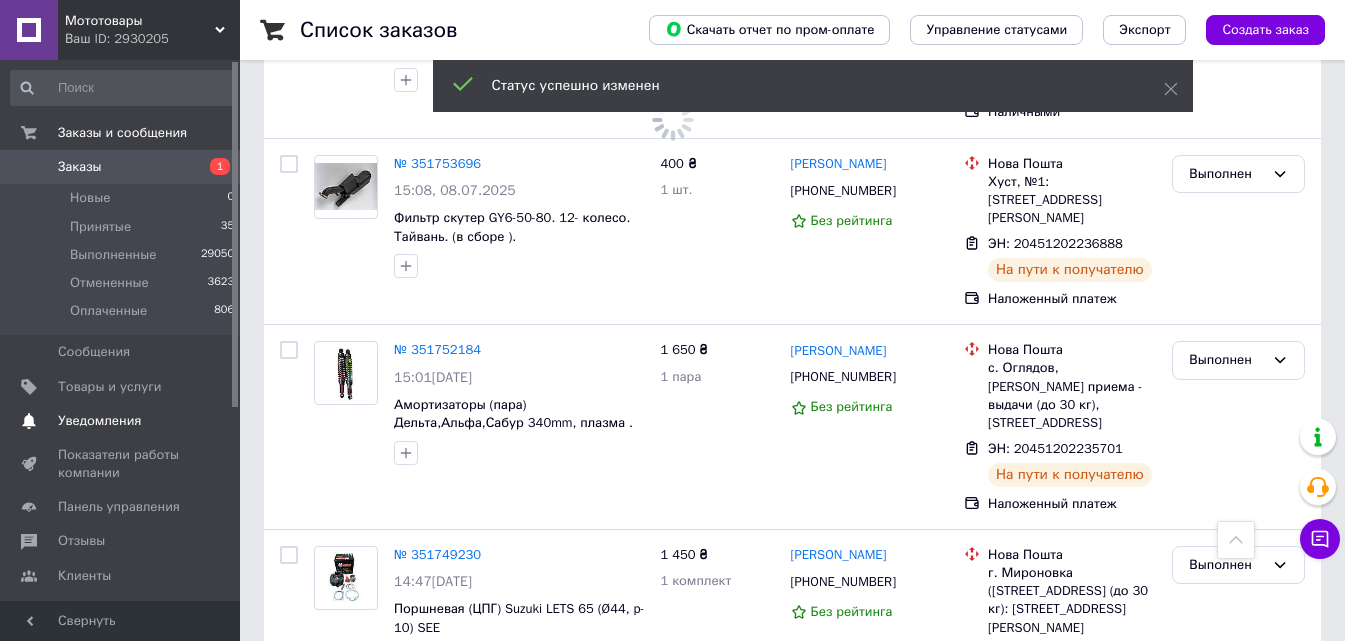 click on "Уведомления" at bounding box center (99, 421) 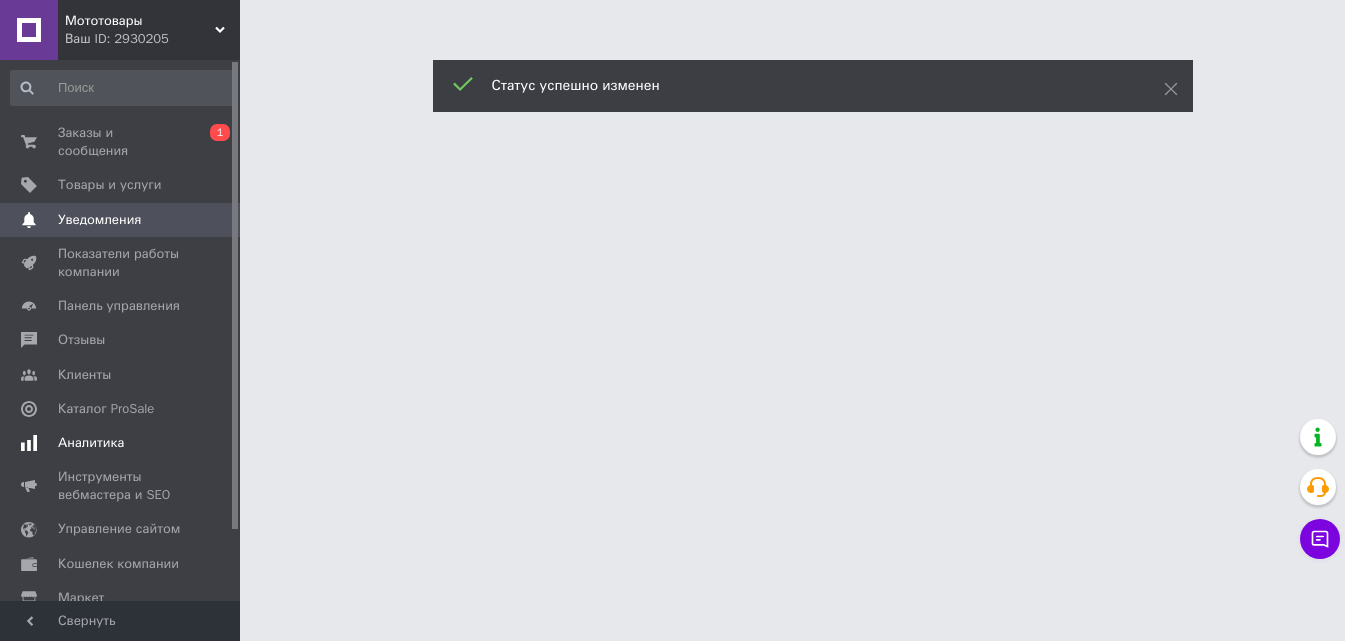 scroll, scrollTop: 0, scrollLeft: 0, axis: both 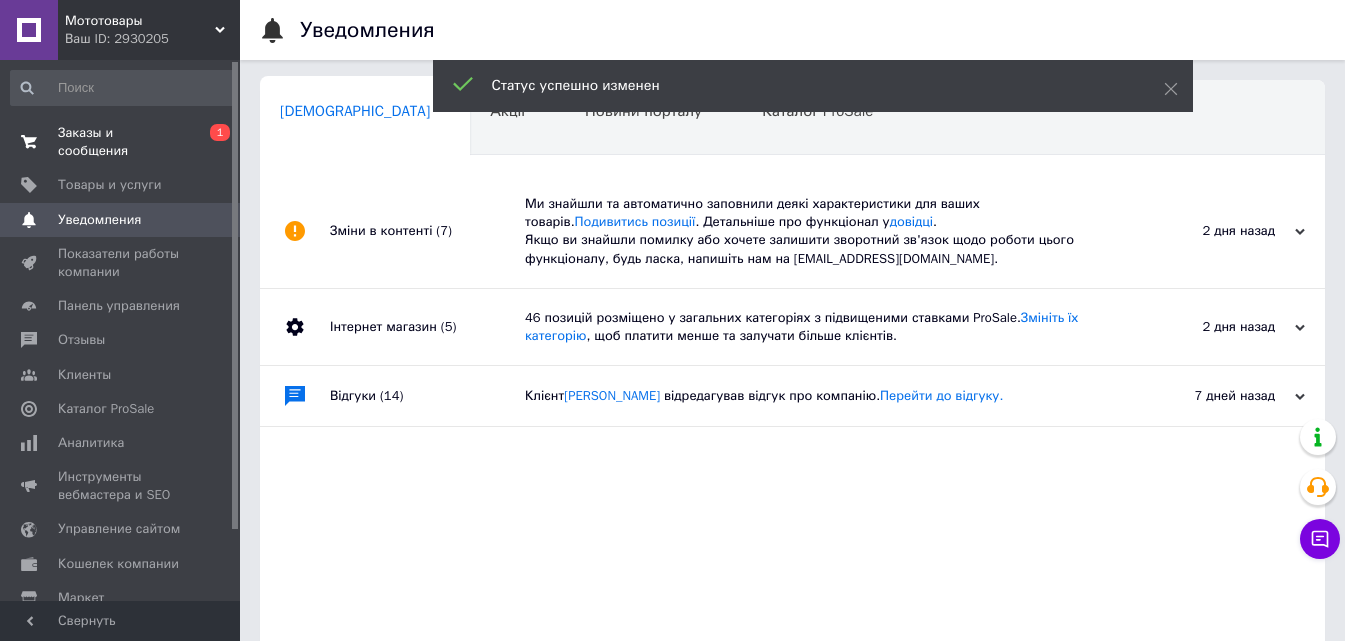 click on "Заказы и сообщения 0 1" at bounding box center [123, 142] 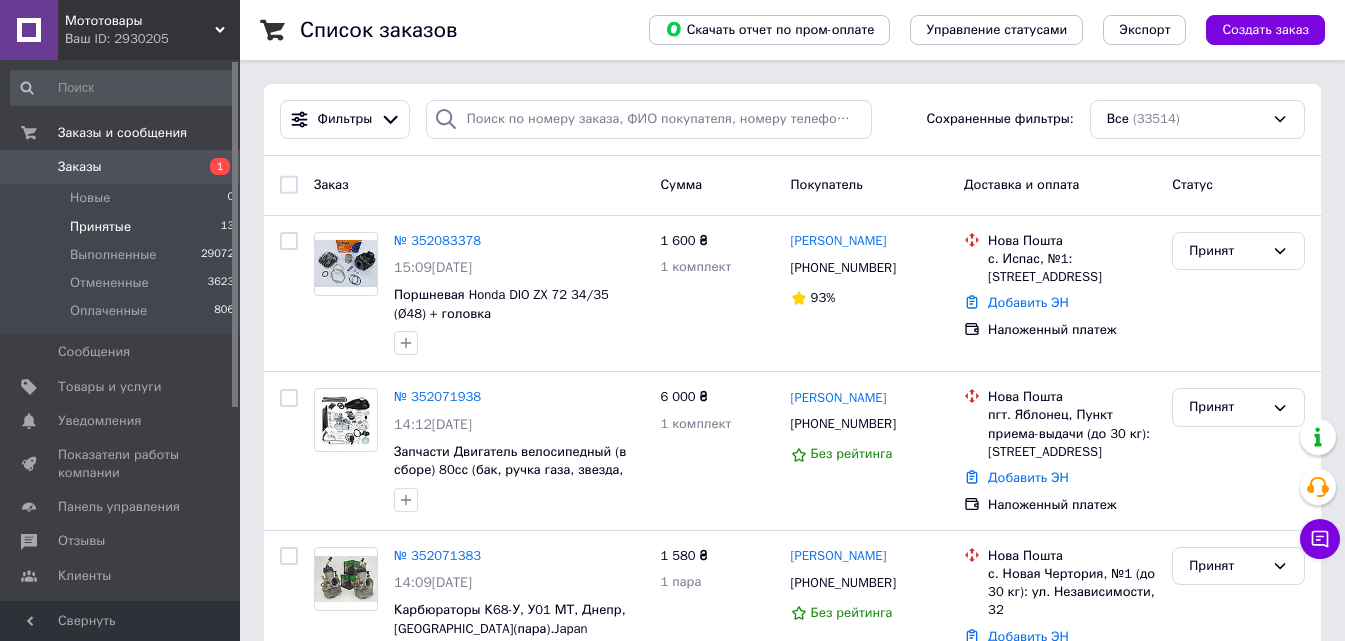 click on "Принятые" at bounding box center [100, 227] 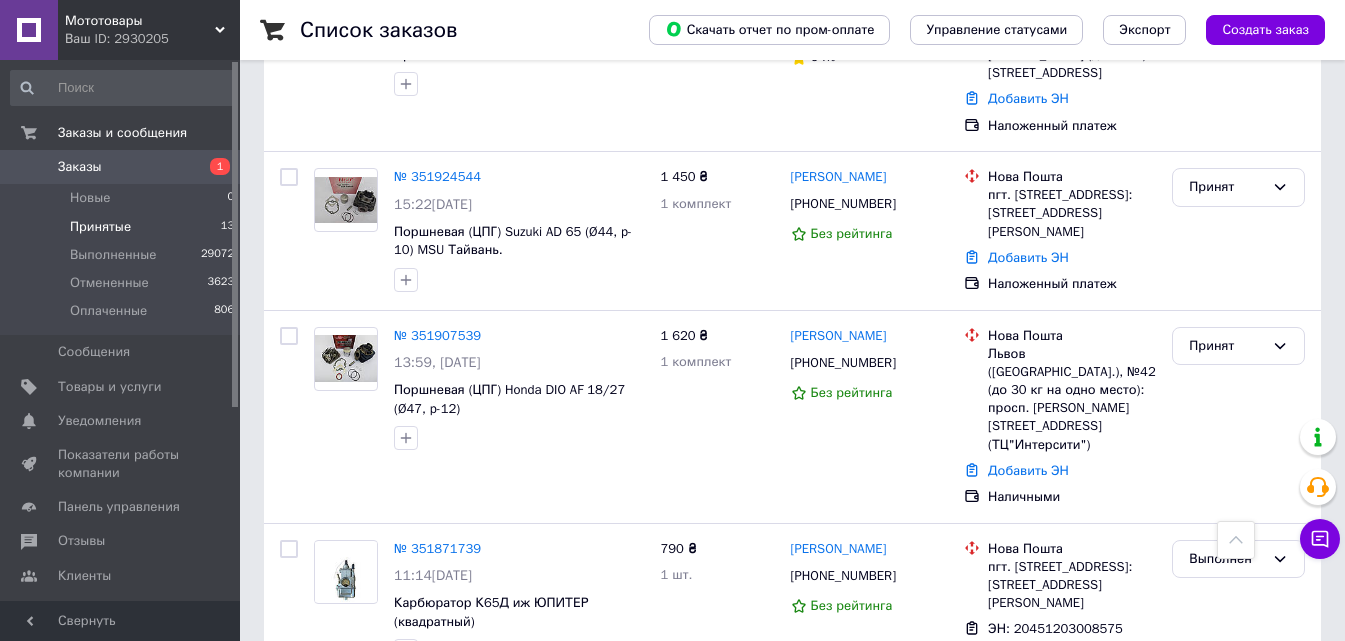 scroll, scrollTop: 1600, scrollLeft: 0, axis: vertical 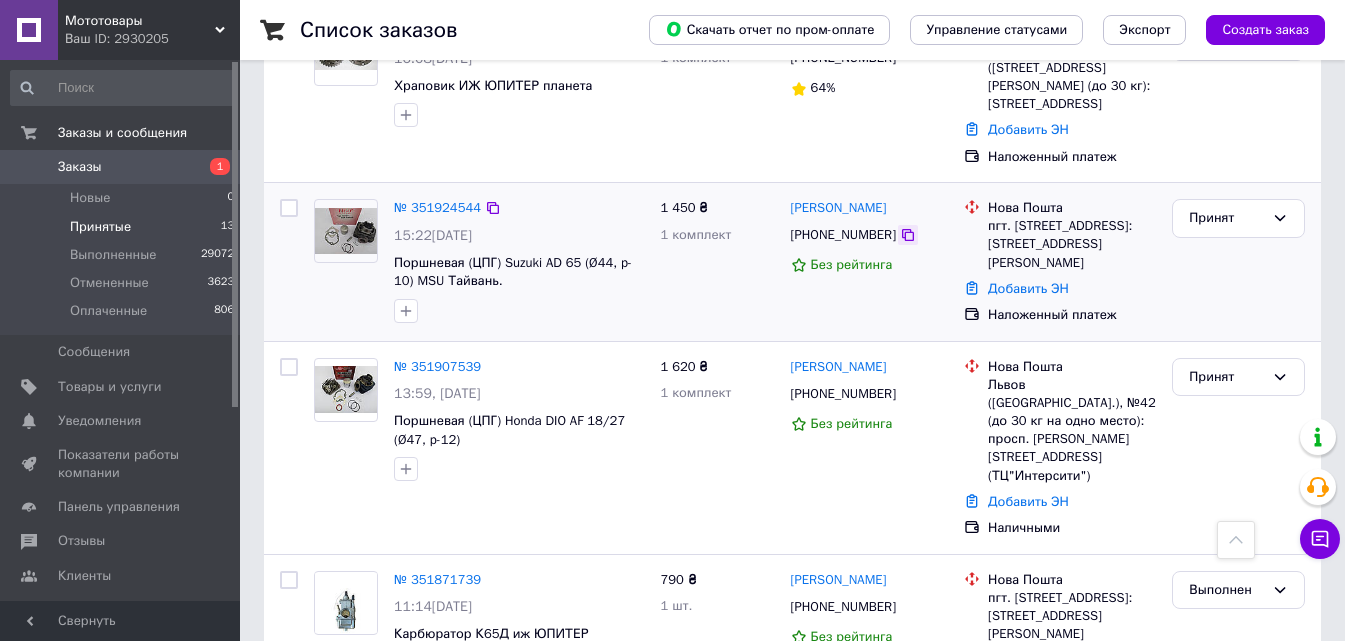 click 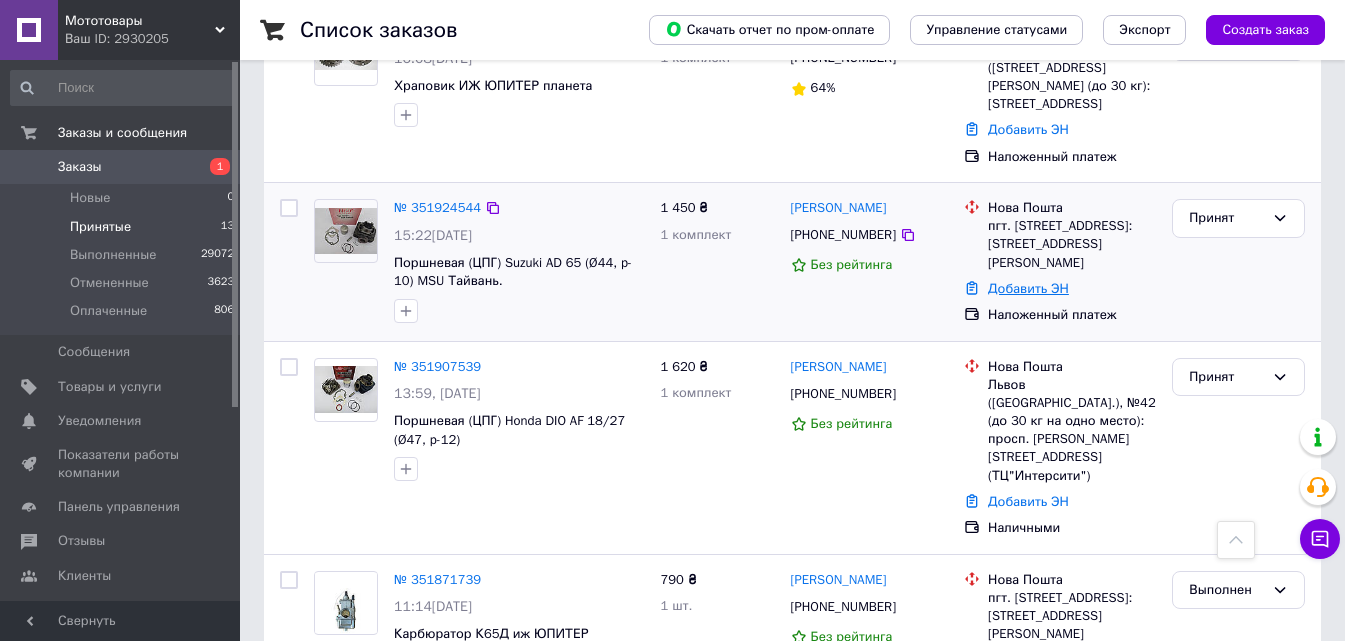 click on "Добавить ЭН" at bounding box center [1028, 288] 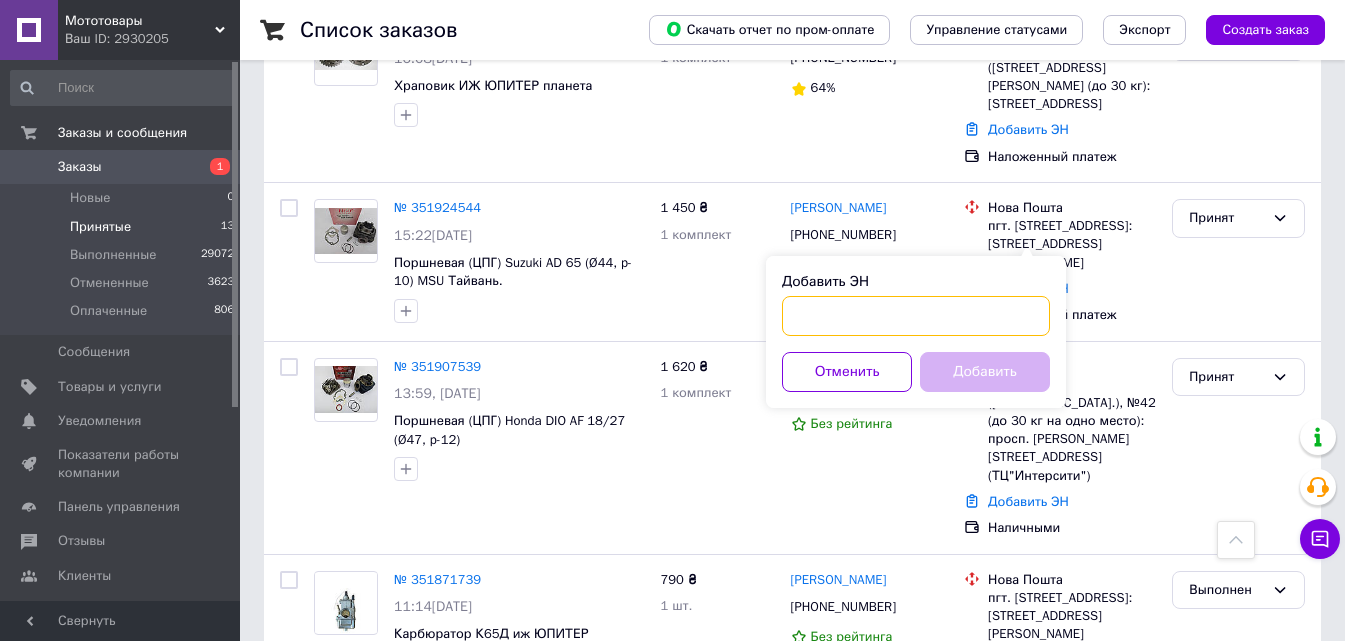 click on "Добавить ЭН" at bounding box center [916, 316] 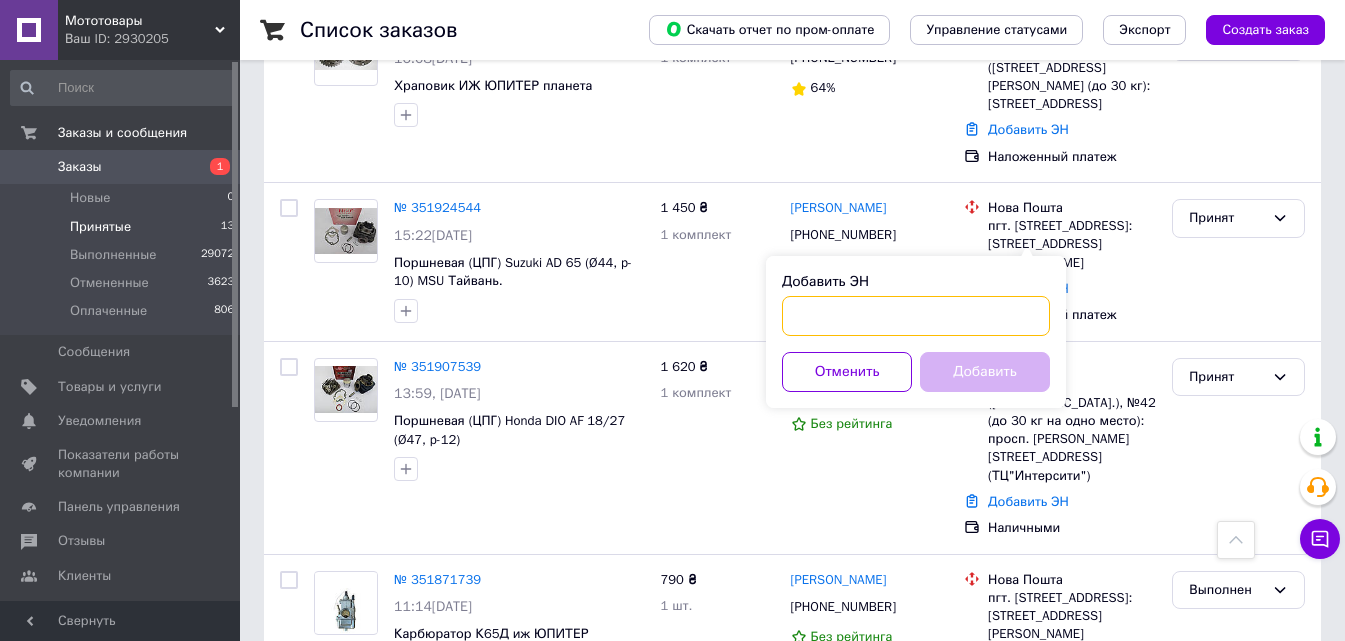 paste on "20451203151864" 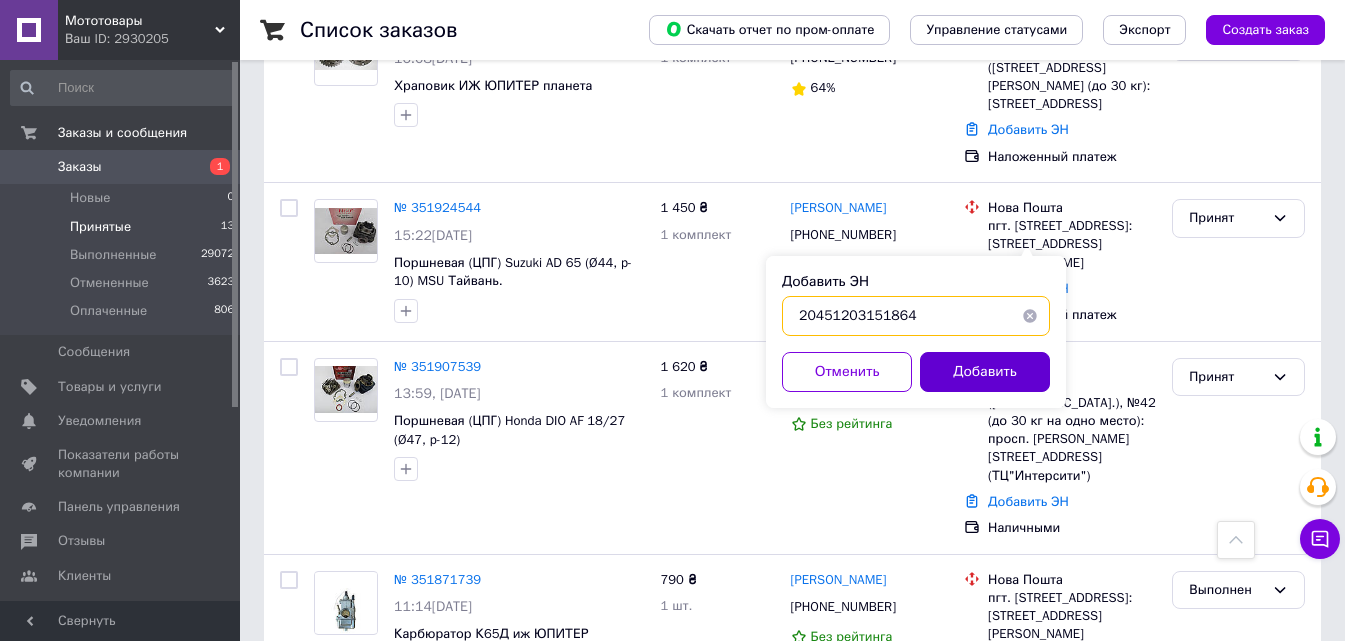 type on "20451203151864" 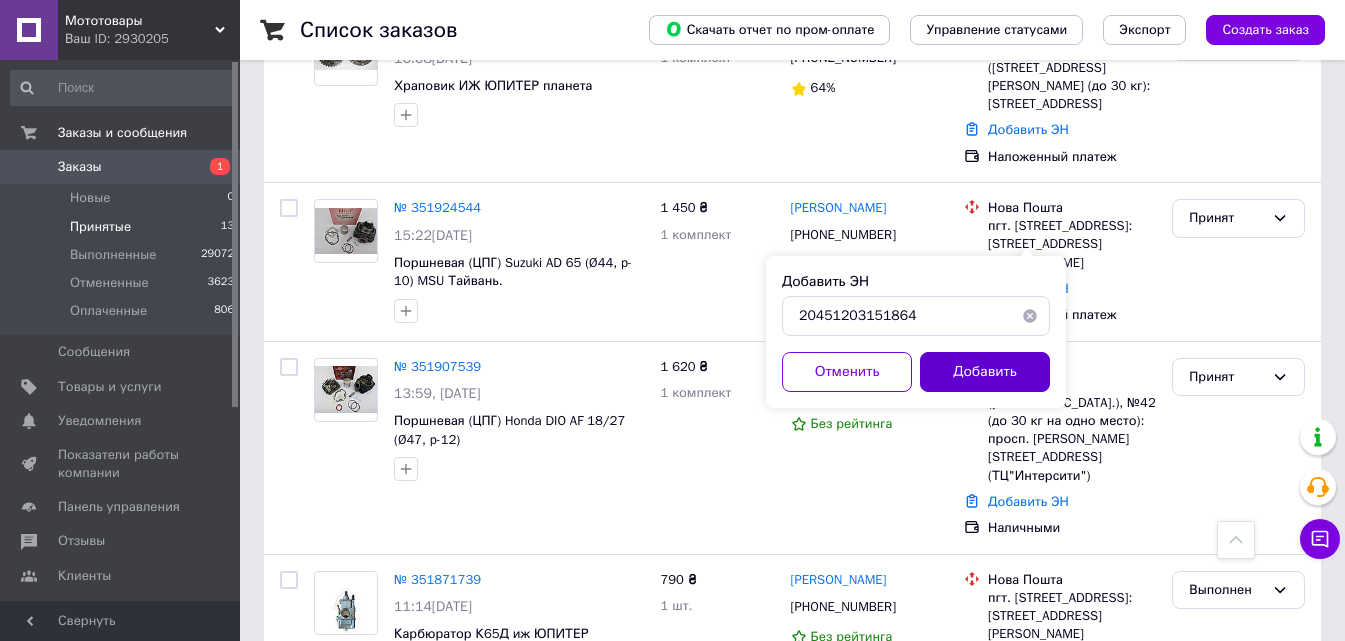 click on "Добавить" at bounding box center (985, 372) 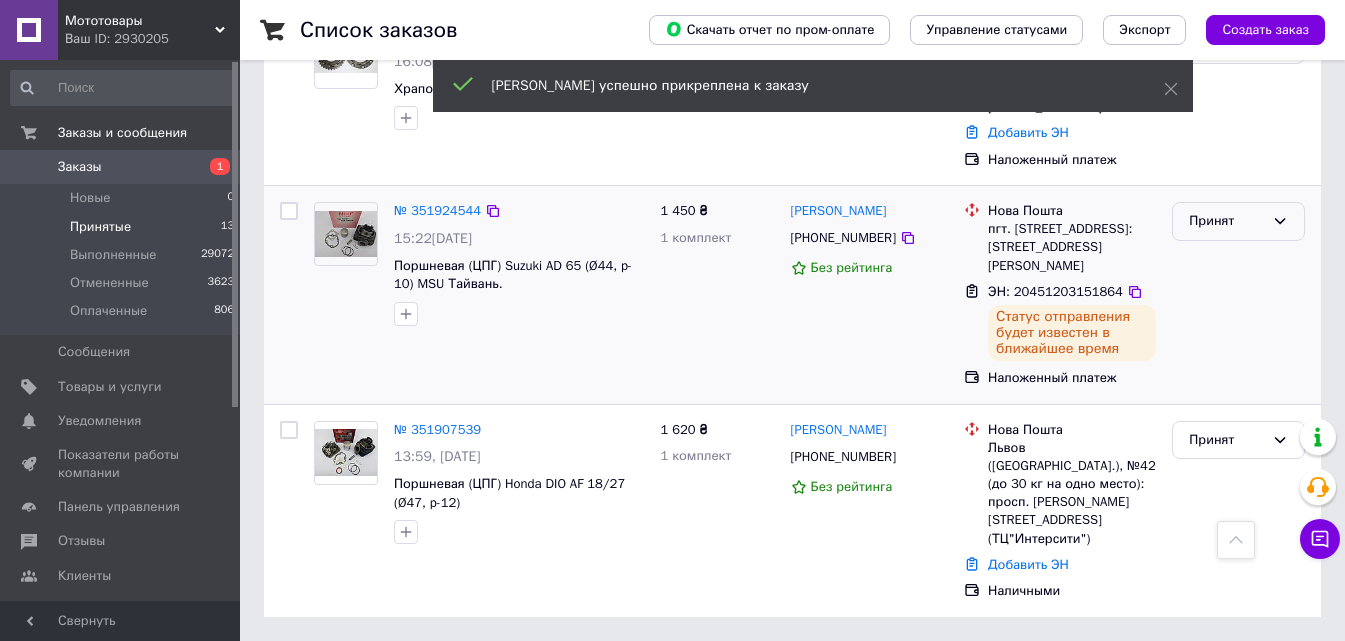 scroll, scrollTop: 1526, scrollLeft: 0, axis: vertical 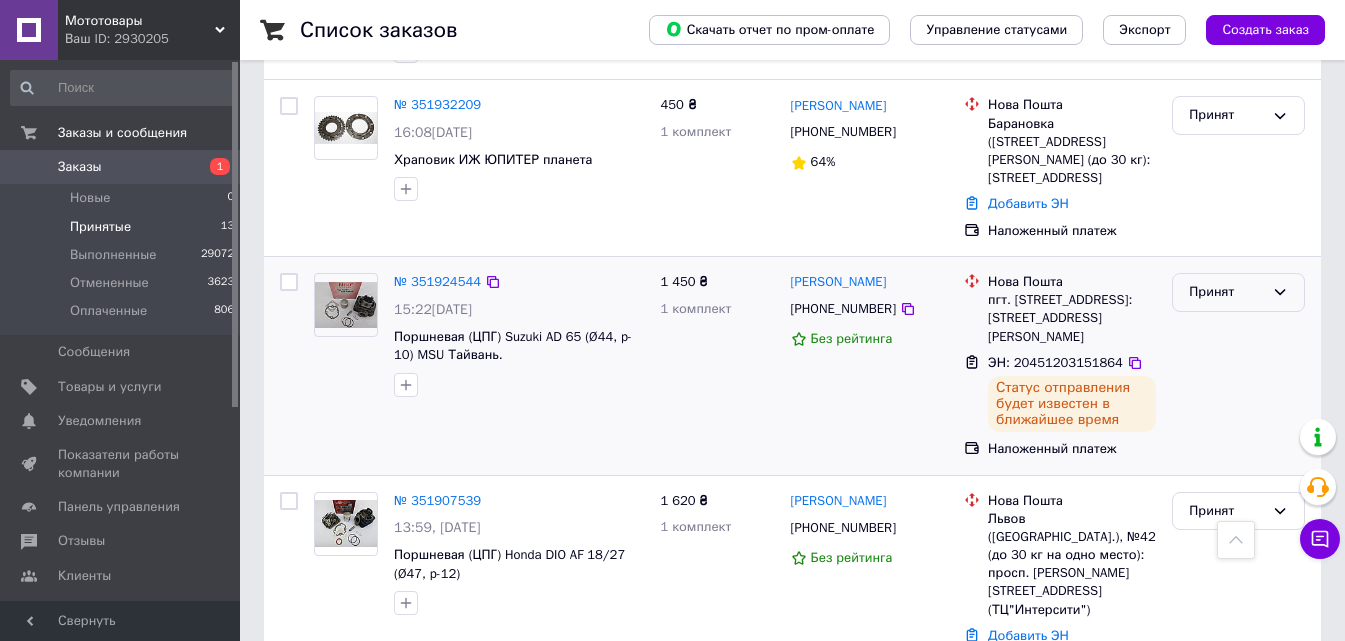 click on "Принят" at bounding box center [1226, 292] 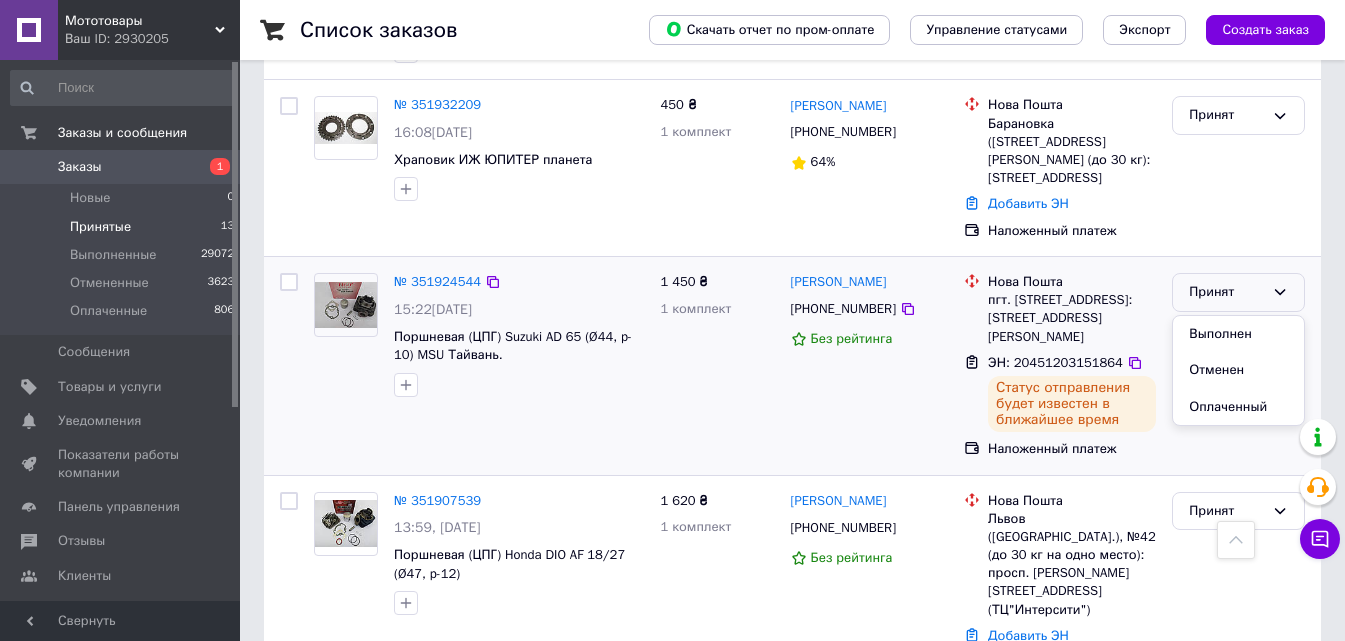 click on "Выполнен" at bounding box center [1238, 334] 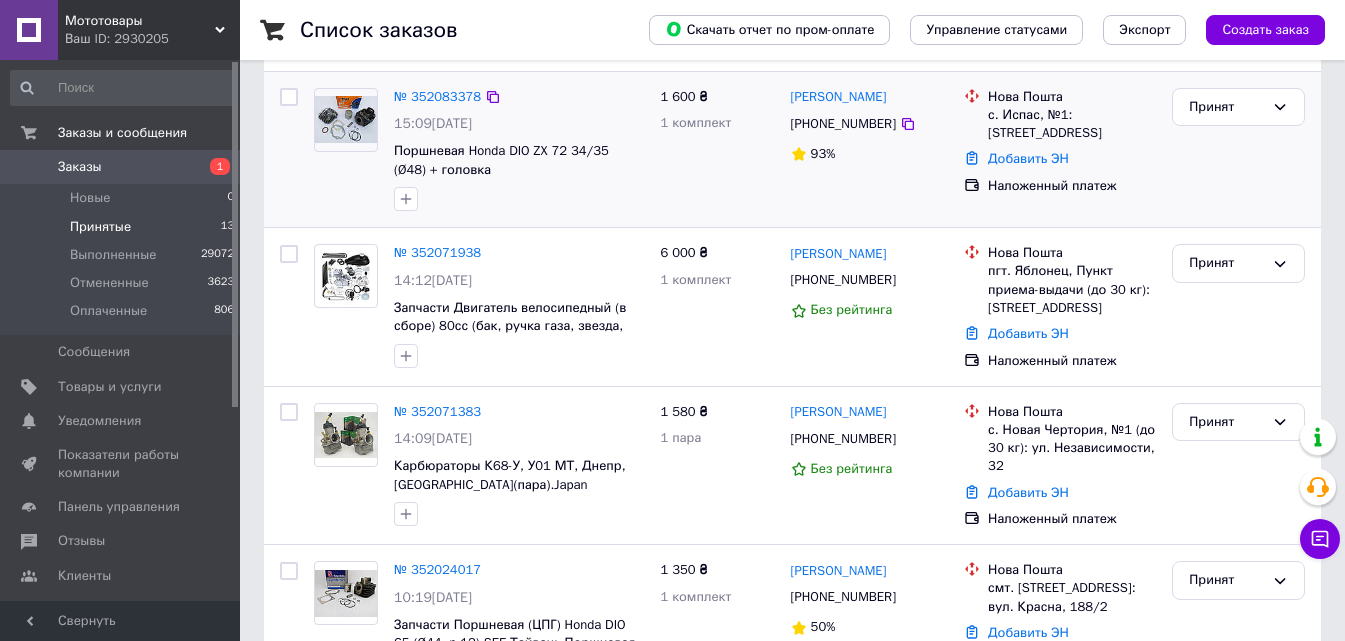 scroll, scrollTop: 400, scrollLeft: 0, axis: vertical 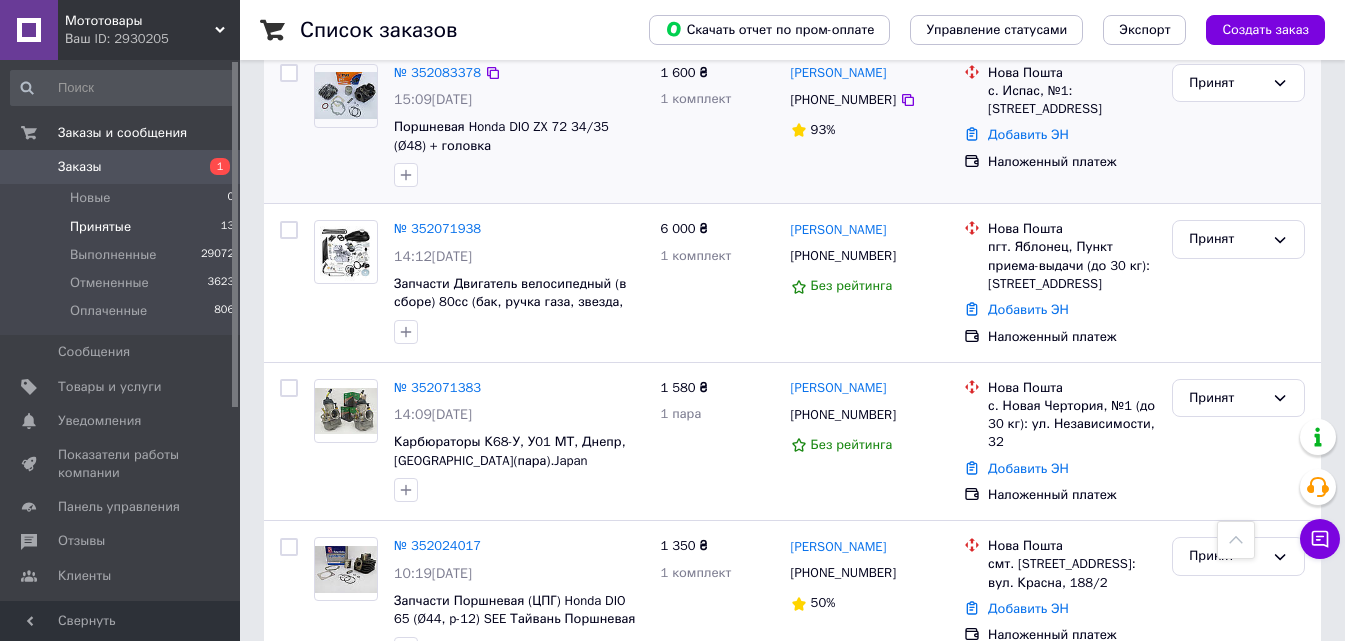 click on "1 комплект" at bounding box center (717, 99) 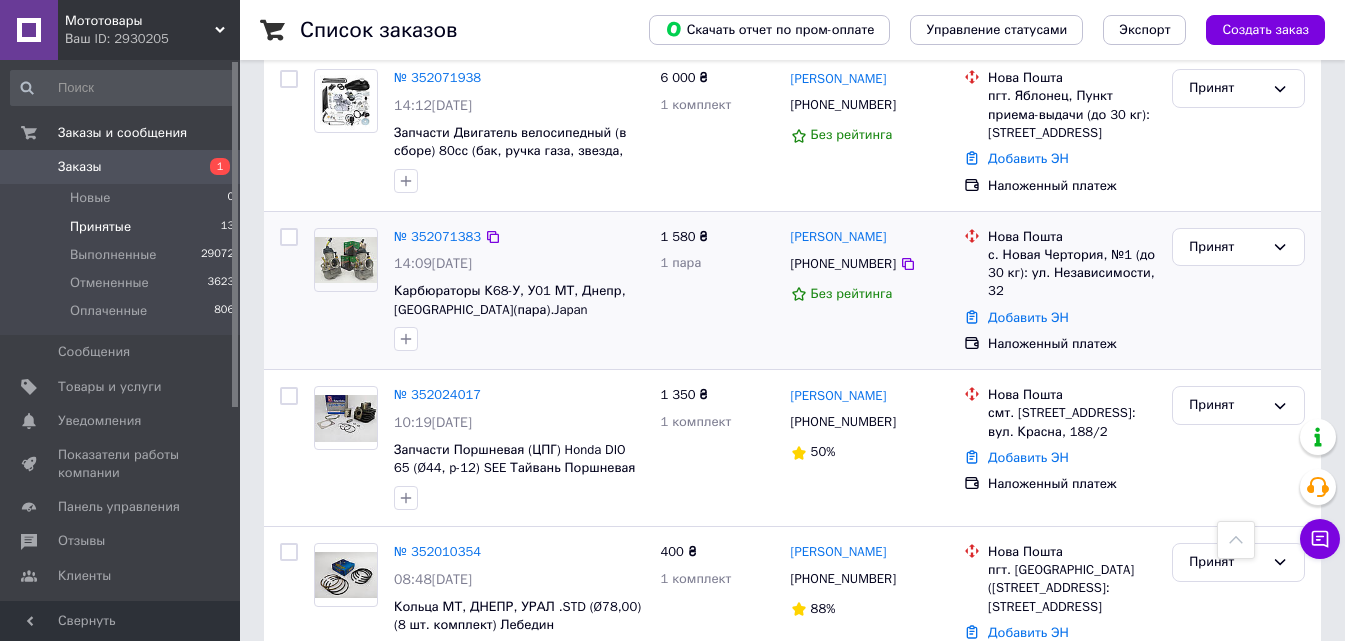 scroll, scrollTop: 600, scrollLeft: 0, axis: vertical 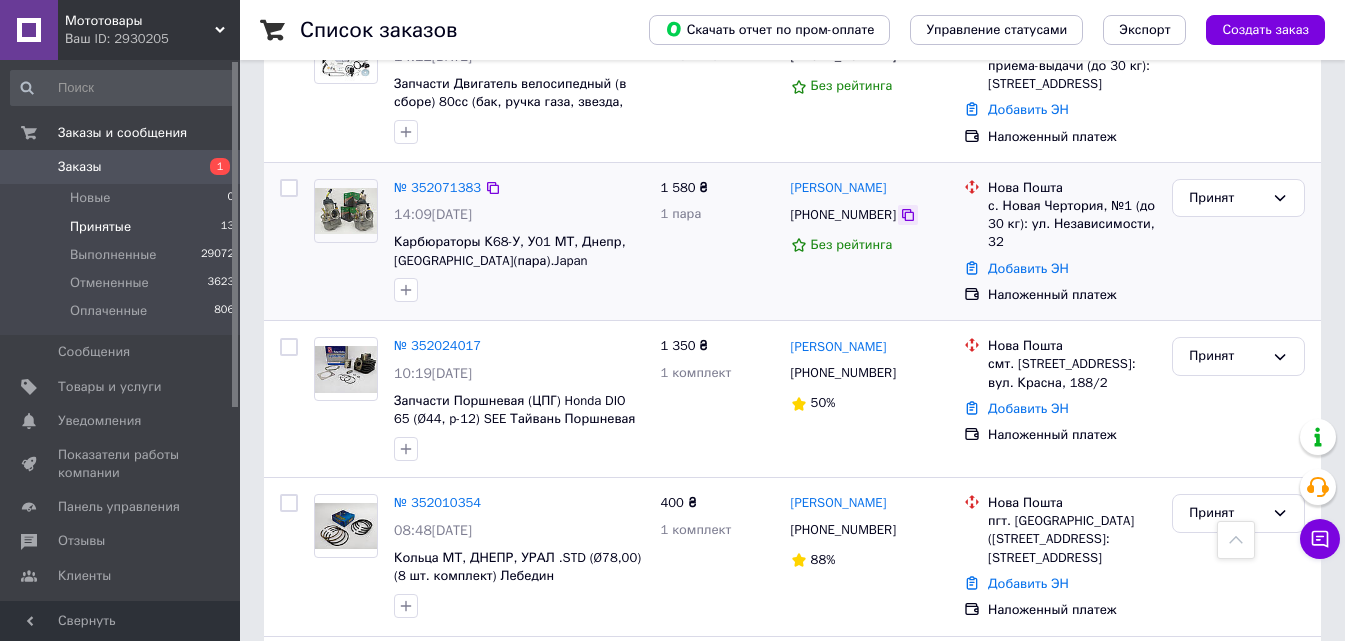 click 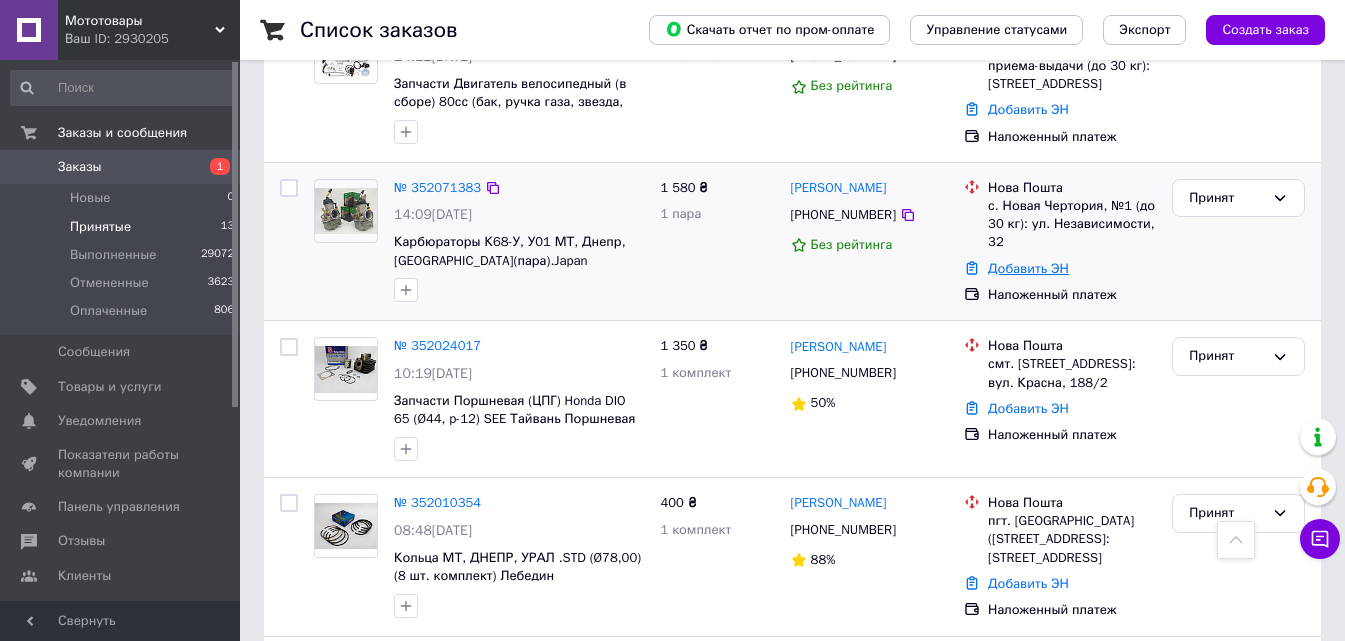 click on "Добавить ЭН" at bounding box center [1028, 268] 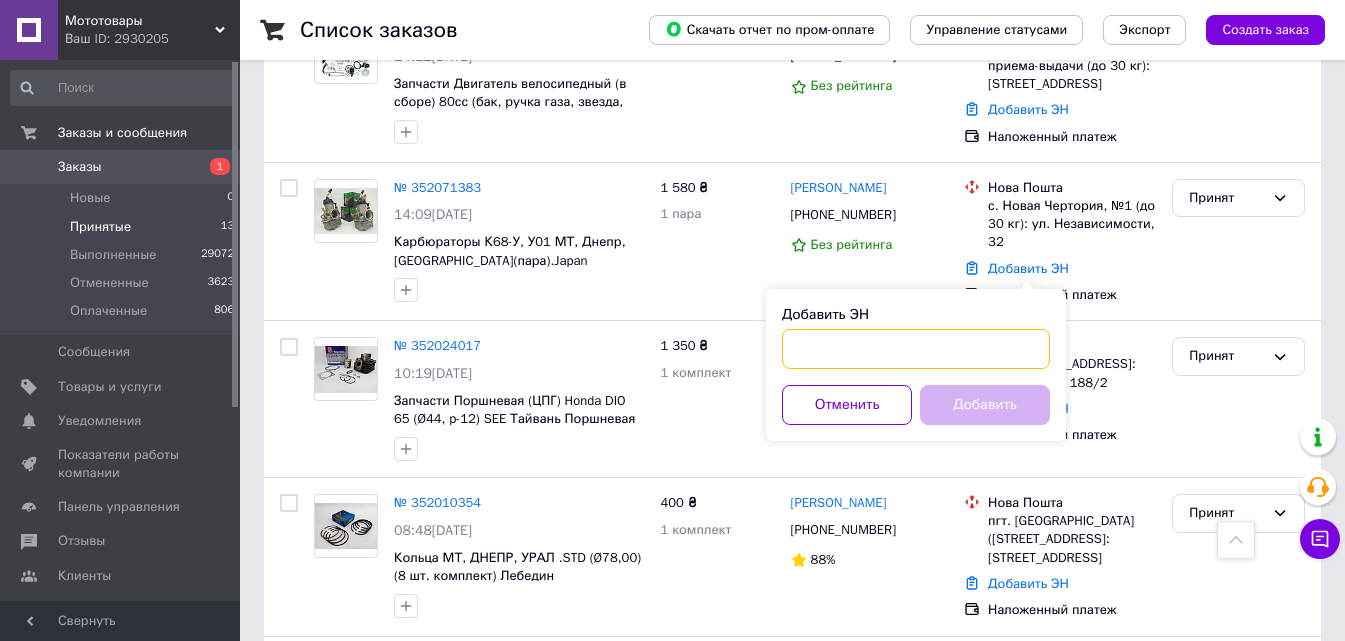 click on "Добавить ЭН" at bounding box center (916, 349) 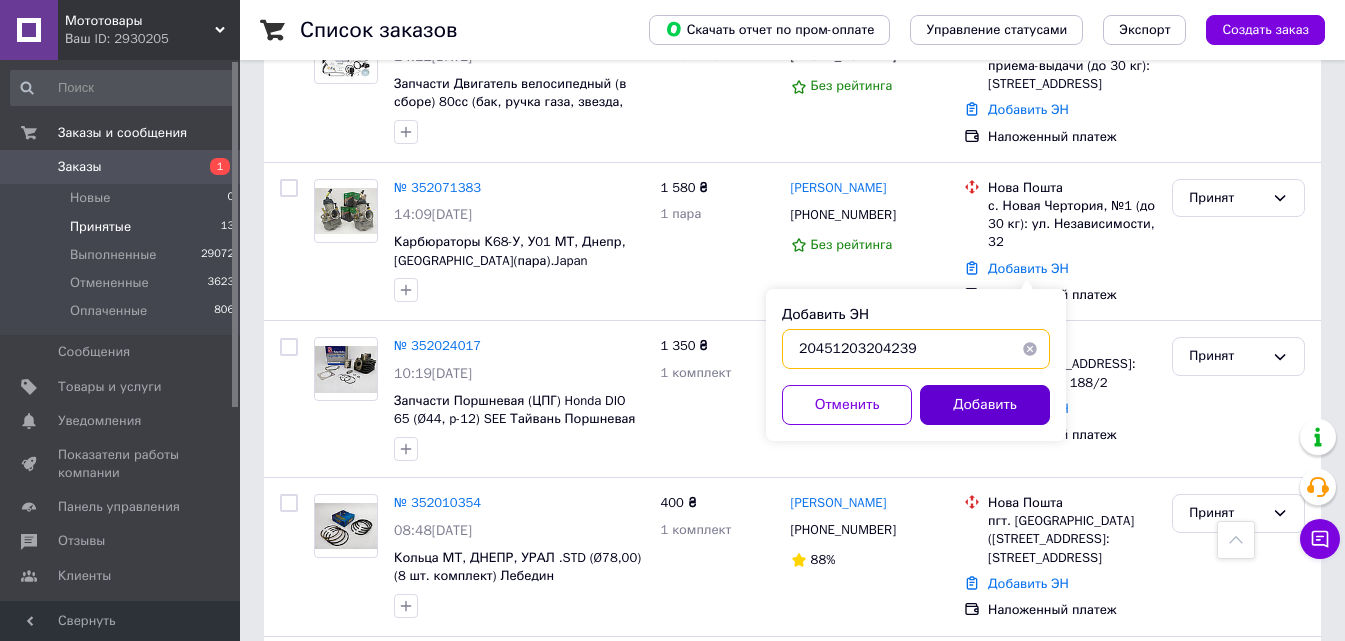 type on "20451203204239" 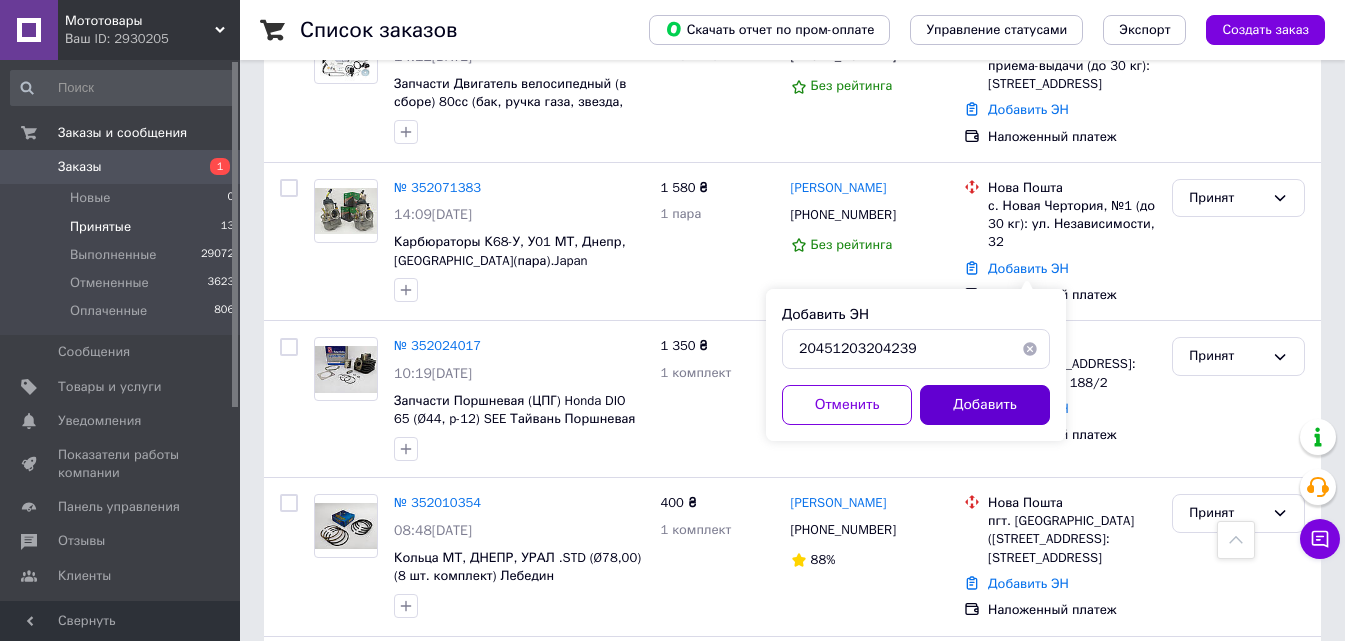 click on "Добавить" at bounding box center (985, 405) 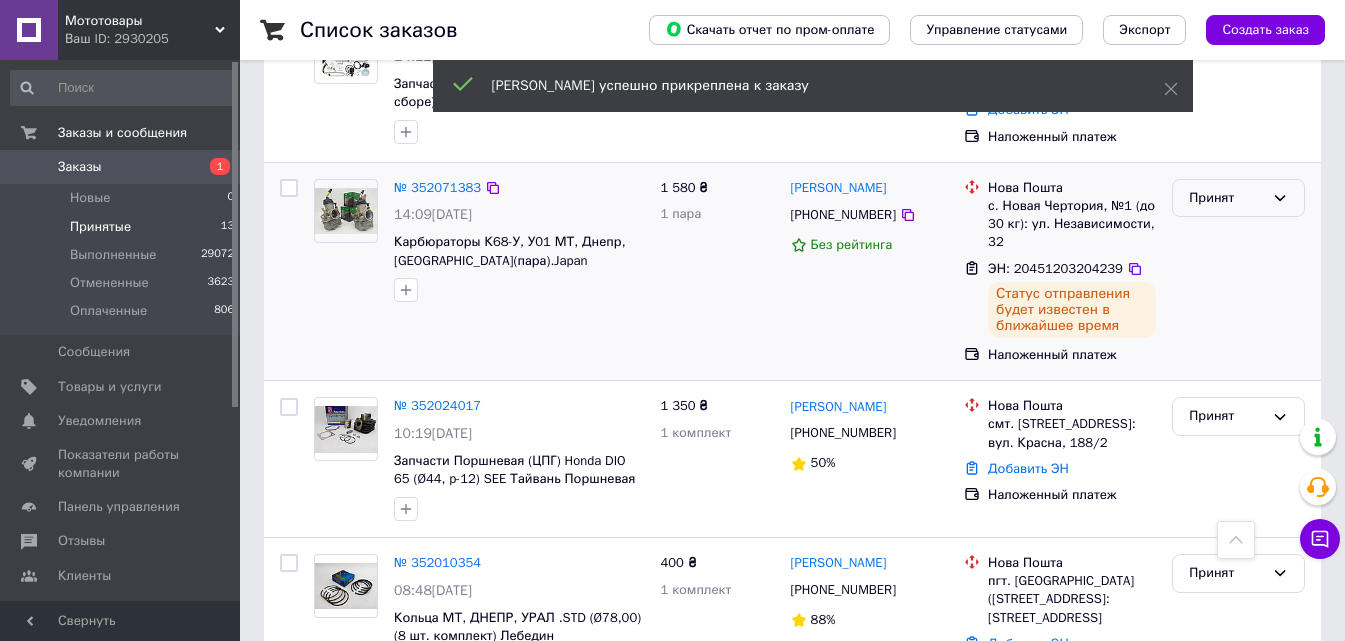 click on "Принят" at bounding box center [1226, 198] 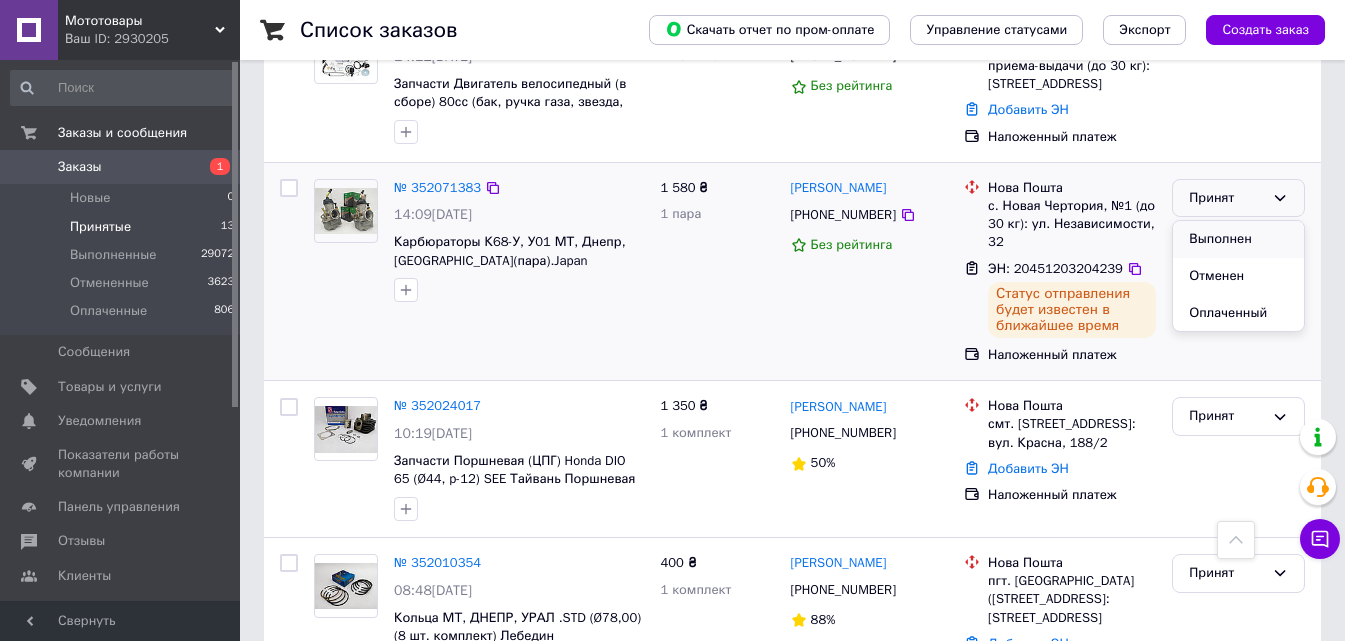 click on "Выполнен" at bounding box center (1238, 239) 